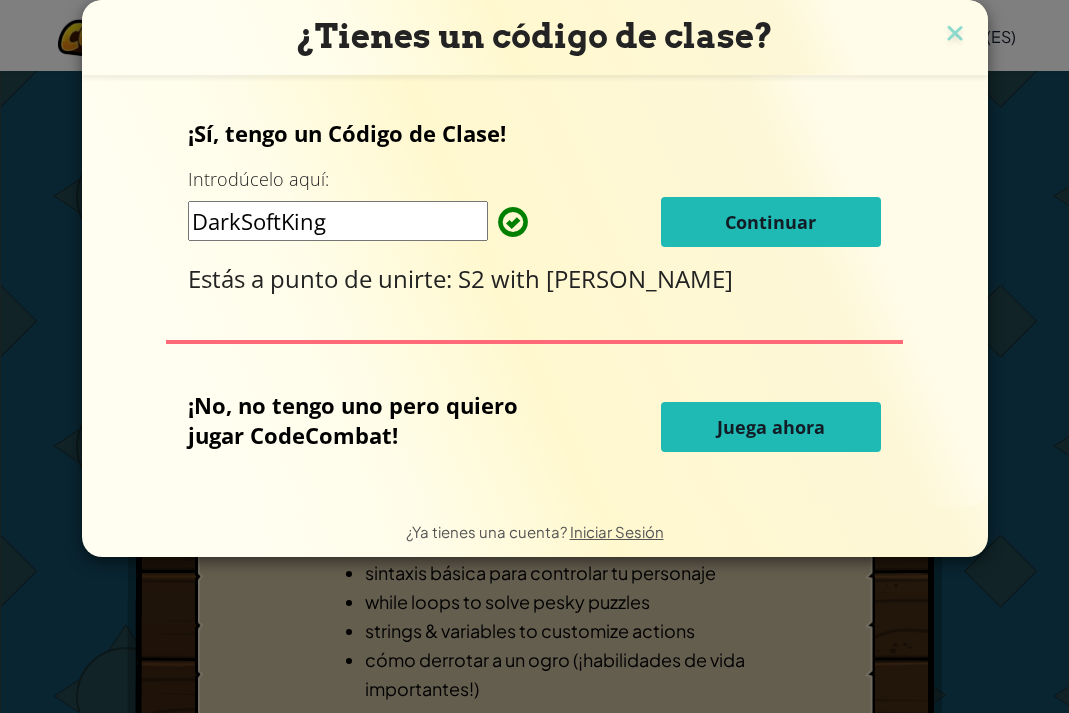 scroll, scrollTop: 10, scrollLeft: 0, axis: vertical 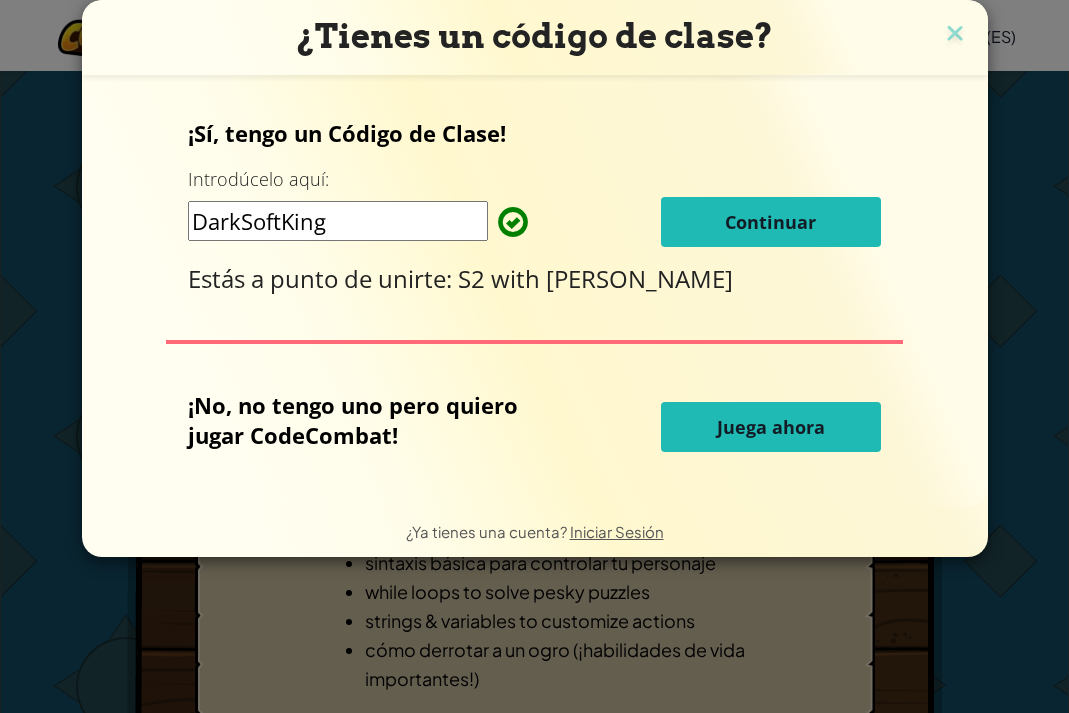 click on "Continuar" at bounding box center [771, 222] 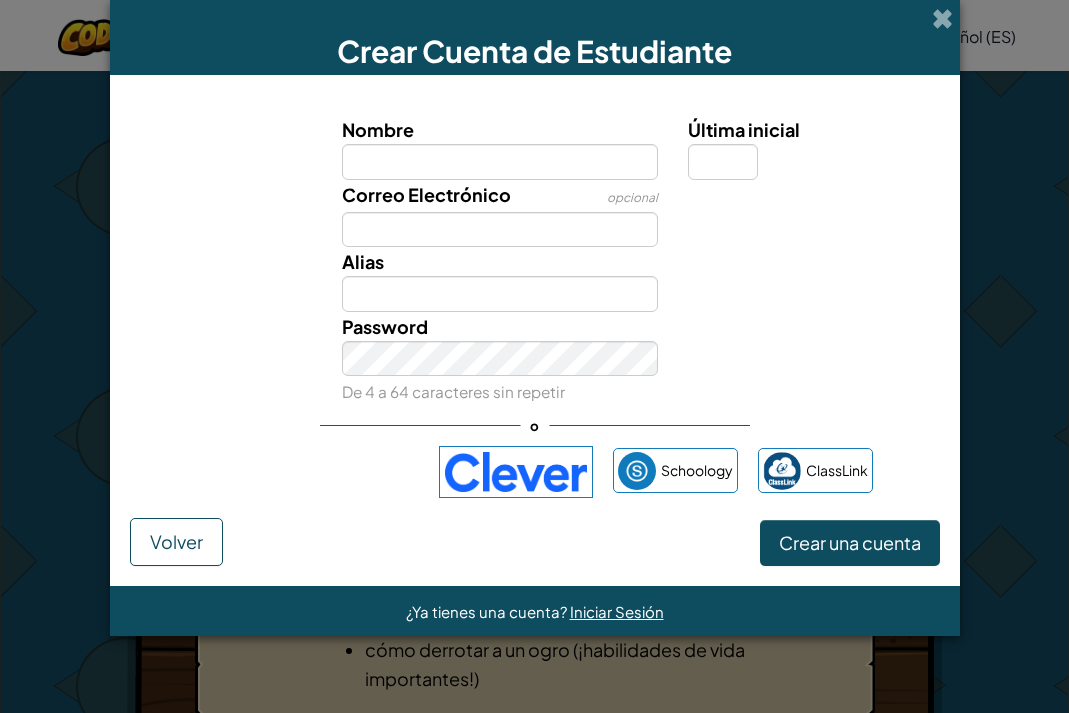 click at bounding box center [307, 472] 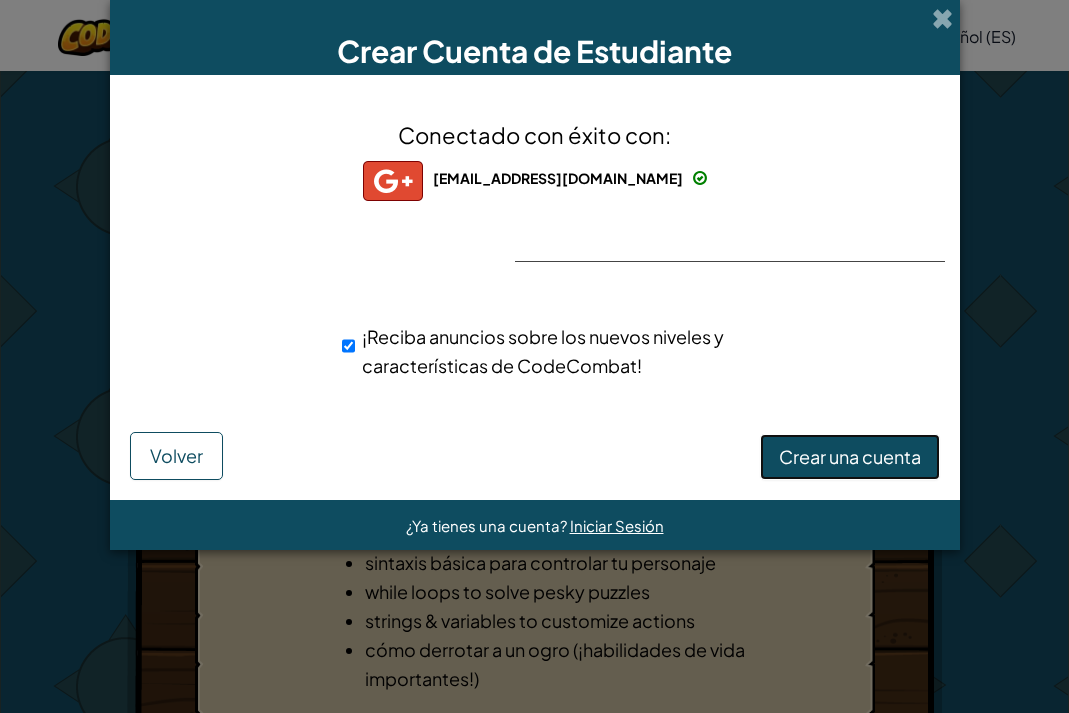 click on "Crear una cuenta" at bounding box center (850, 457) 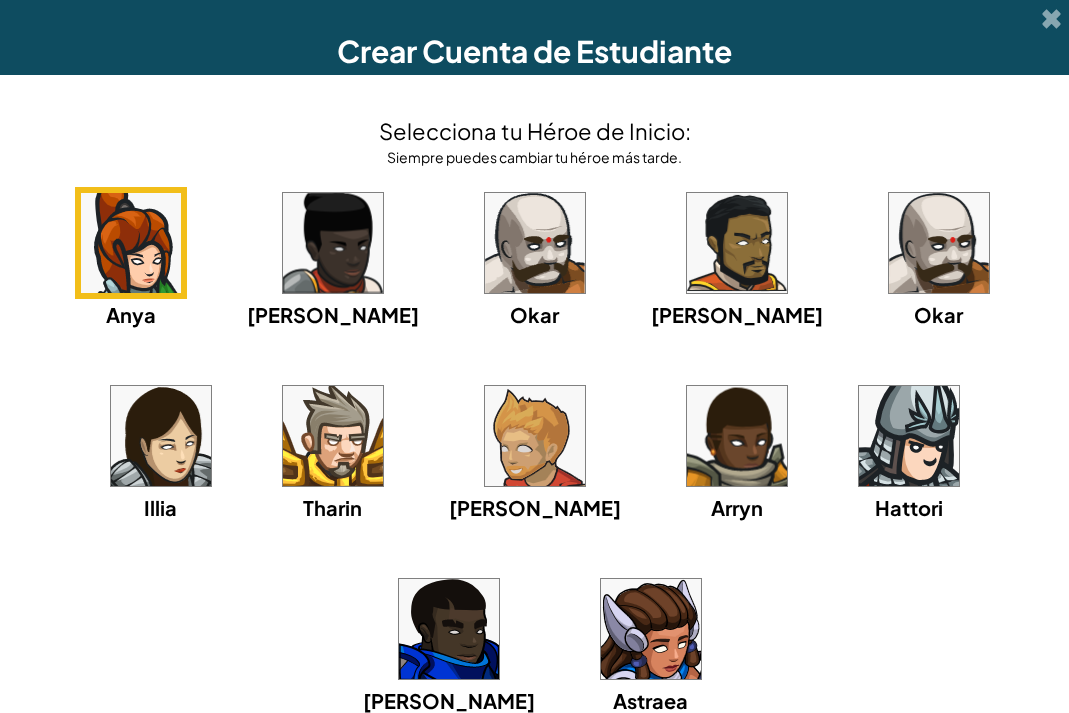 scroll, scrollTop: 69, scrollLeft: 0, axis: vertical 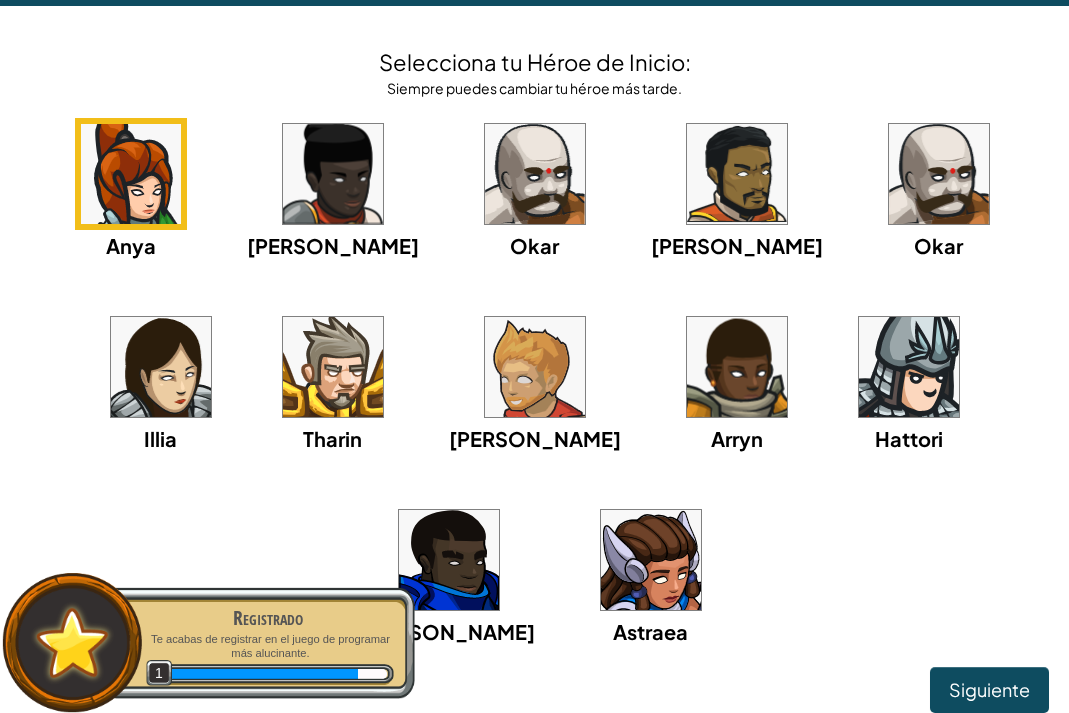 click at bounding box center (333, 174) 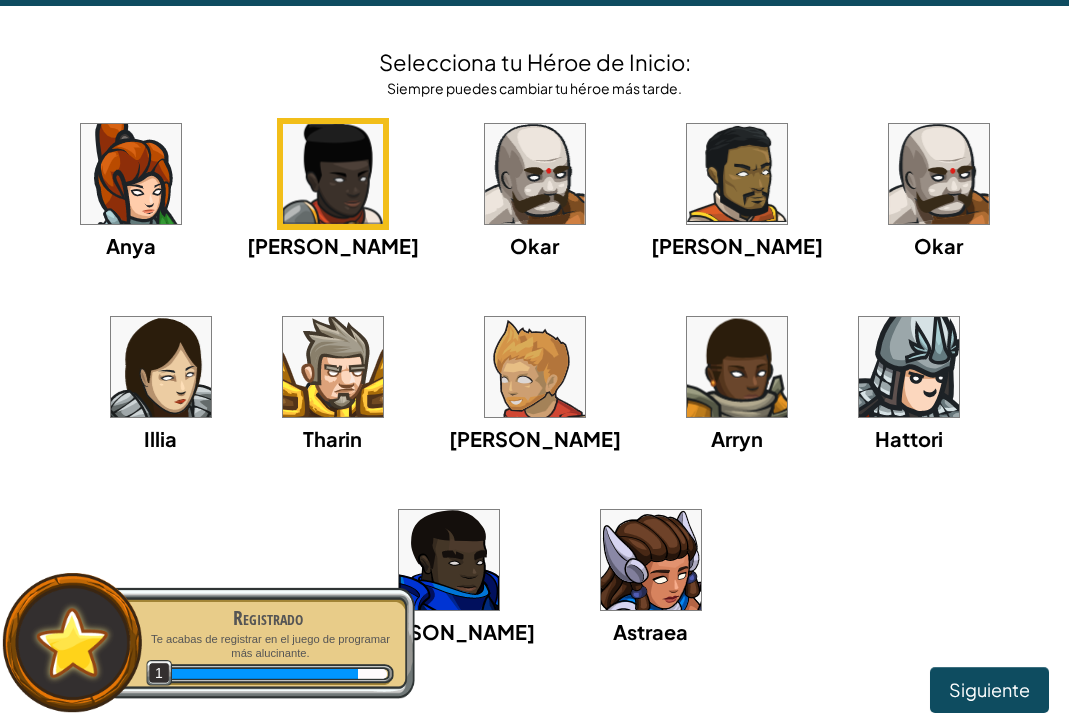 scroll, scrollTop: 167, scrollLeft: 0, axis: vertical 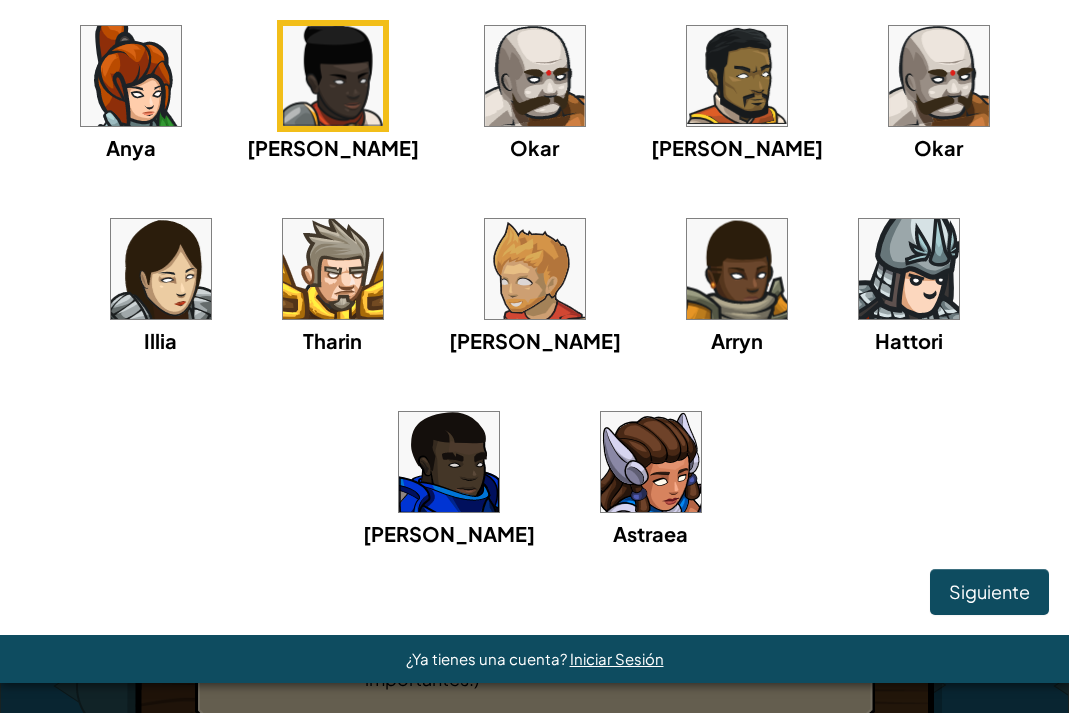 click at bounding box center [131, 76] 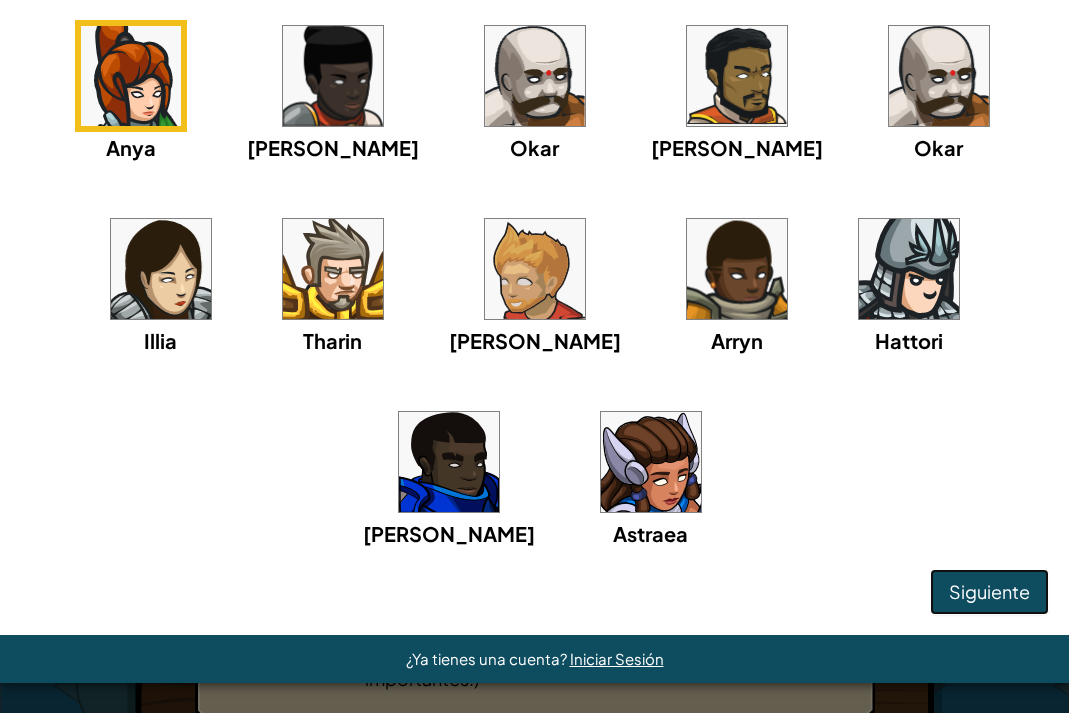 click on "Siguiente" at bounding box center (989, 591) 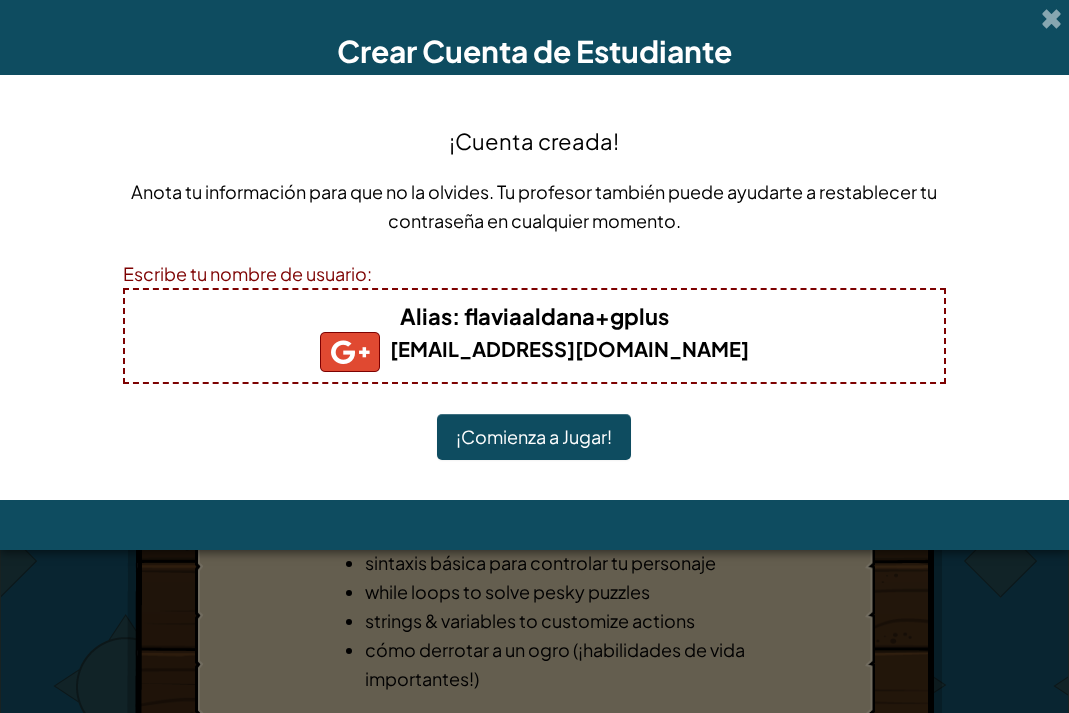 scroll, scrollTop: 0, scrollLeft: 0, axis: both 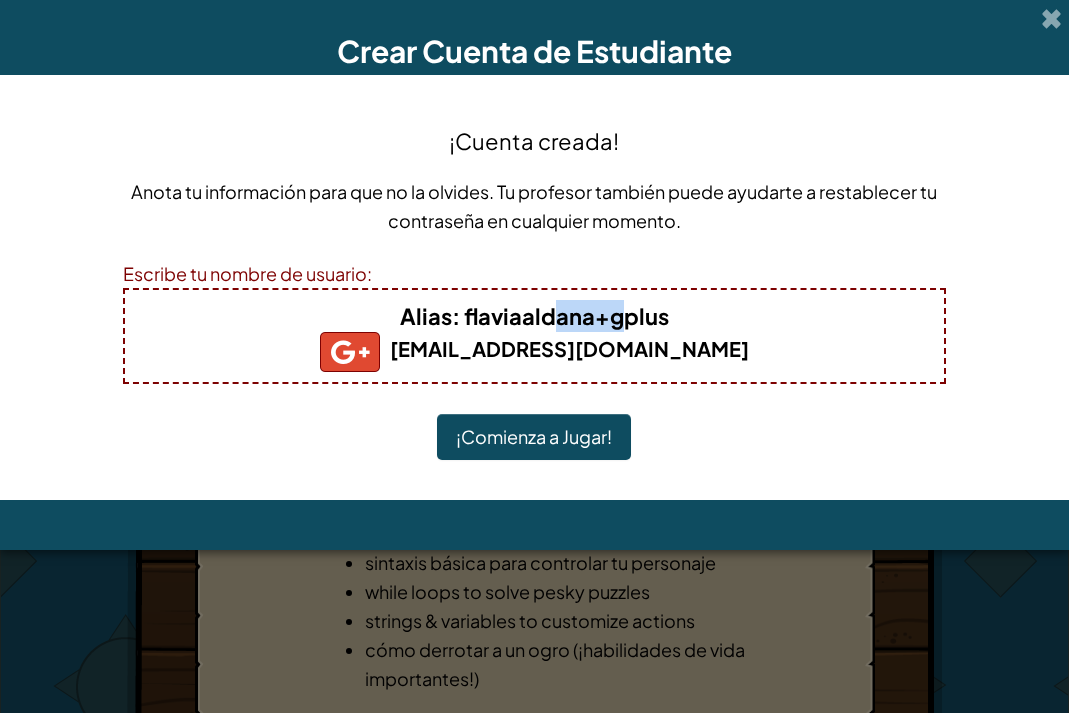 drag, startPoint x: 555, startPoint y: 323, endPoint x: 622, endPoint y: 322, distance: 67.00746 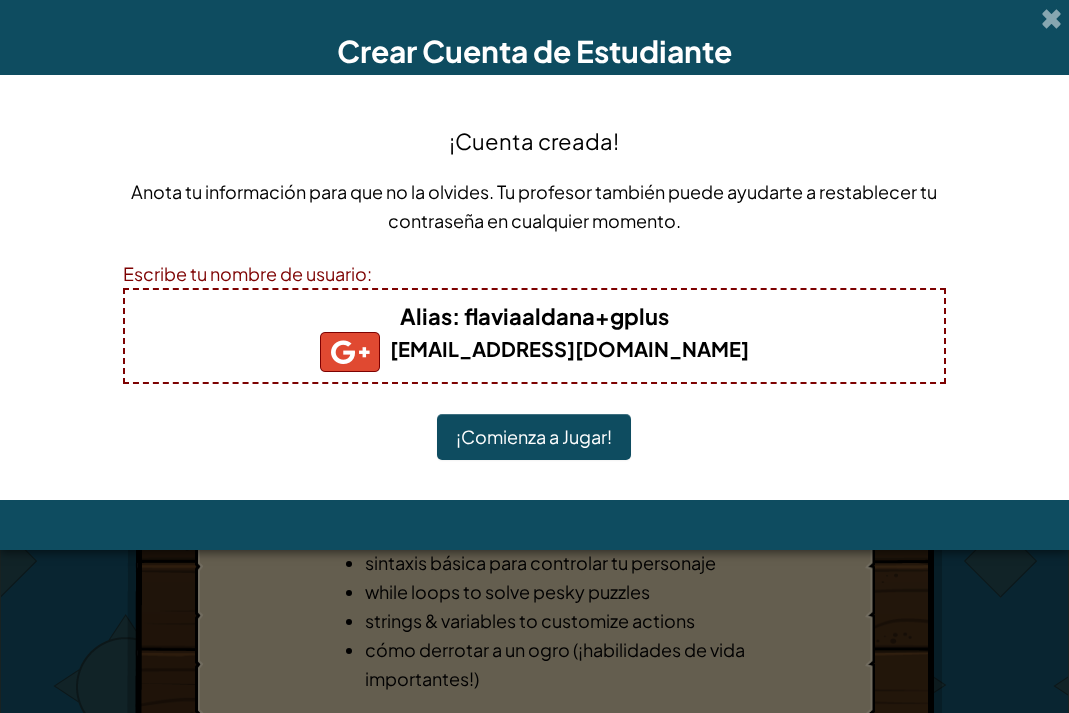 click on "flaviaaldana@montessori.edu.bo" at bounding box center [534, 352] 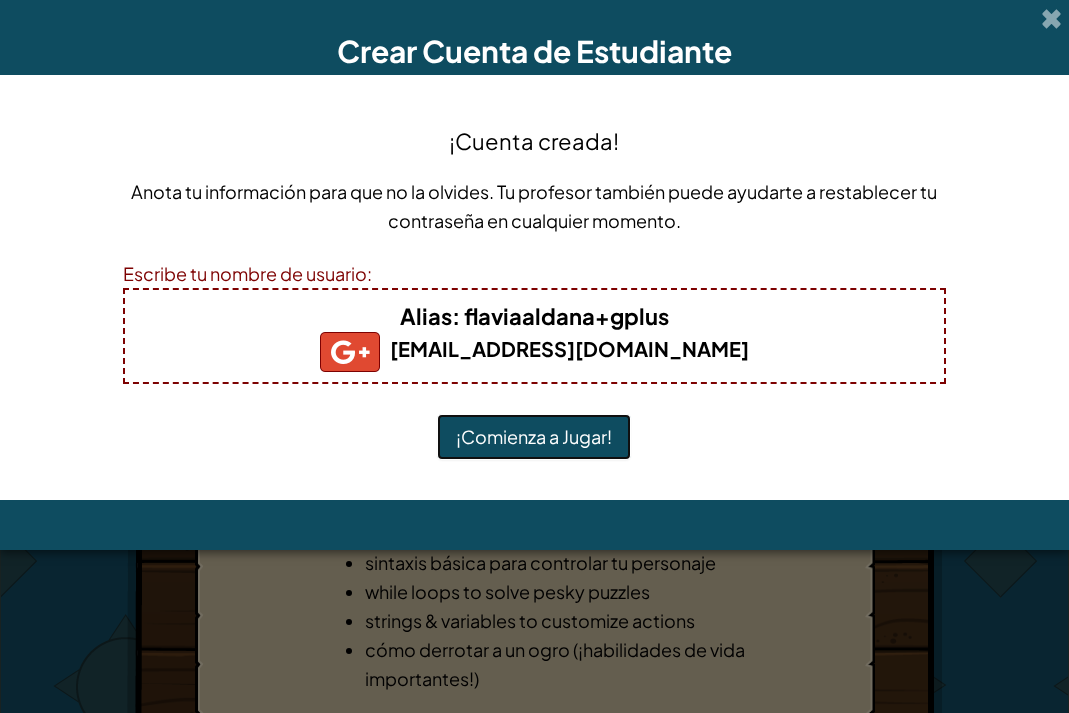 click on "¡Comienza a Jugar!" at bounding box center (534, 437) 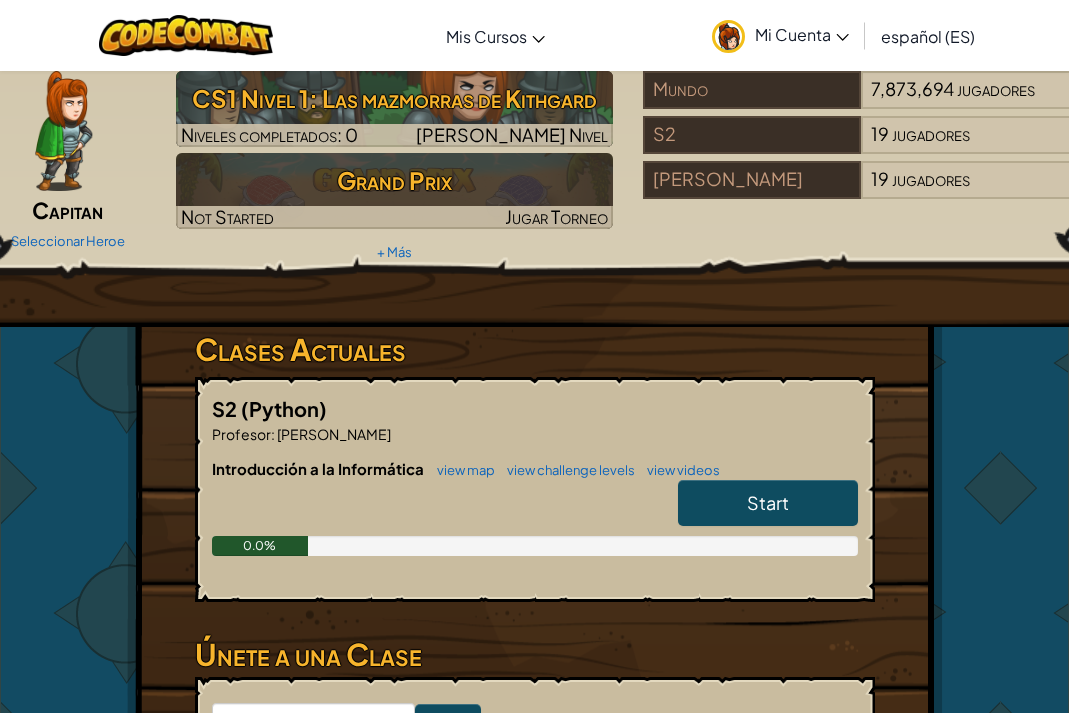 scroll, scrollTop: 95, scrollLeft: 0, axis: vertical 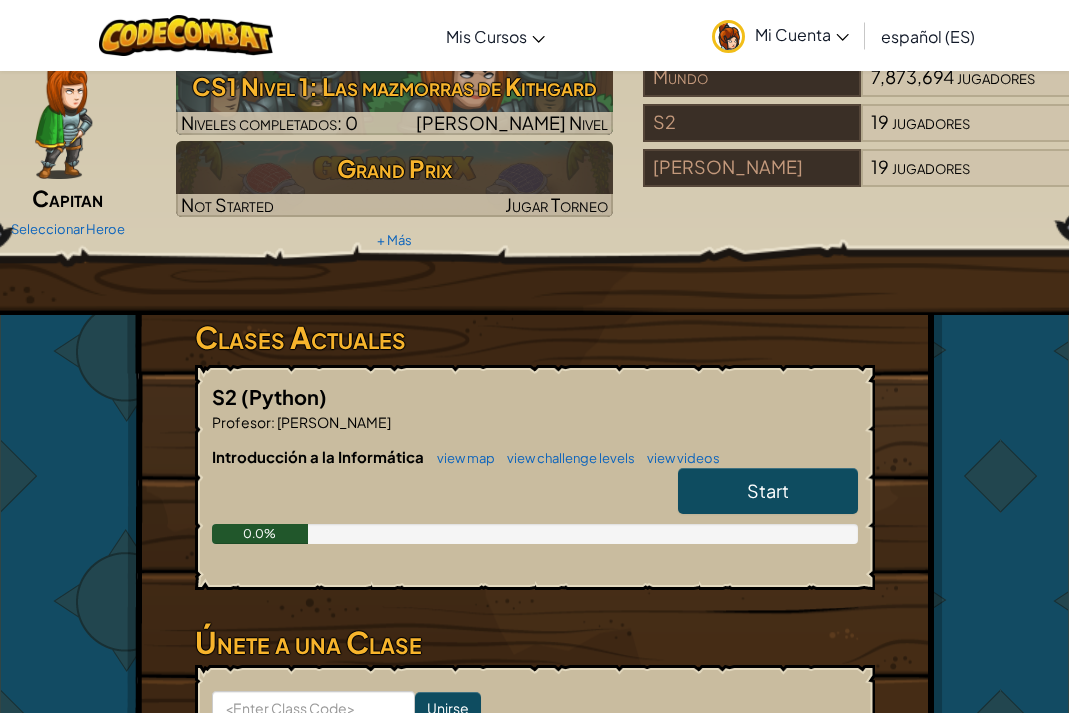 click on "Start" at bounding box center (768, 491) 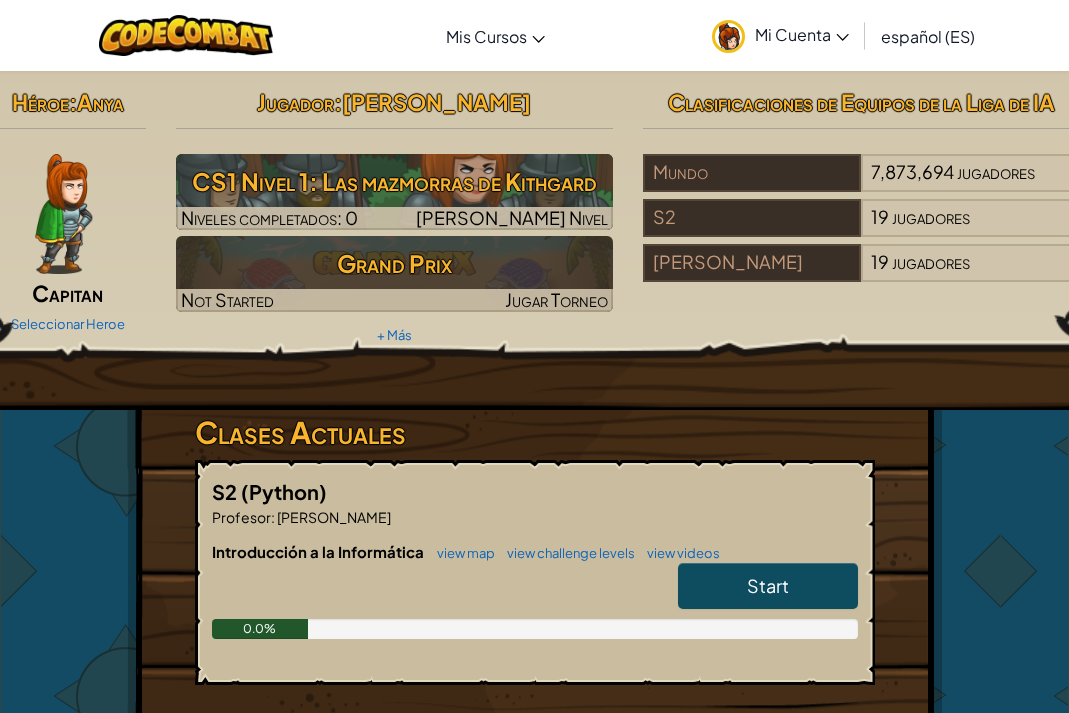 select on "es-ES" 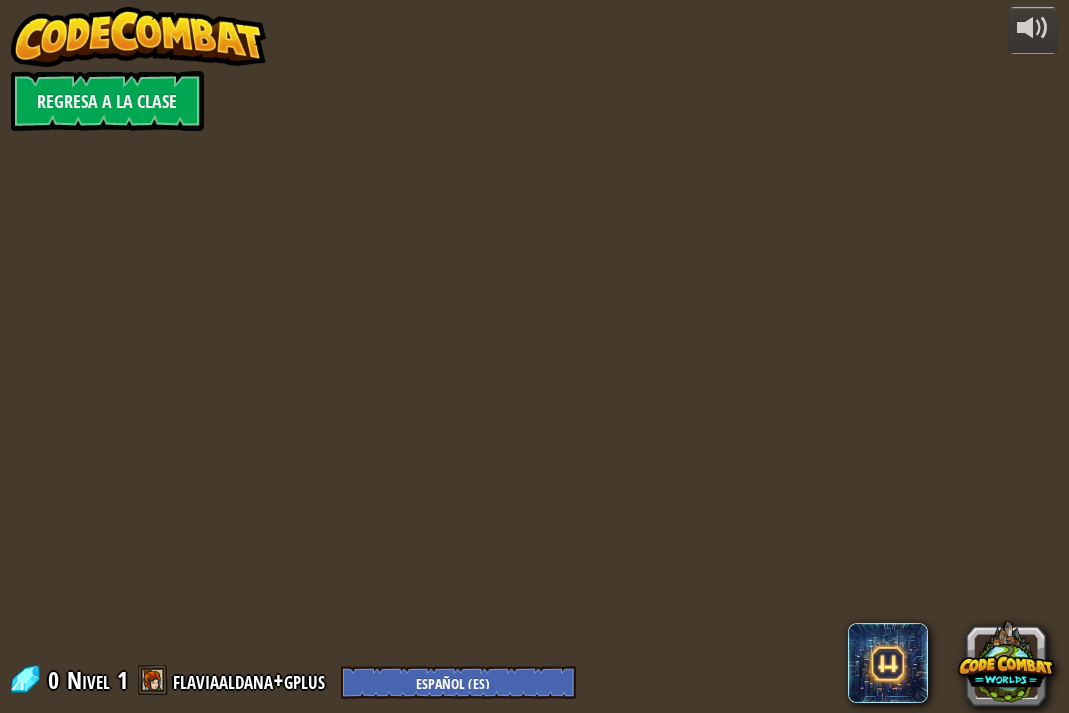 click on "powered by Regresa a la clase 0 Nivel 1 flaviaaldana+gplus English (US) English (UK) 简体中文 繁體中文 русский español (ES) español (América Latina) français Português (Portugal) Português (Brasil) ---------------------------------- العربية azərbaycan dili български език Català čeština dansk Deutsch (Deutschland) Deutsch (Österreich) Deutsch (Schweiz) Eesti Ελληνικά Esperanto Filipino فارسی Galego 한국어 ʻŌlelo Hawaiʻi עברית hrvatski jezik magyar Bahasa Indonesia Italiano қазақ тілі lietuvių kalba latviešu te reo Māori Македонски मानक हिन्दी Монгол хэл Bahasa Melayu မြန်မာစကား Nederlands (België) Nederlands (Nederland) 日本語 Norsk Bokmål Norsk Nynorsk O'zbekcha Polski limba română српски slovenčina slovenščina suomi Svenska ไทย Türkçe українська اُردُو Tiếng Việt 吴语 吳語" at bounding box center (534, 356) 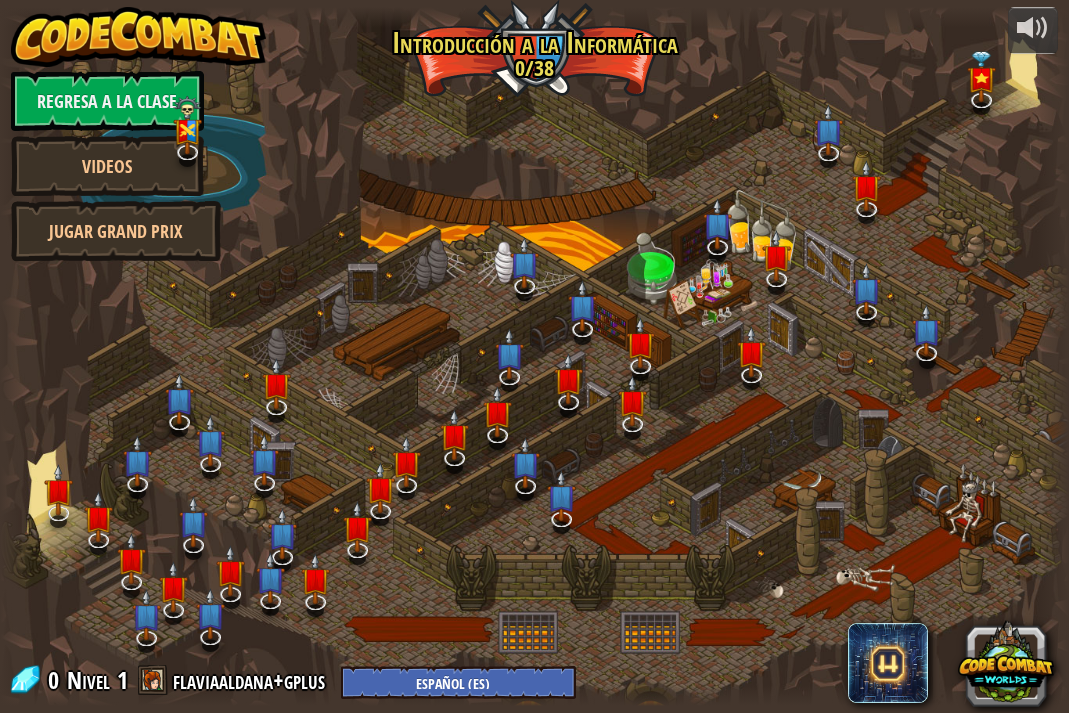 select on "es-ES" 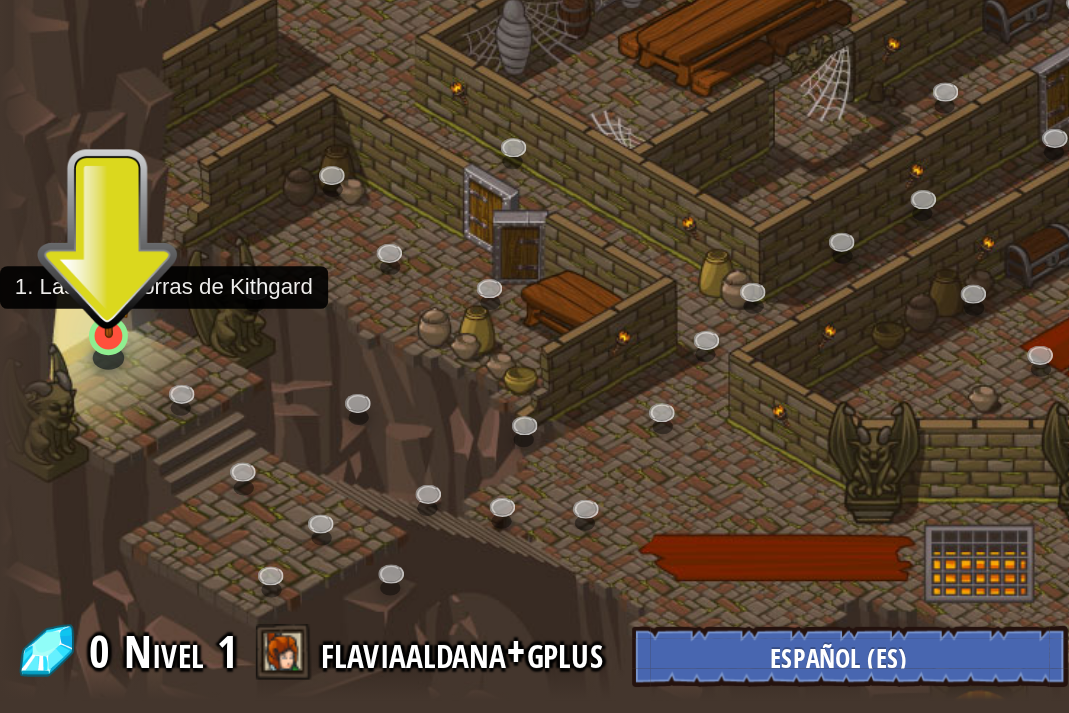 click at bounding box center [59, 482] 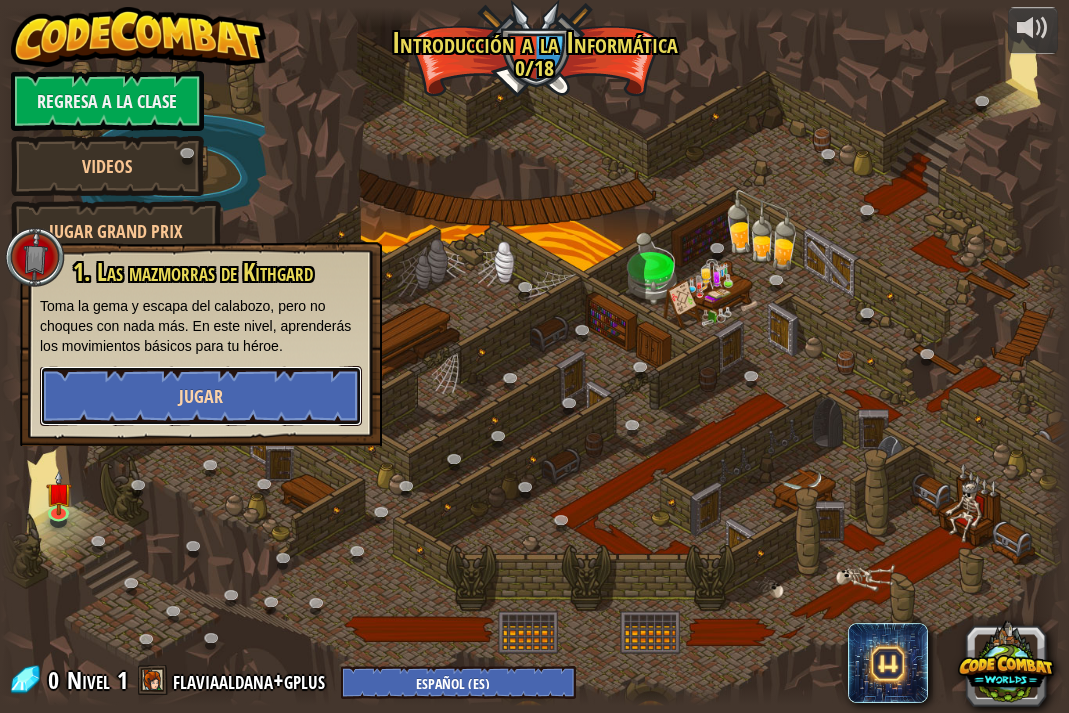 click on "Jugar" at bounding box center (201, 396) 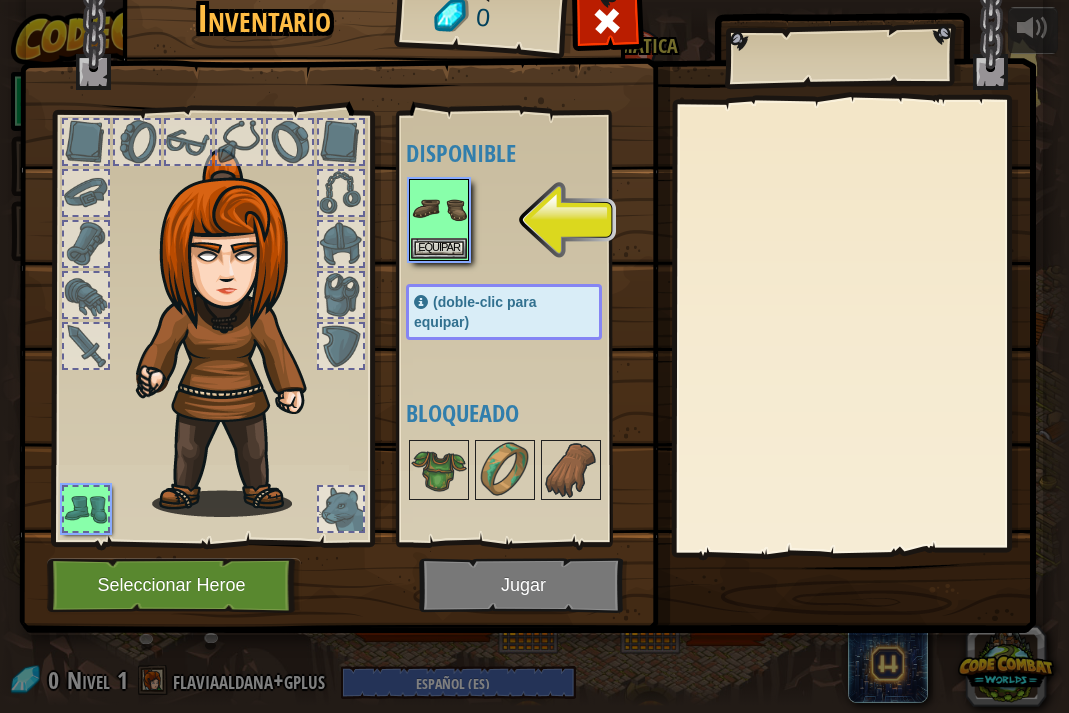 click at bounding box center (527, 270) 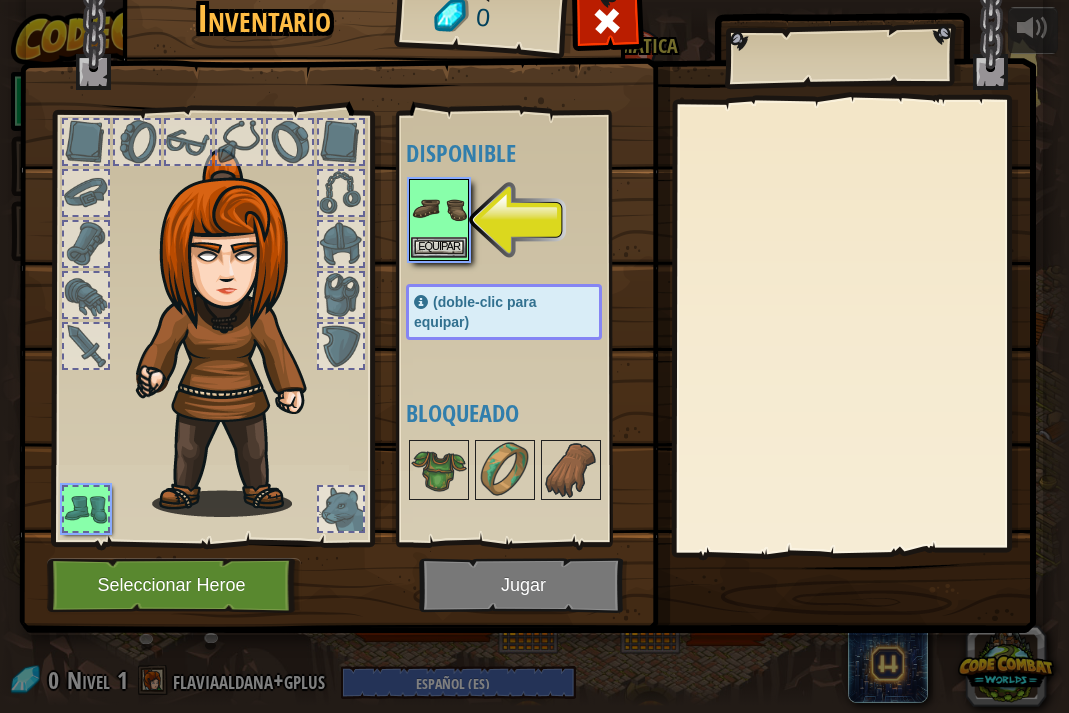 click at bounding box center (439, 209) 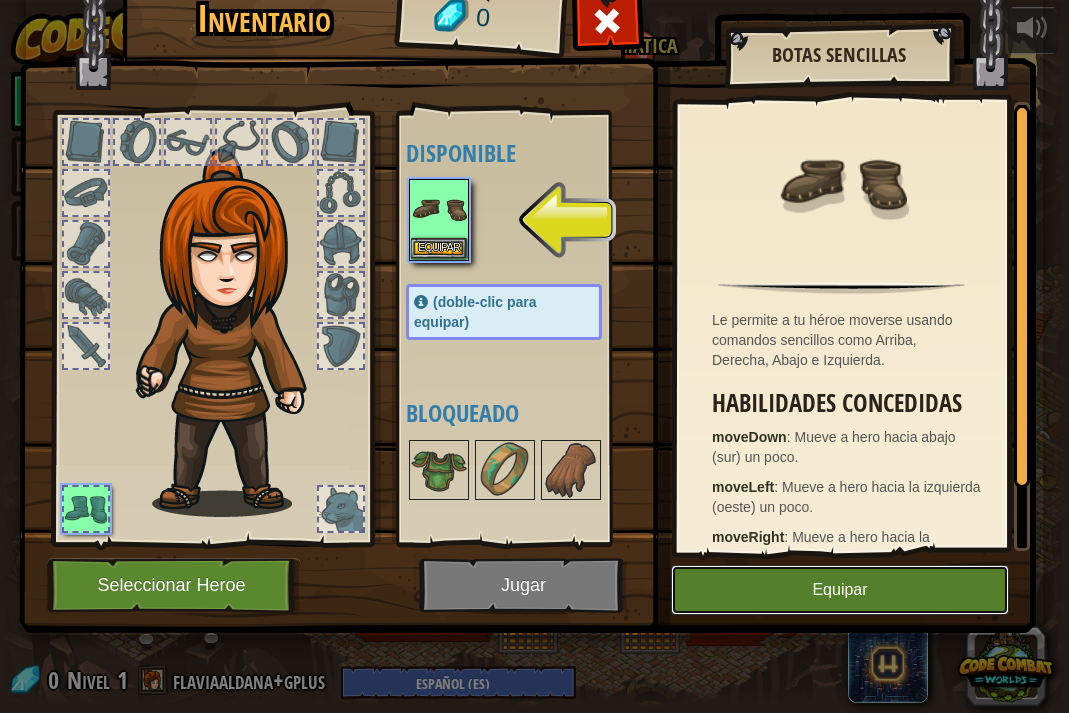 click on "Equipar" at bounding box center [840, 590] 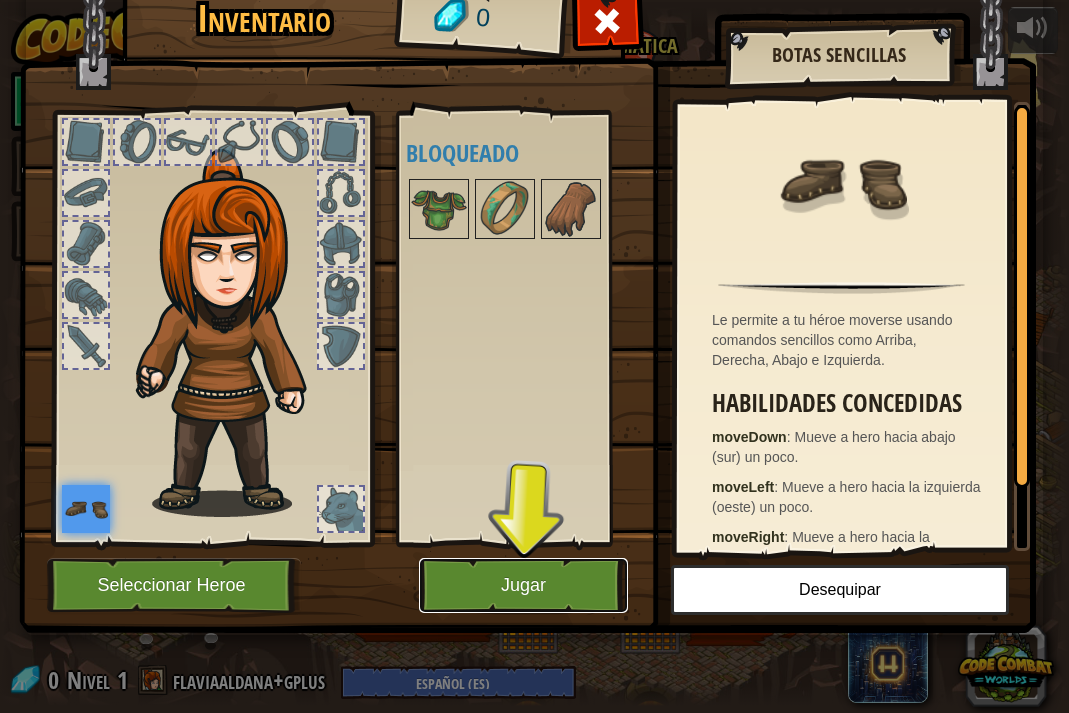 click on "Jugar" at bounding box center [523, 585] 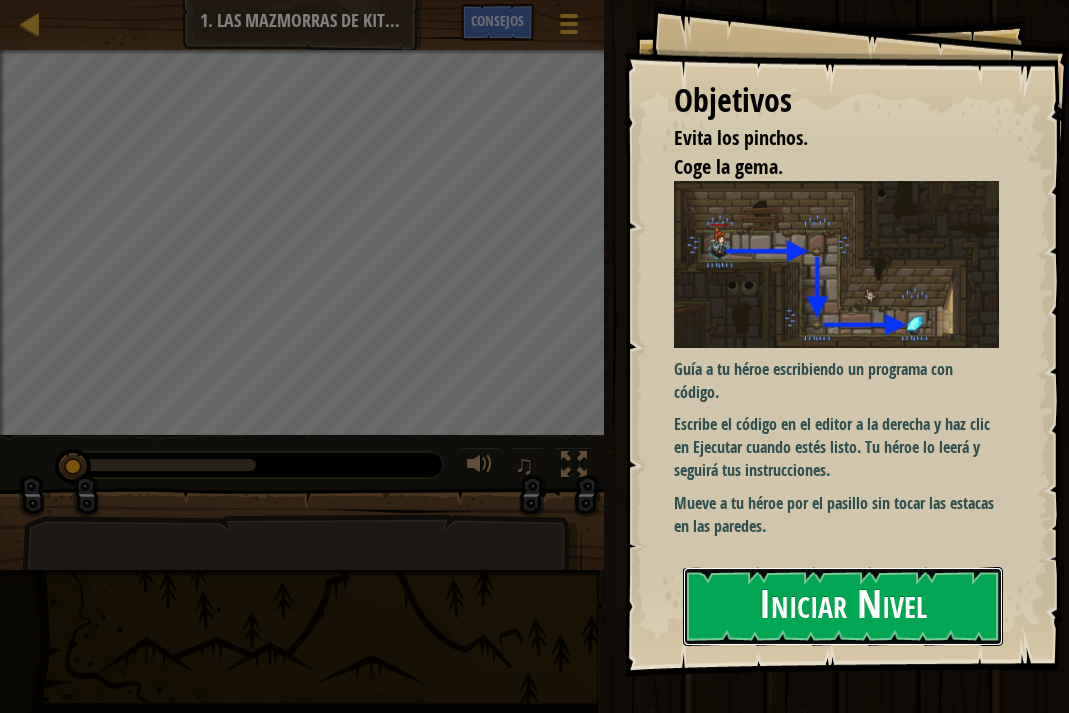 click on "Iniciar Nivel" at bounding box center (843, 606) 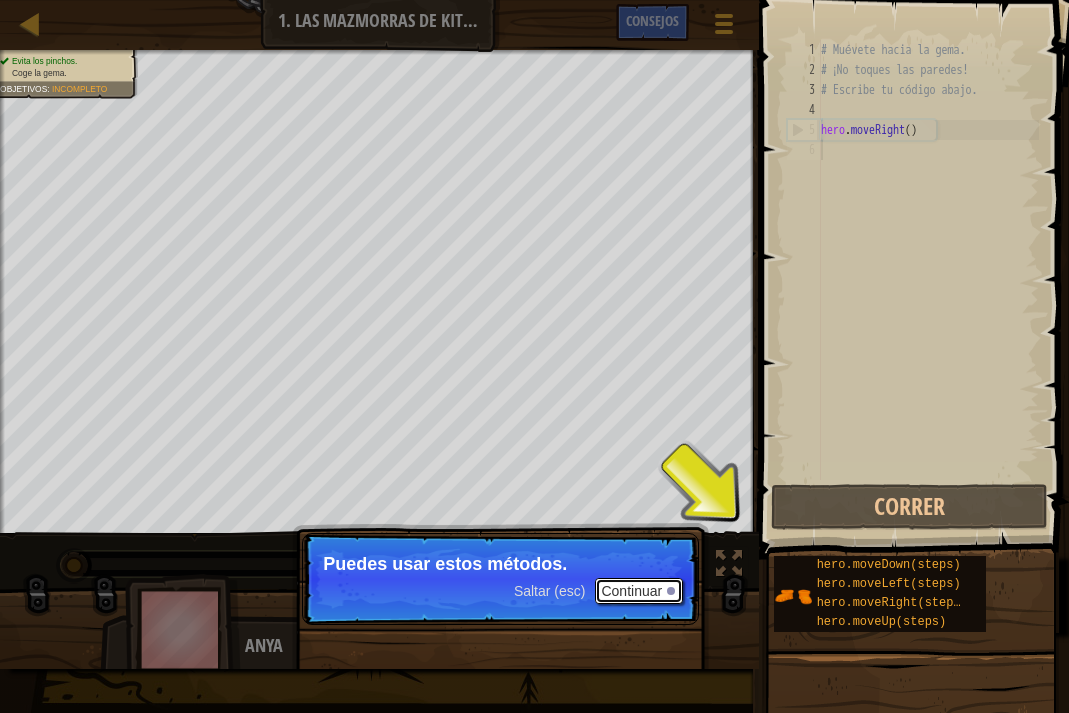 click on "Continuar" at bounding box center (639, 591) 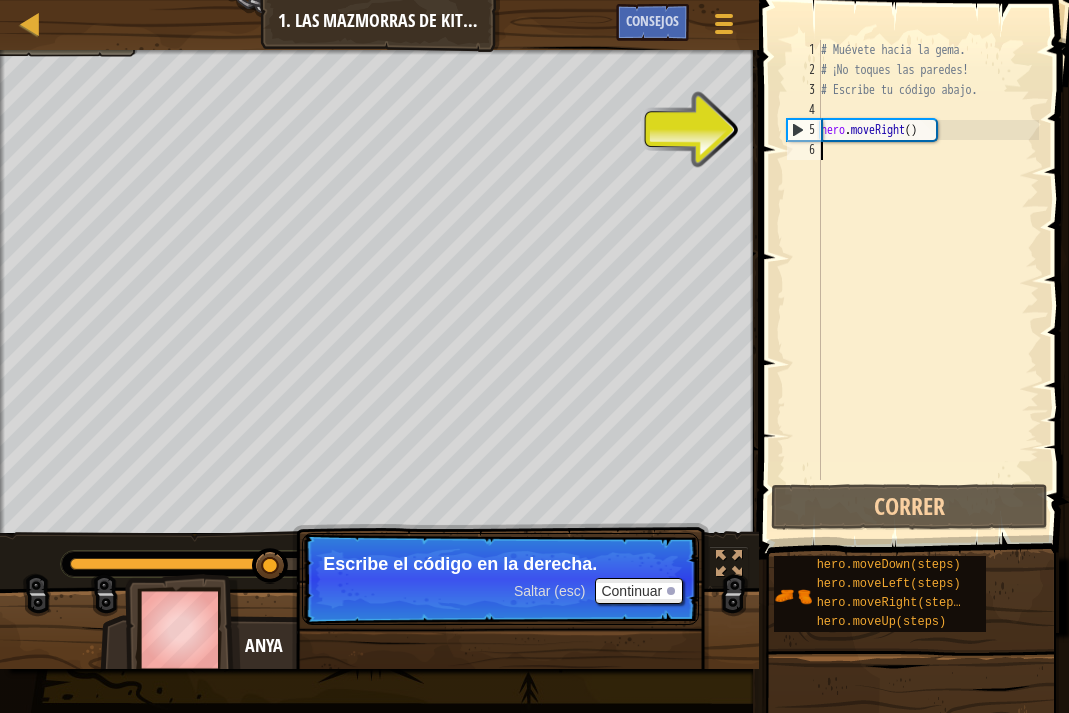 type on "h" 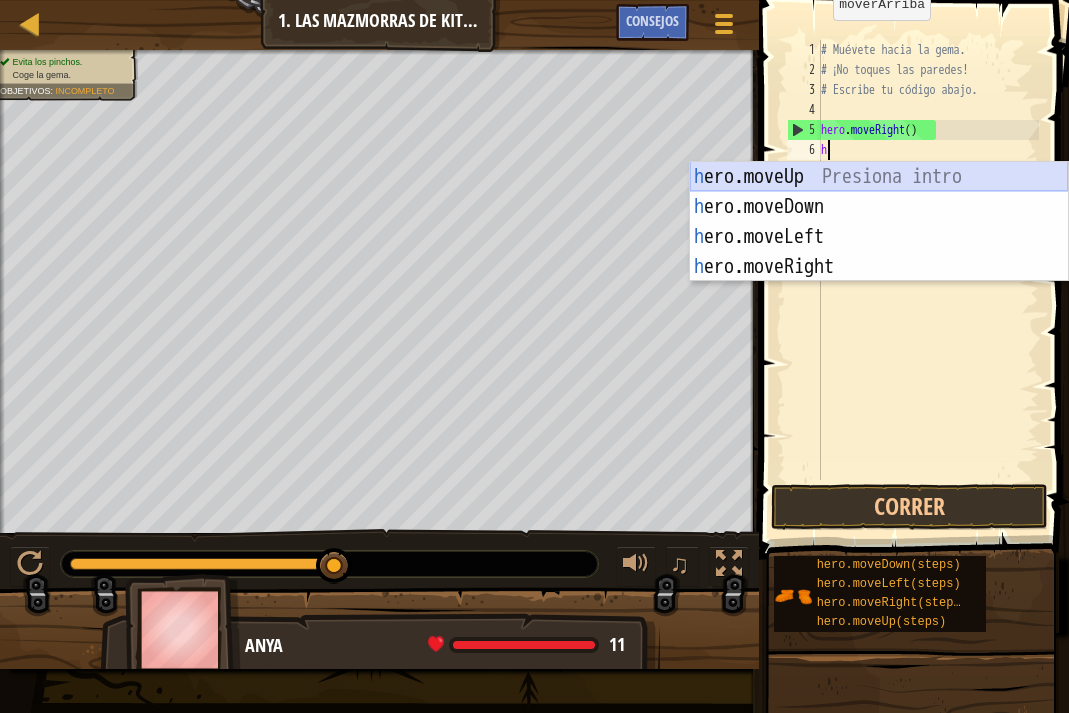 click on "h ero.moveUp Presiona intro h ero.moveDown Presiona intro h ero.moveLeft Presiona intro h ero.moveRight Presiona intro" at bounding box center (879, 252) 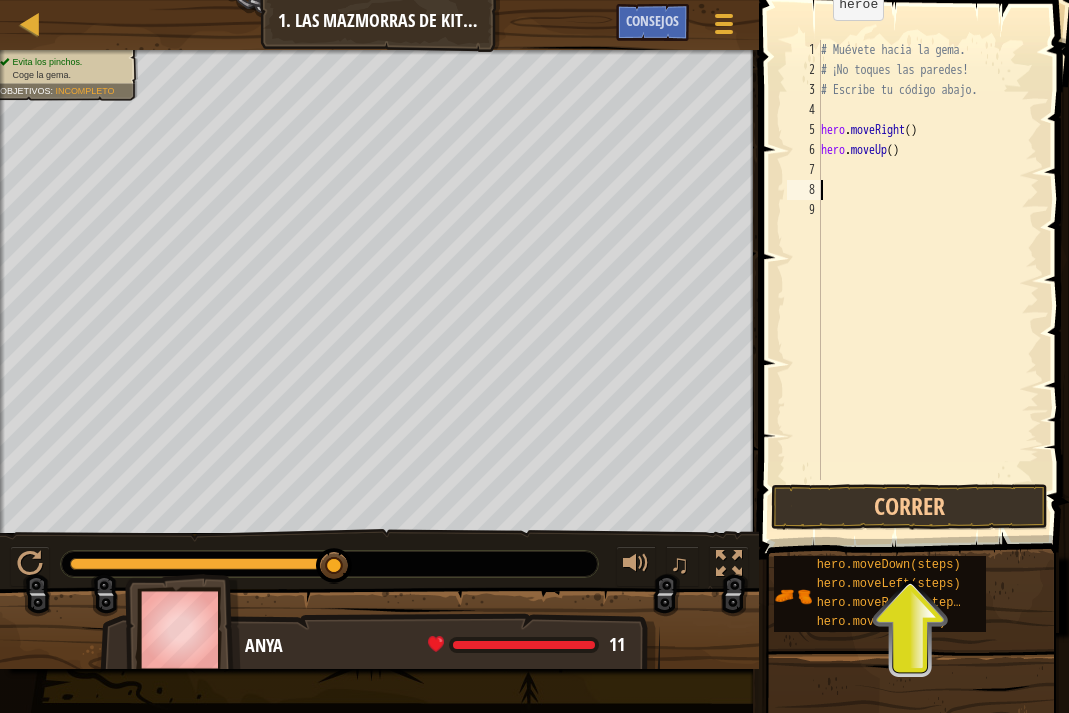 click on "# Muévete hacia la gema. # ¡No toques las paredes! # Escribe tu código abajo. hero . moveRight ( ) hero . moveUp ( )" at bounding box center [928, 280] 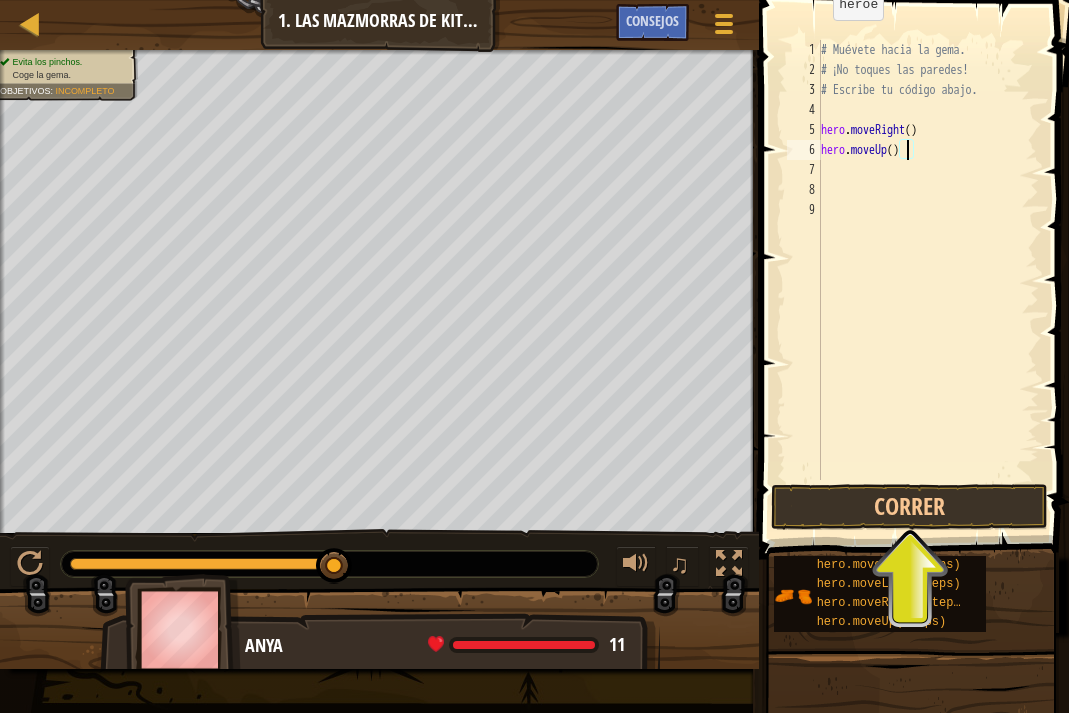 click on "# Muévete hacia la gema. # ¡No toques las paredes! # Escribe tu código abajo. hero . moveRight ( ) hero . moveUp ( )" at bounding box center (928, 280) 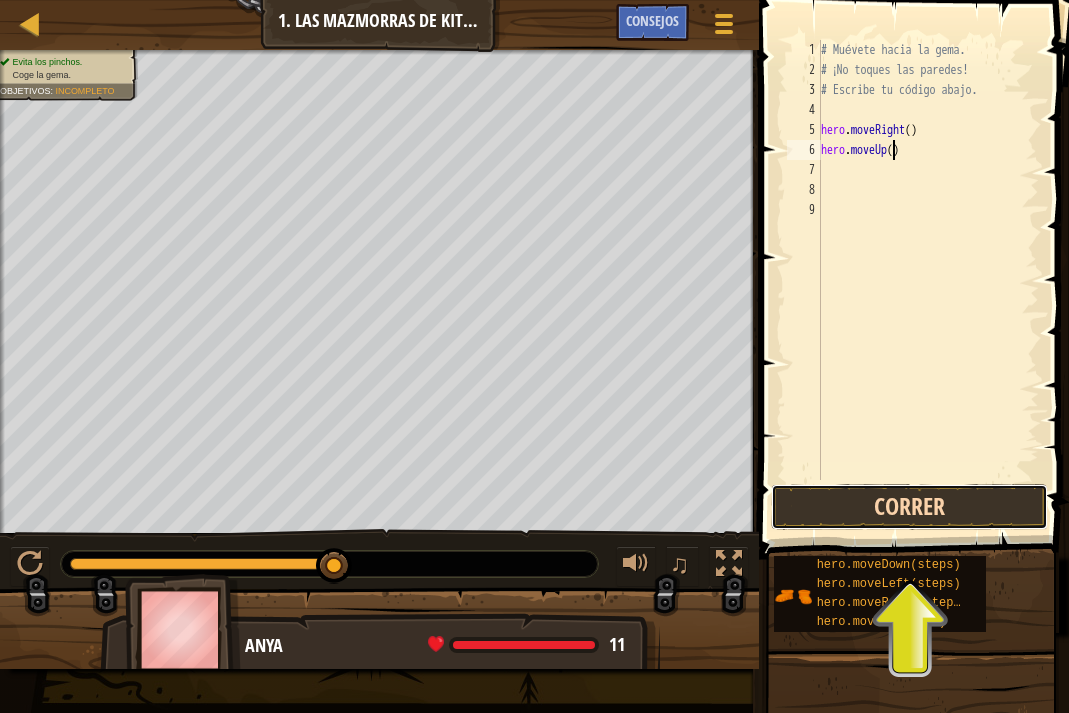 click on "Correr" at bounding box center [909, 507] 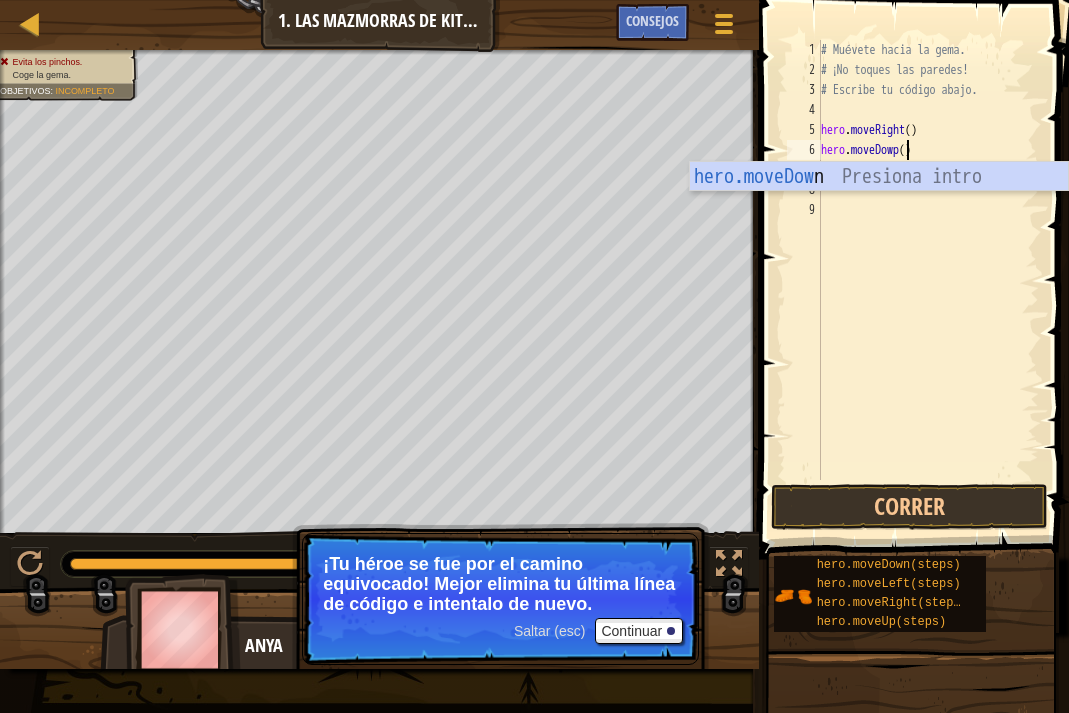 scroll, scrollTop: 9, scrollLeft: 7, axis: both 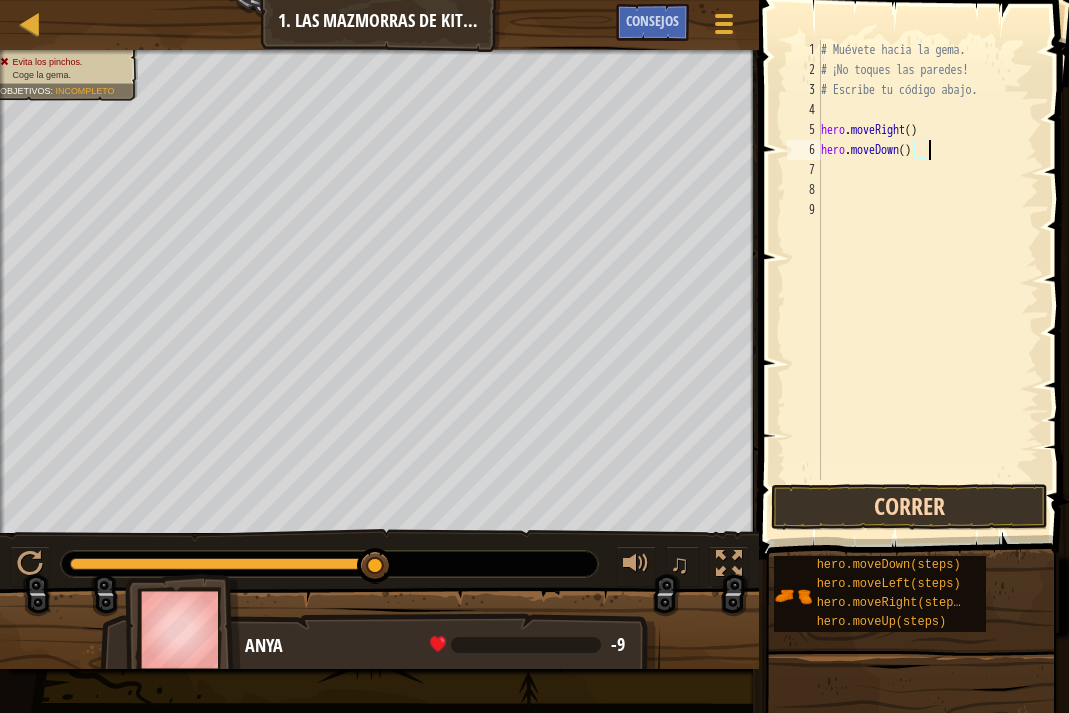 type on "hero.moveDown()" 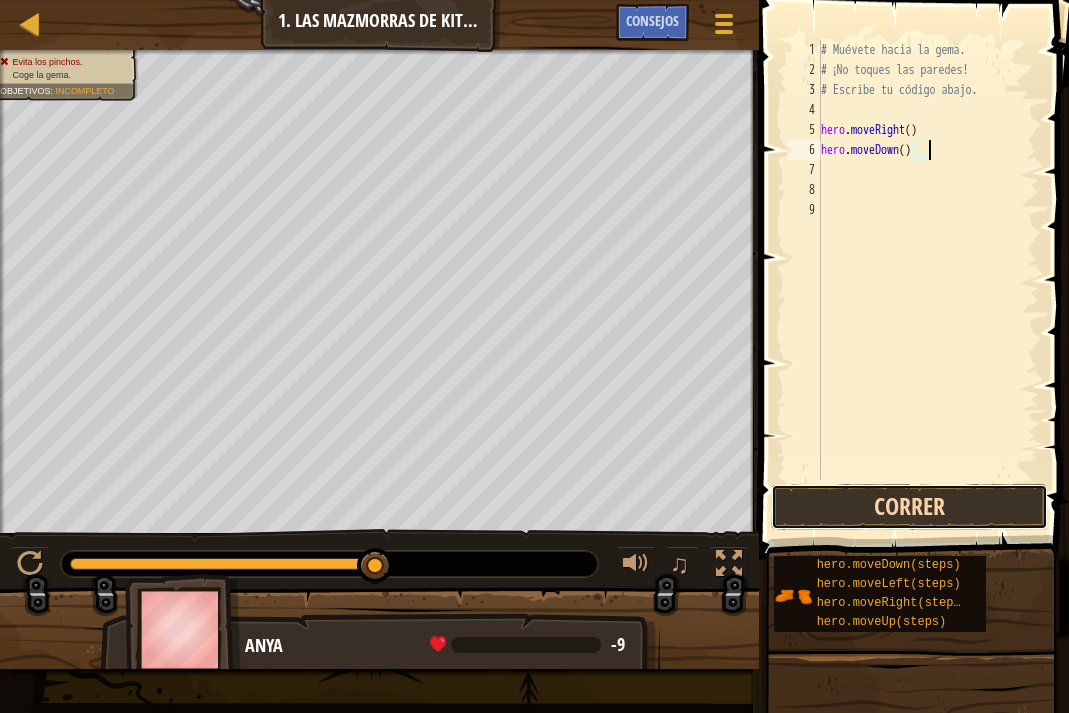 click on "Correr" at bounding box center [909, 507] 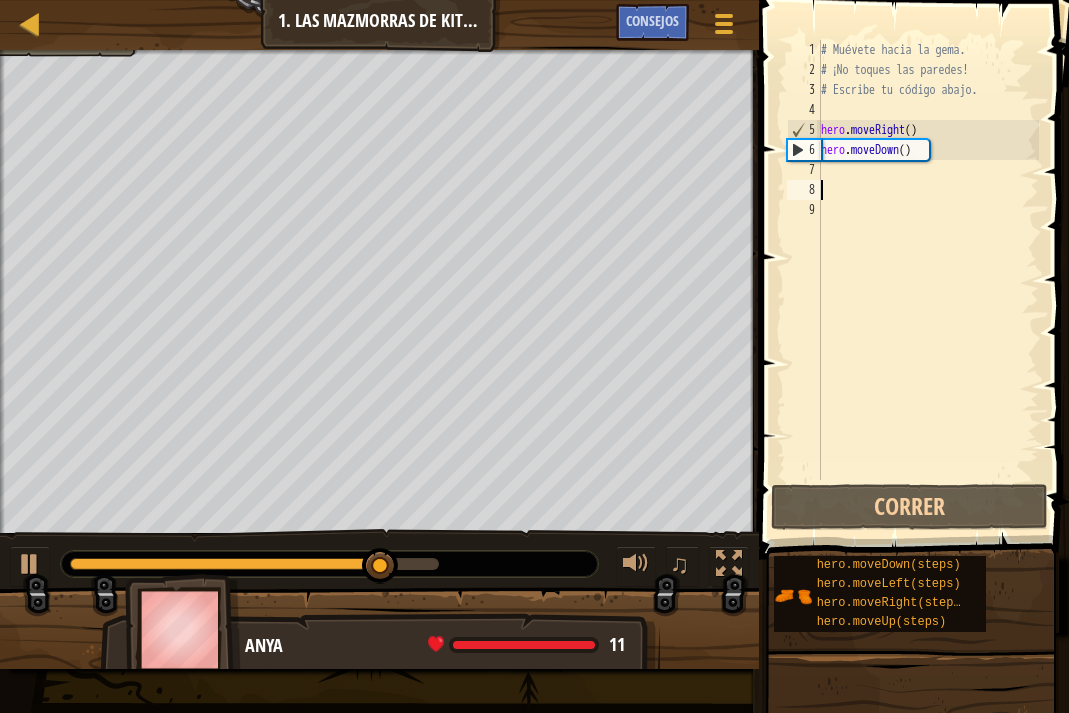 click on "# Muévete hacia la gema. # ¡No toques las paredes! # Escribe tu código abajo. hero . moveRight ( ) hero . moveDown ( )" at bounding box center [928, 280] 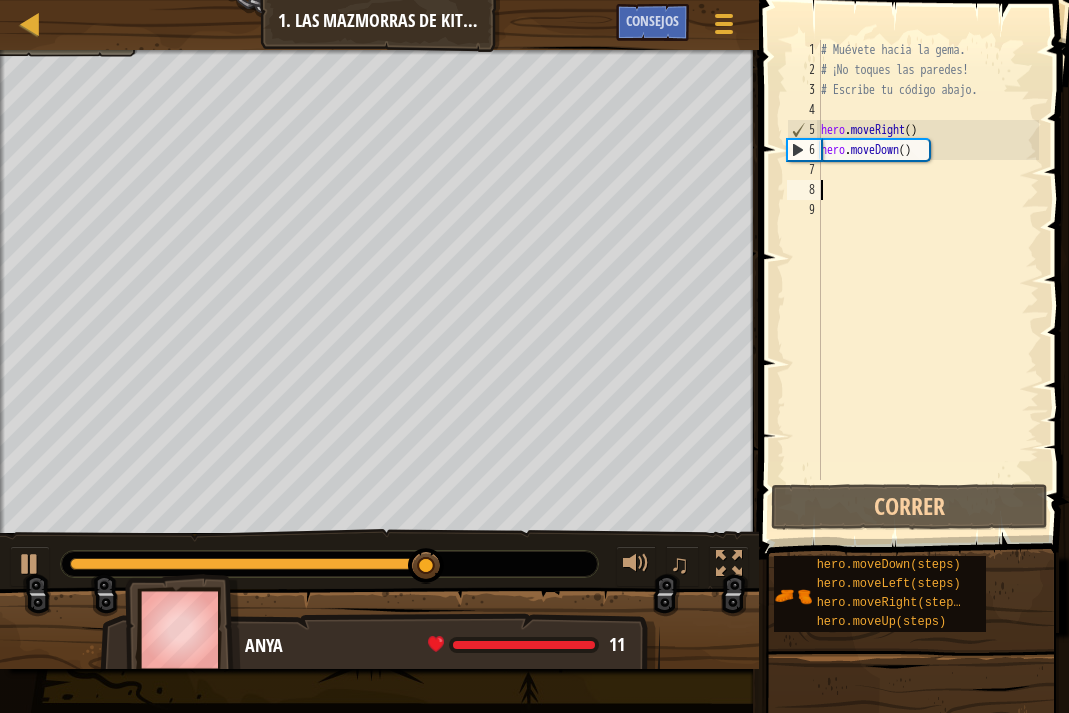 click on "# Muévete hacia la gema. # ¡No toques las paredes! # Escribe tu código abajo. hero . moveRight ( ) hero . moveDown ( )" at bounding box center (928, 280) 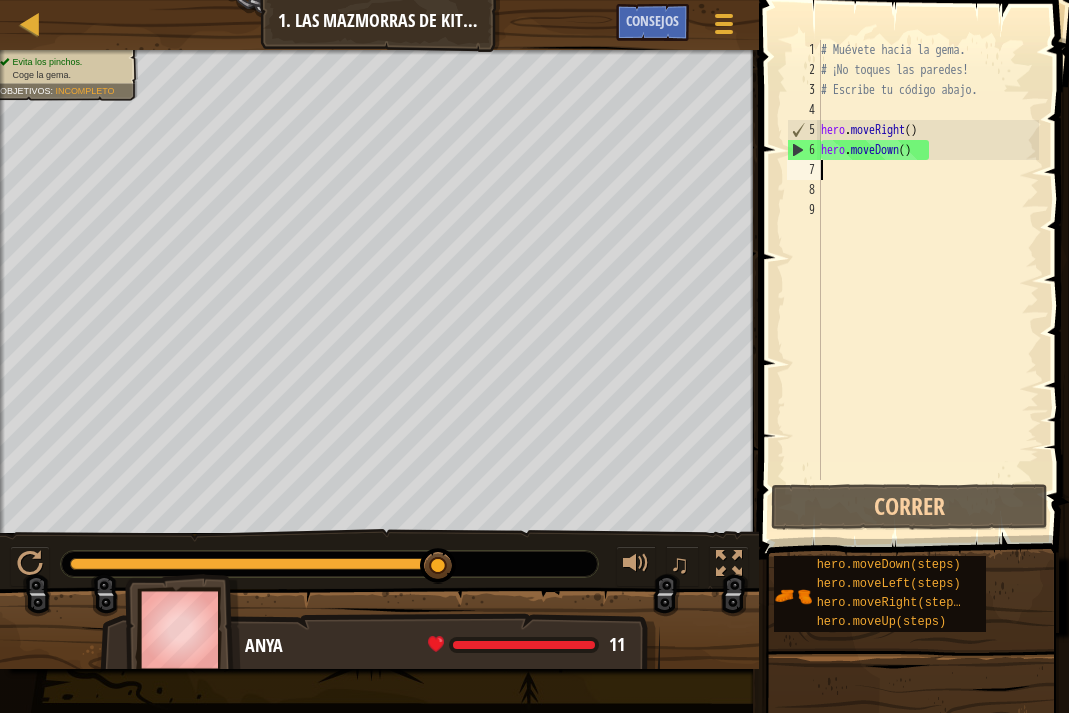 type on "h" 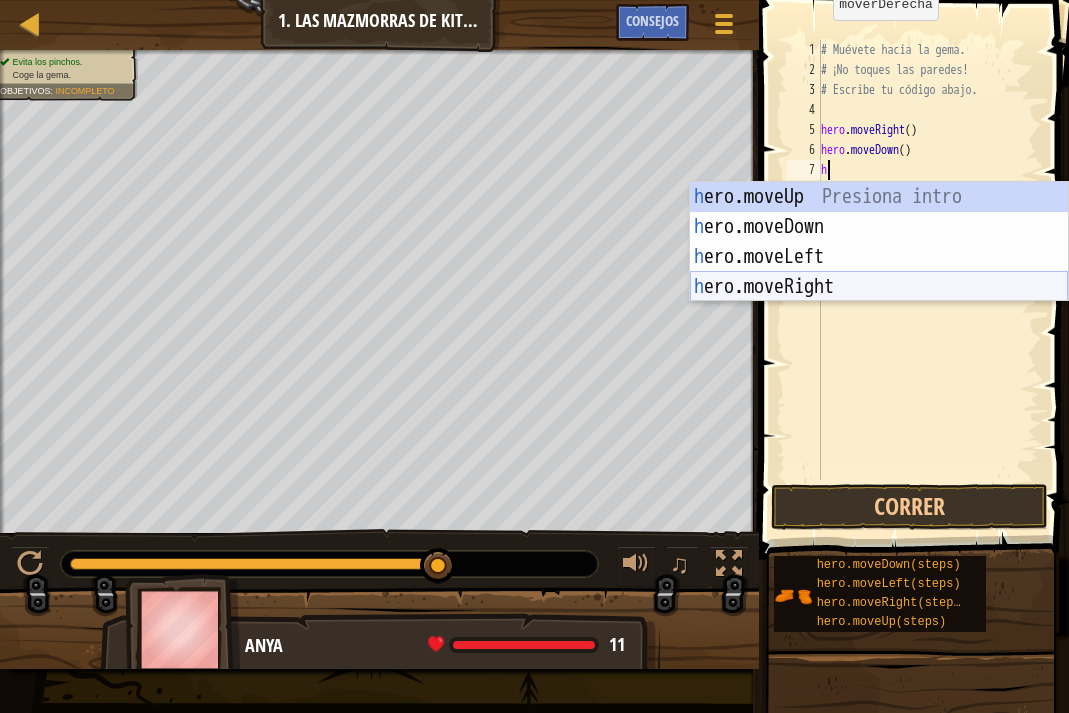 click on "h ero.moveUp Presiona intro h ero.moveDown Presiona intro h ero.moveLeft Presiona intro h ero.moveRight Presiona intro" at bounding box center [879, 272] 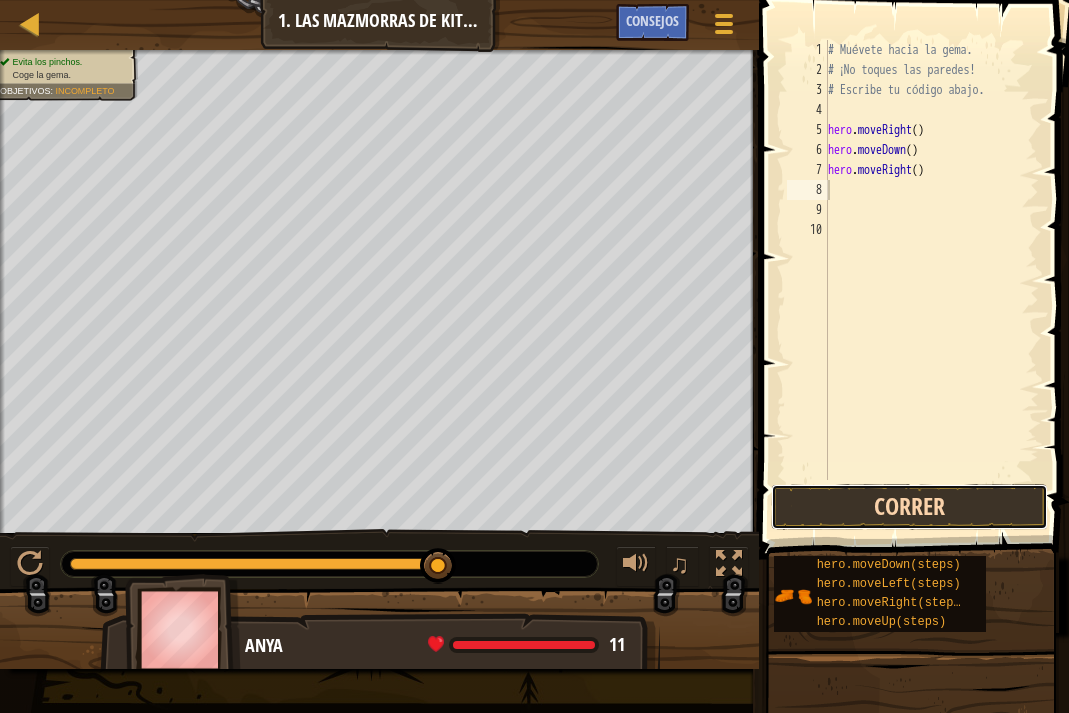 click on "Correr" at bounding box center (909, 507) 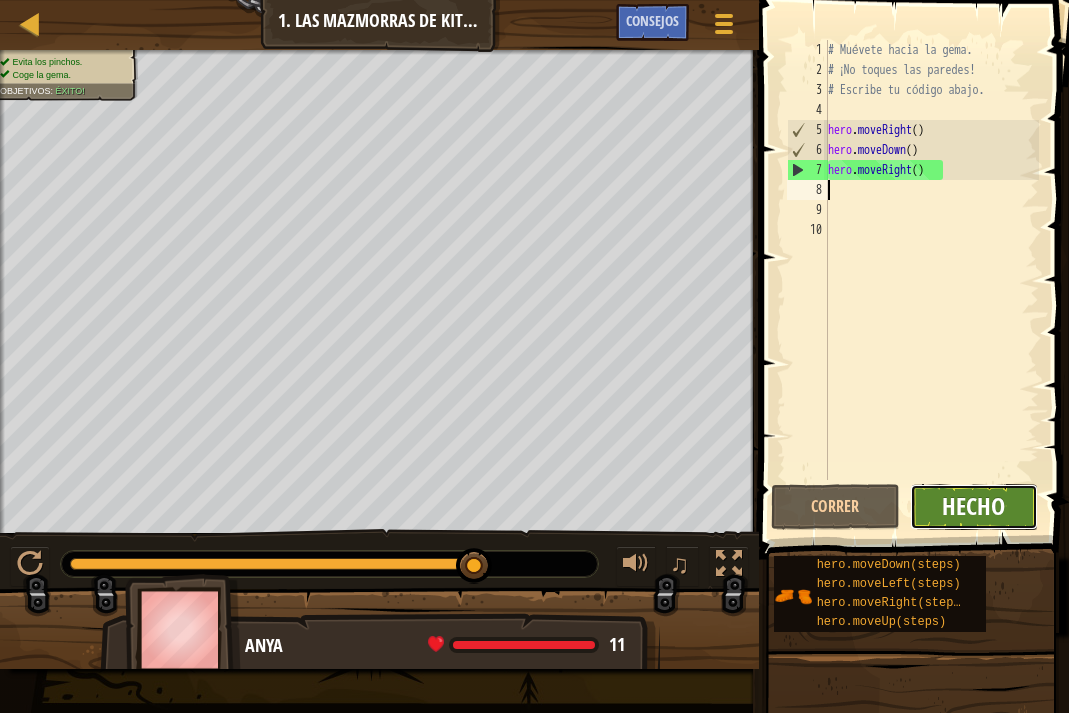 click on "Hecho" at bounding box center [973, 506] 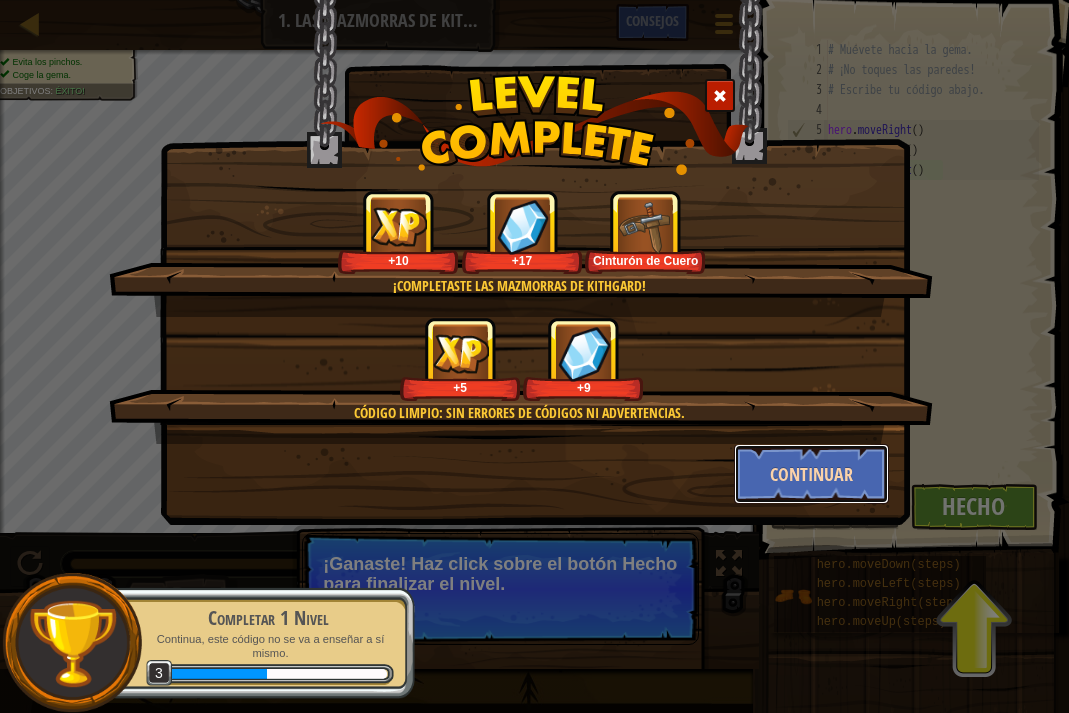 click on "Continuar" at bounding box center [811, 474] 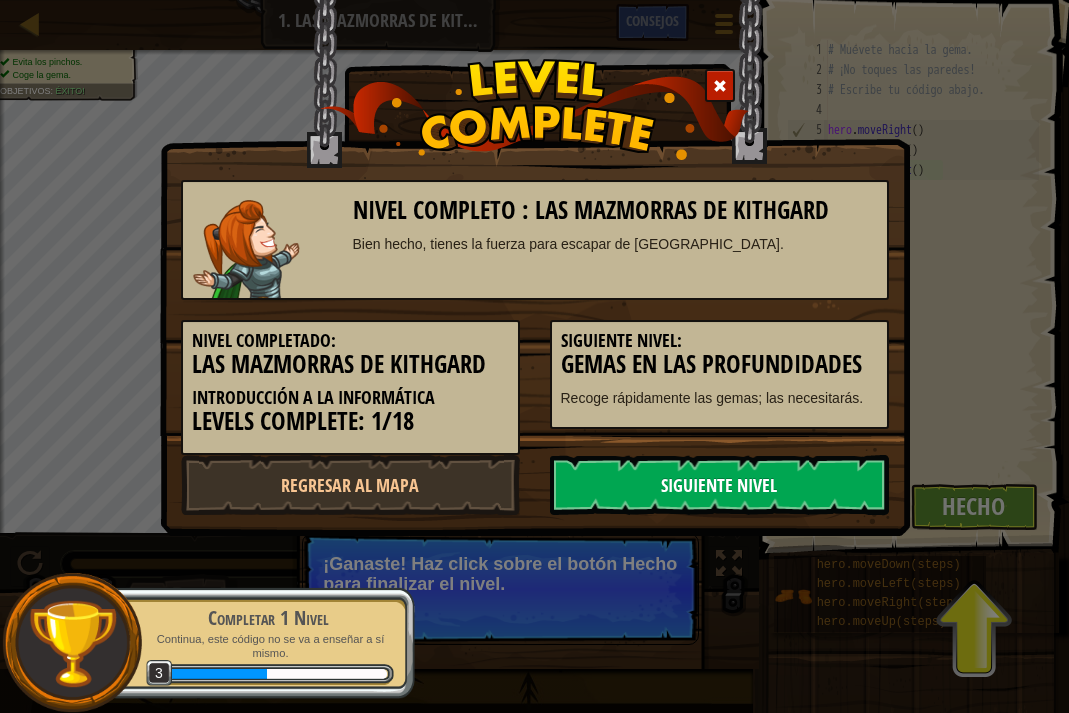 click on "Siguiente nivel" at bounding box center [719, 485] 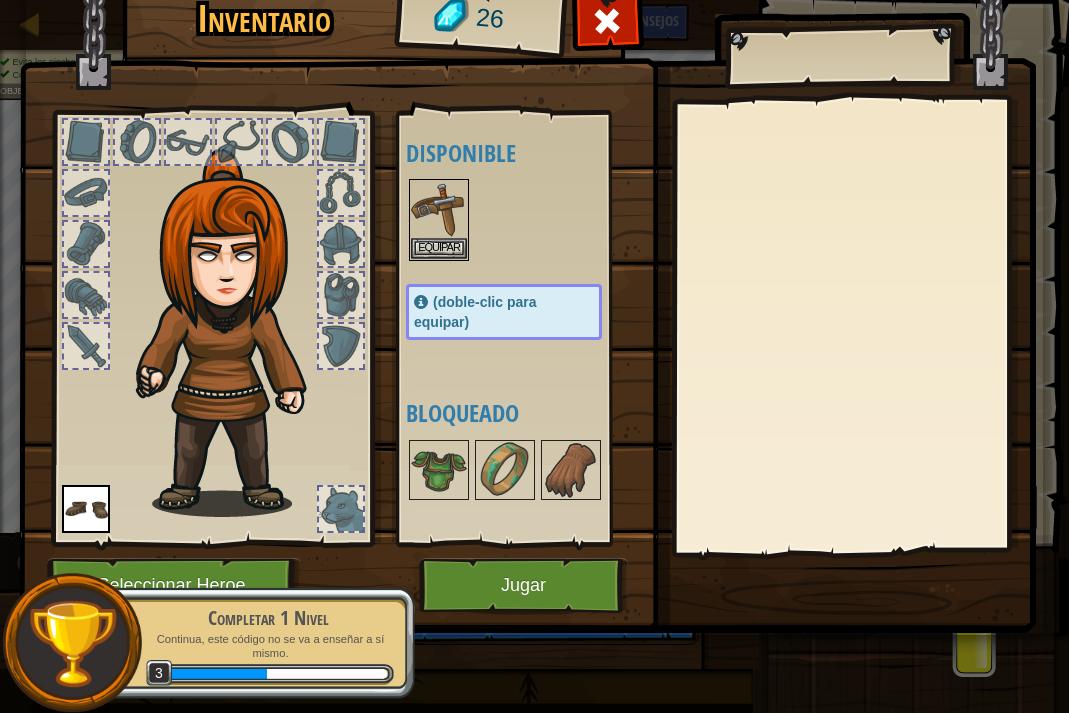 click at bounding box center [527, 270] 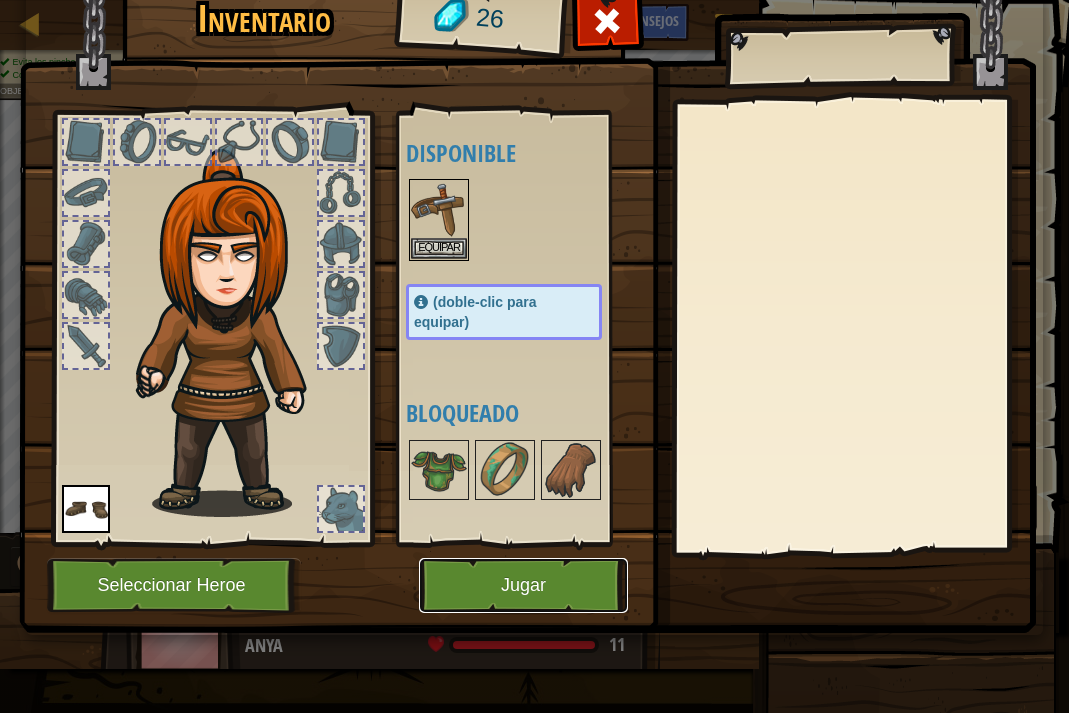 click on "Jugar" at bounding box center (523, 585) 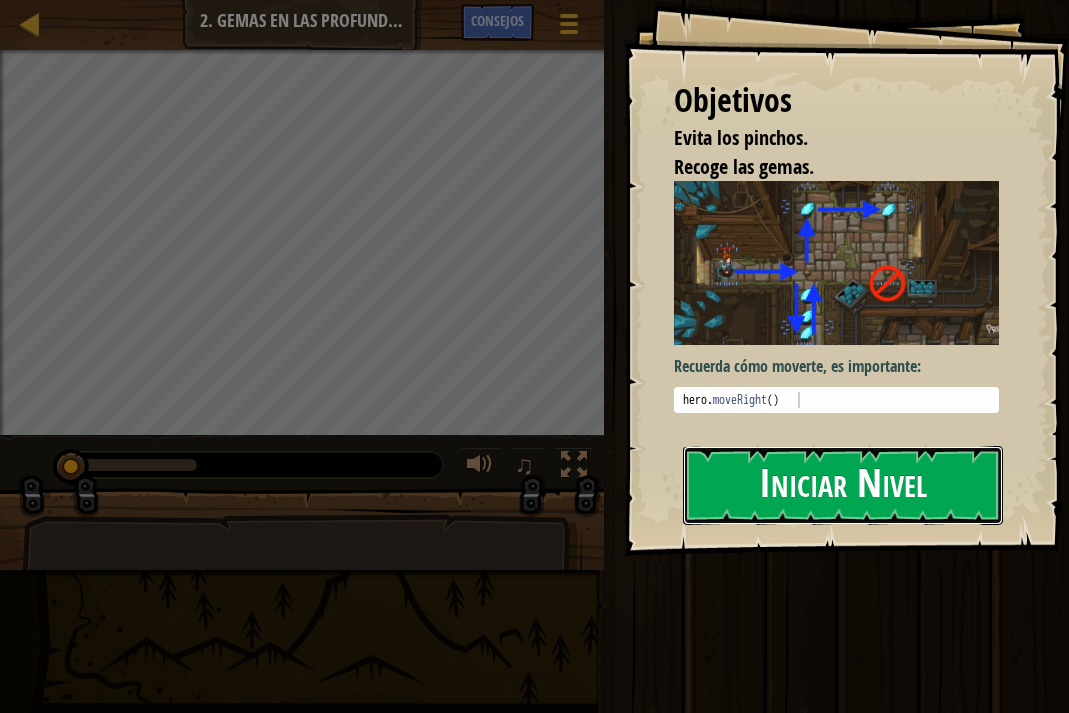 click on "Iniciar Nivel" at bounding box center [843, 485] 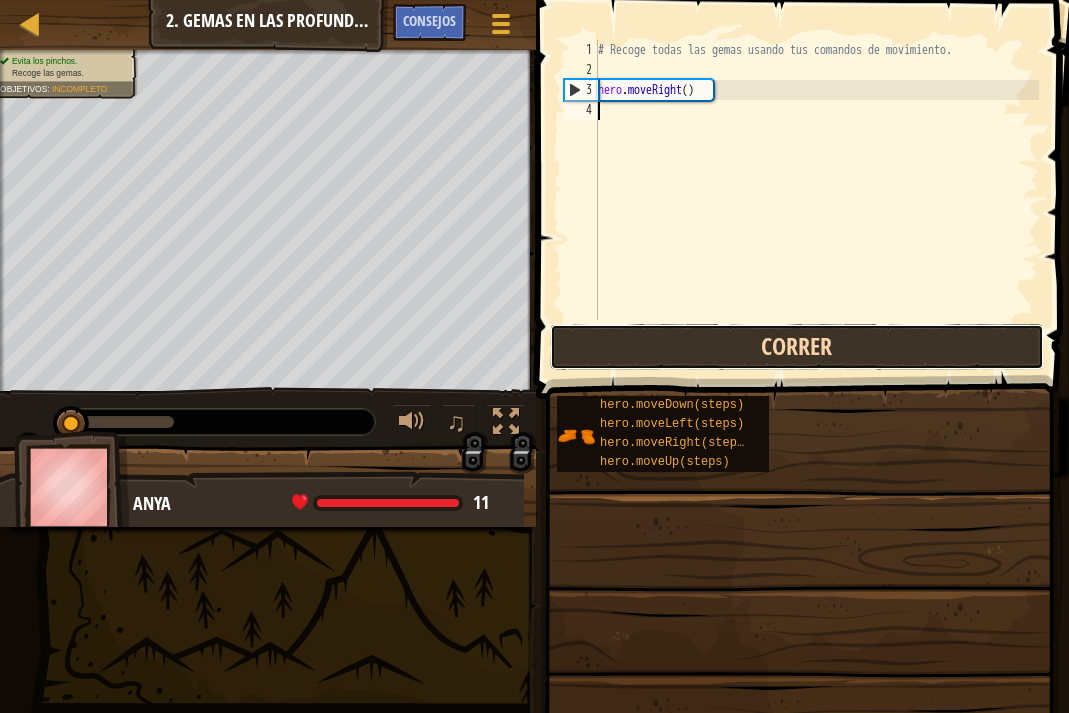 click on "Correr" at bounding box center [797, 347] 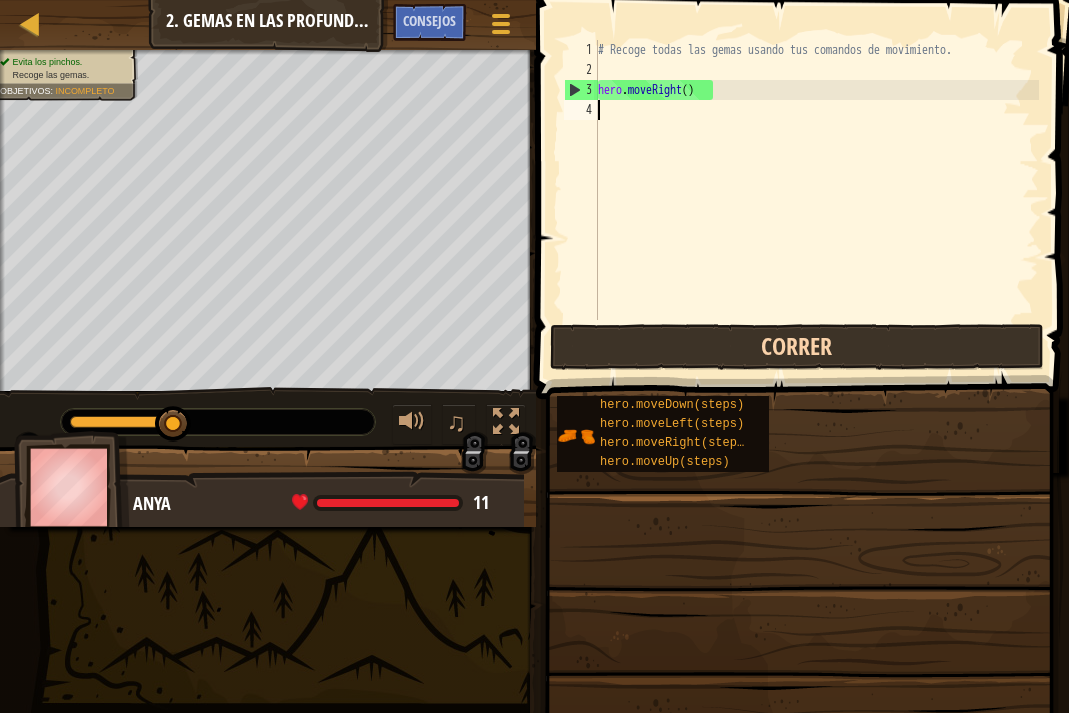 type on "h" 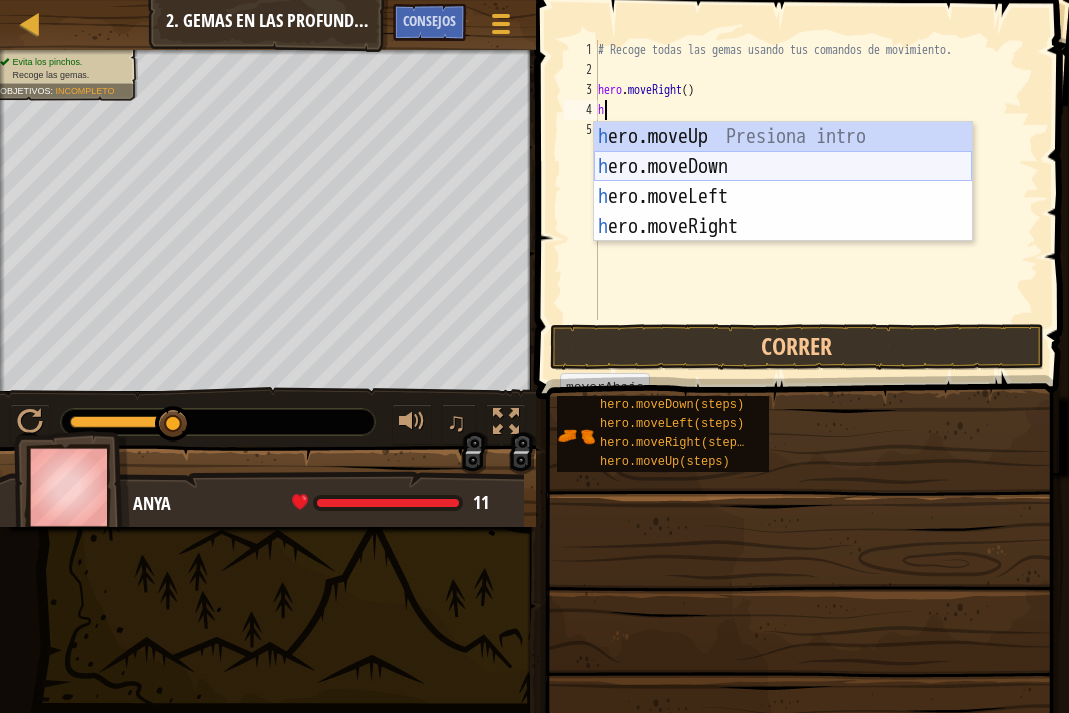 click on "h ero.moveUp Presiona intro h ero.moveDown Presiona intro h ero.moveLeft Presiona intro h ero.moveRight Presiona intro" at bounding box center (783, 212) 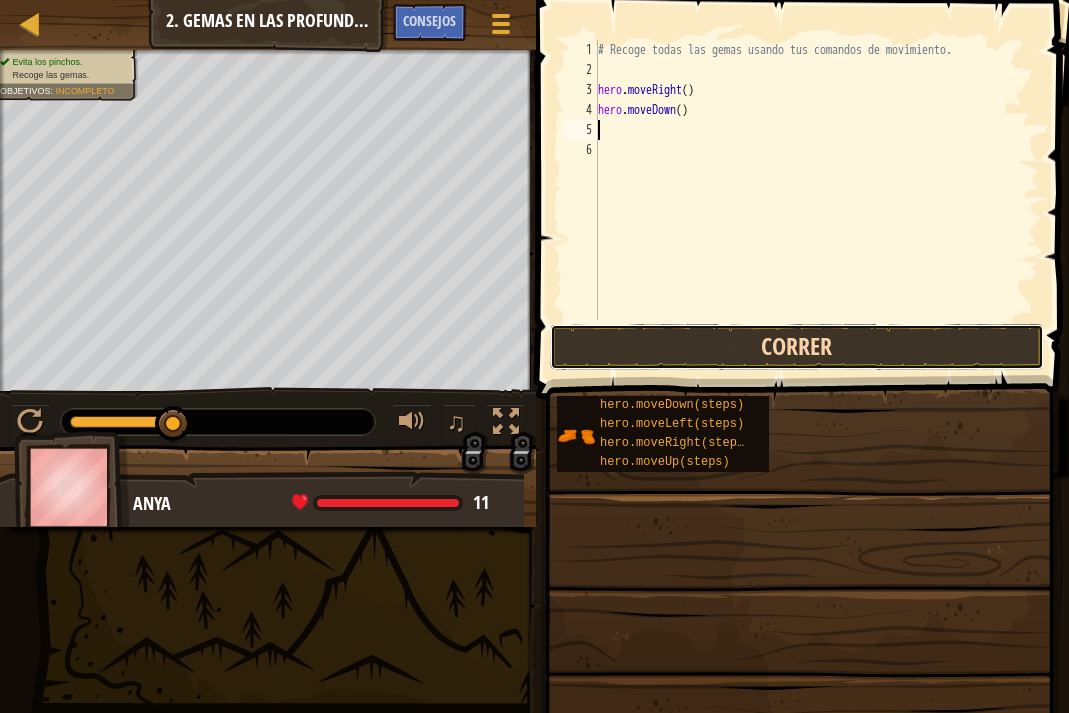 click on "Correr" at bounding box center (797, 347) 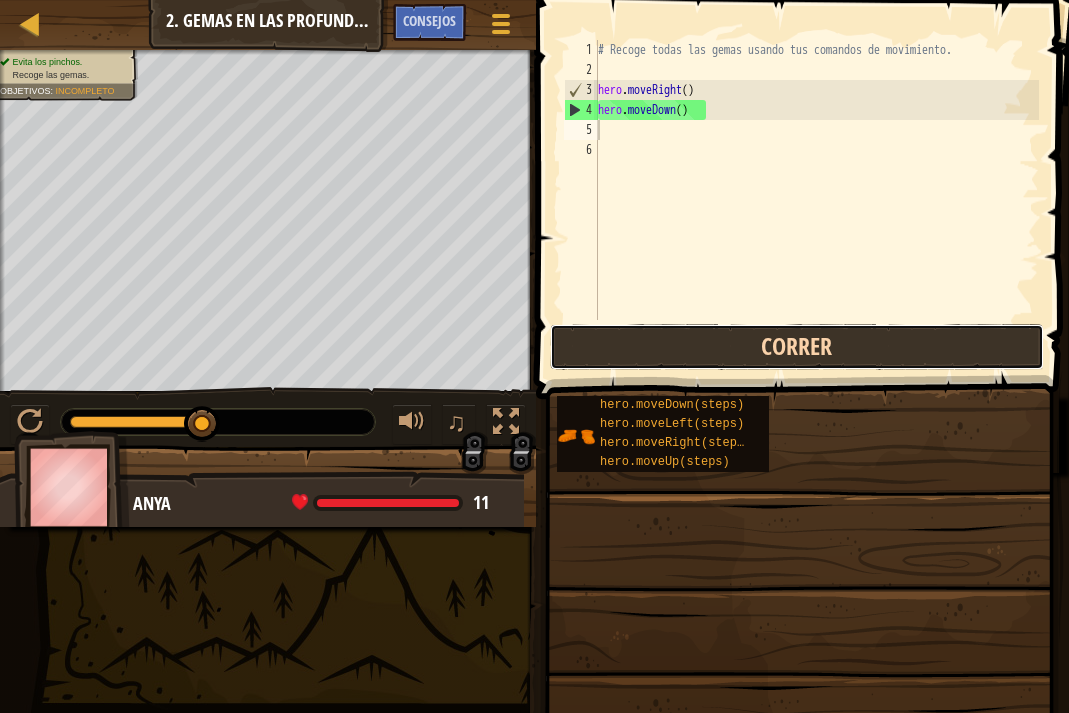 click on "Correr" at bounding box center [797, 347] 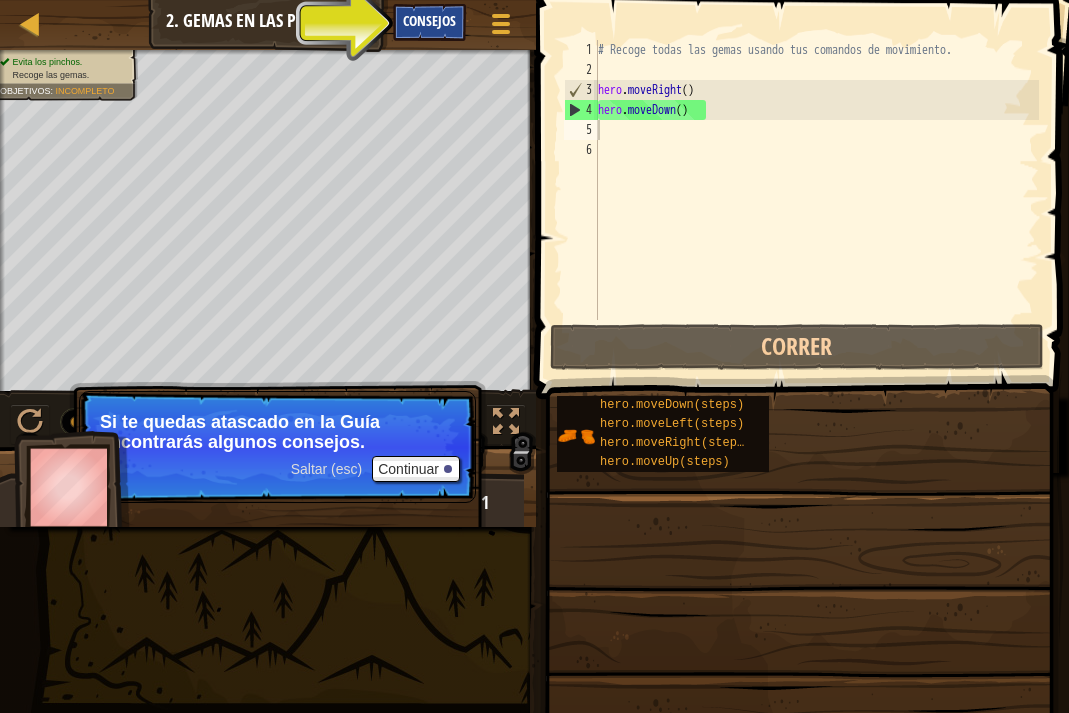 click on "Consejos" at bounding box center [429, 22] 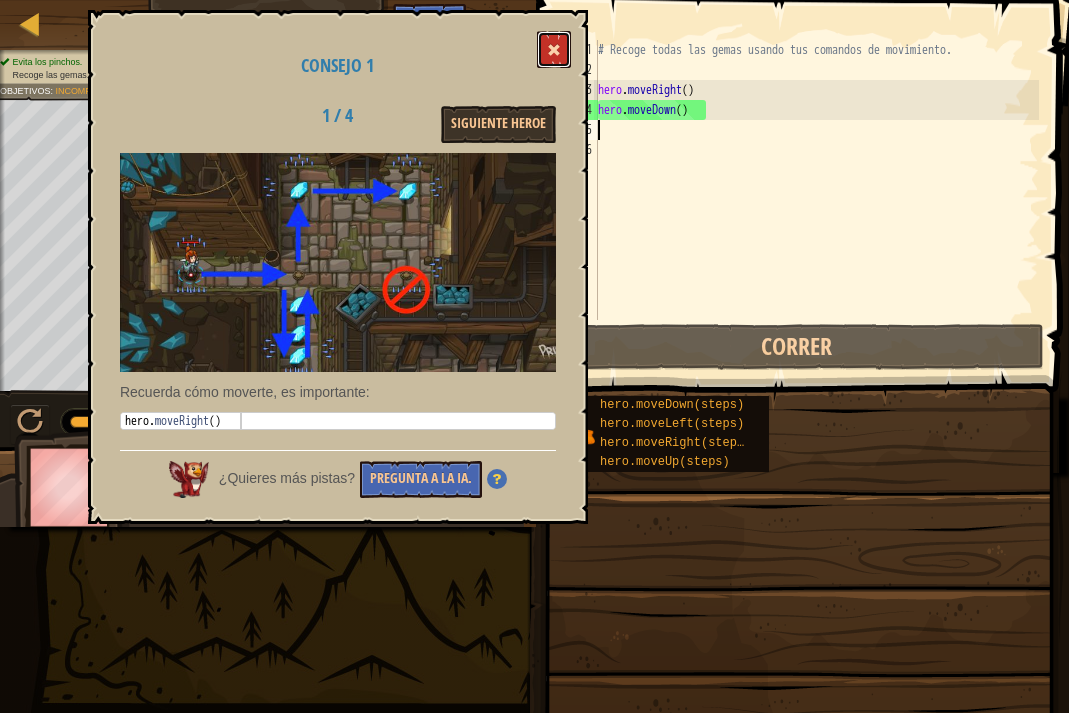 click at bounding box center [554, 49] 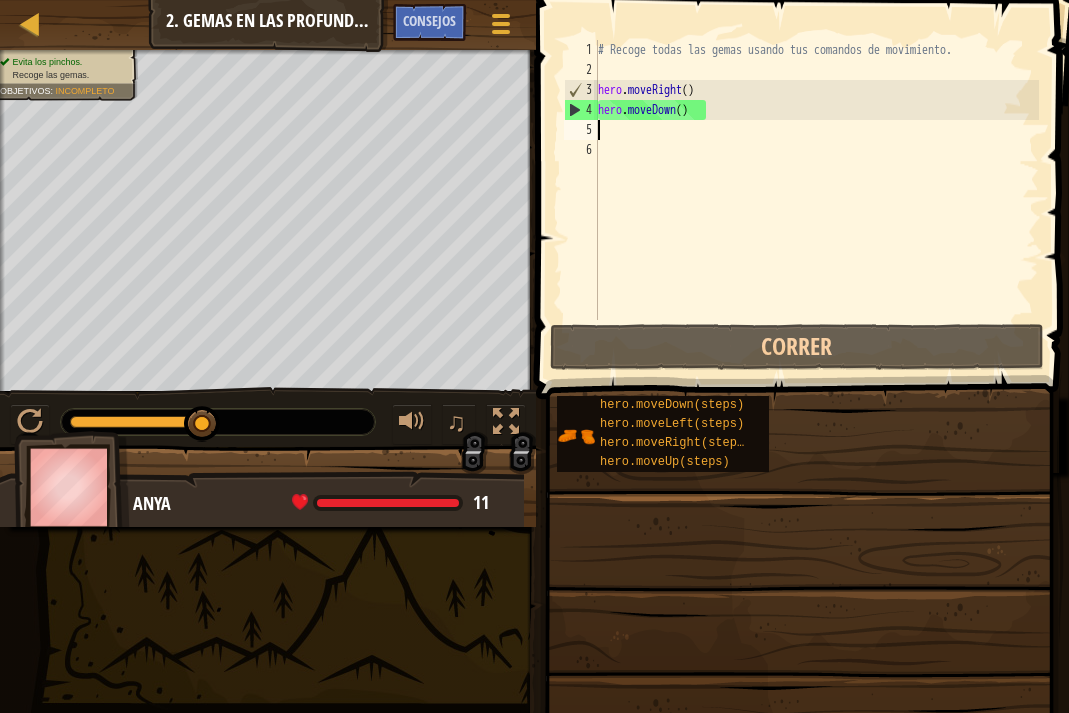 click on "# Recoge todas las gemas usando tus comandos de movimiento. hero . moveRight ( ) hero . moveDown ( )" at bounding box center (816, 200) 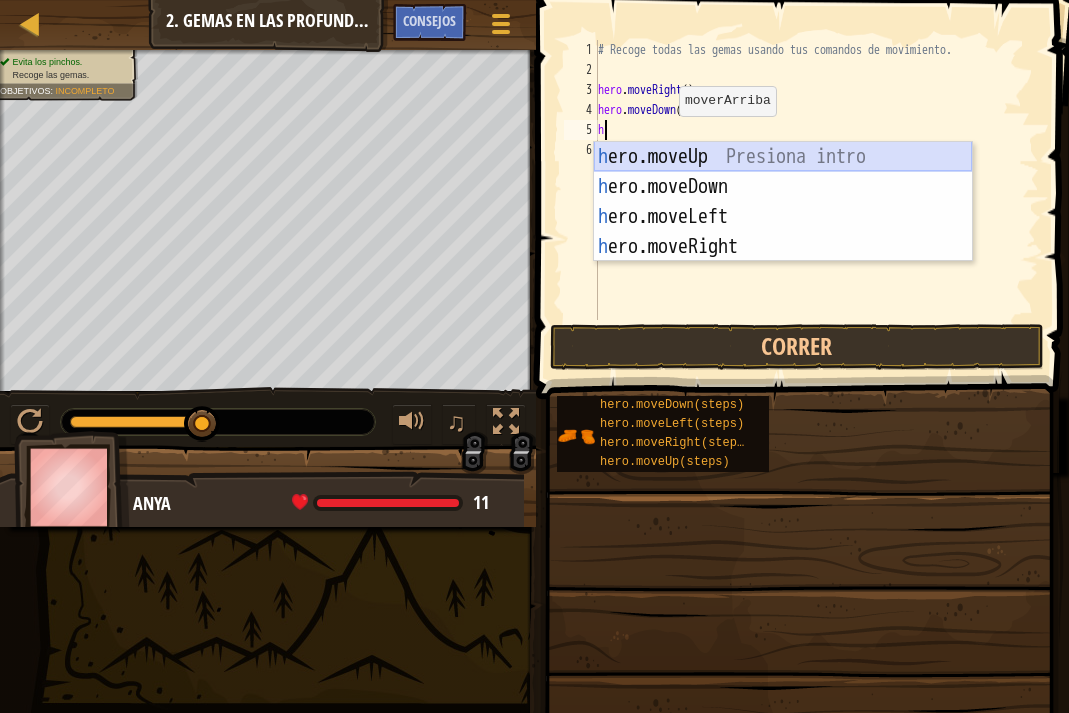 click on "h ero.moveUp Presiona intro h ero.moveDown Presiona intro h ero.moveLeft Presiona intro h ero.moveRight Presiona intro" at bounding box center (783, 232) 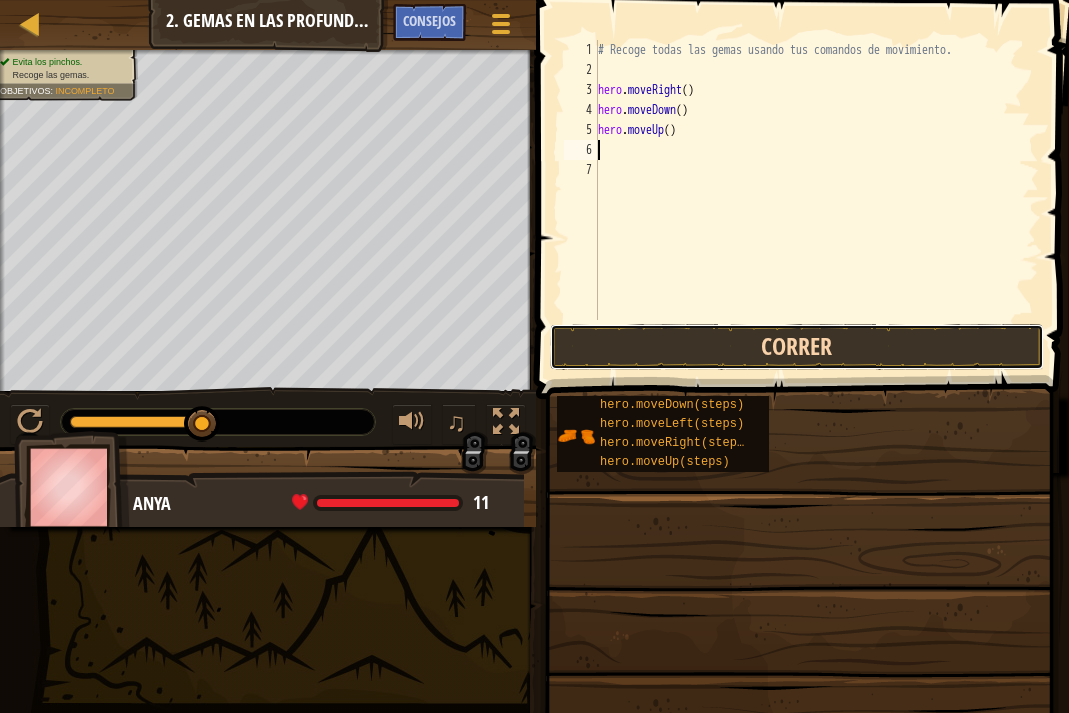 click on "Correr" at bounding box center [797, 347] 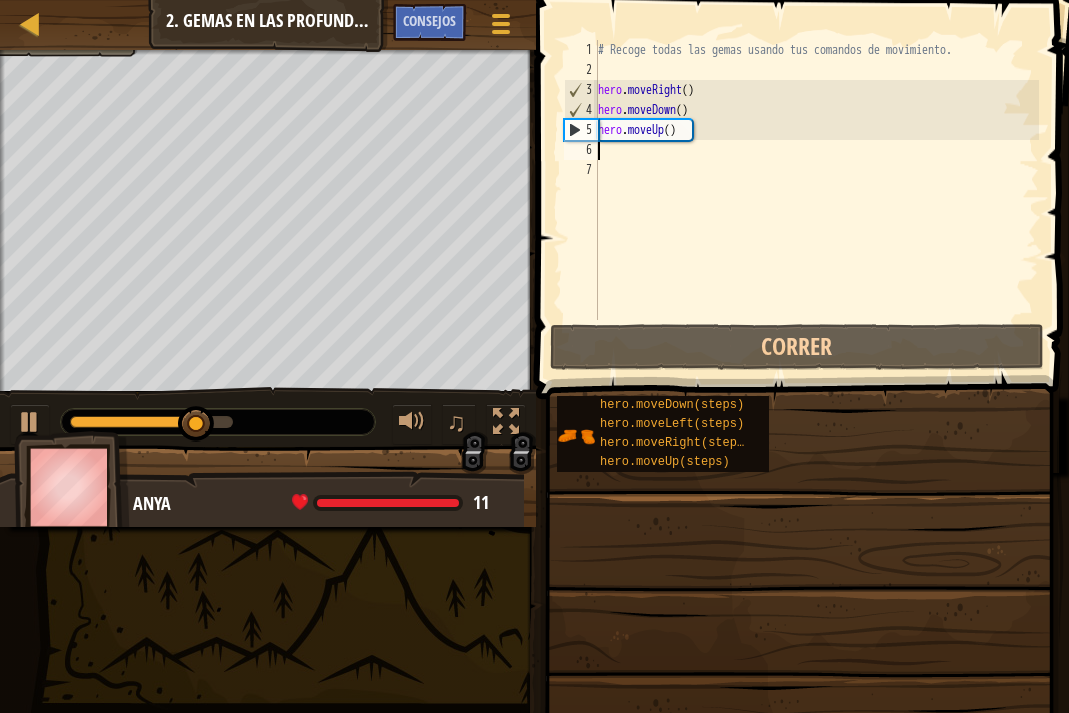type on "h" 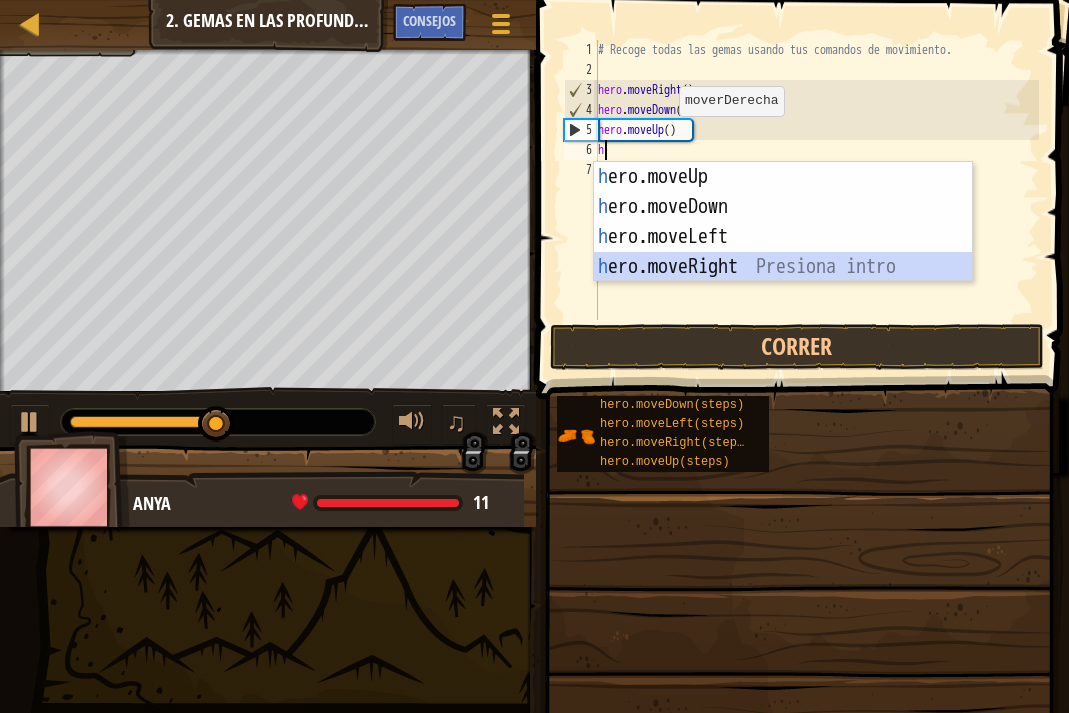 click on "h ero.moveUp Presiona intro h ero.moveDown Presiona intro h ero.moveLeft Presiona intro h ero.moveRight Presiona intro" at bounding box center [783, 252] 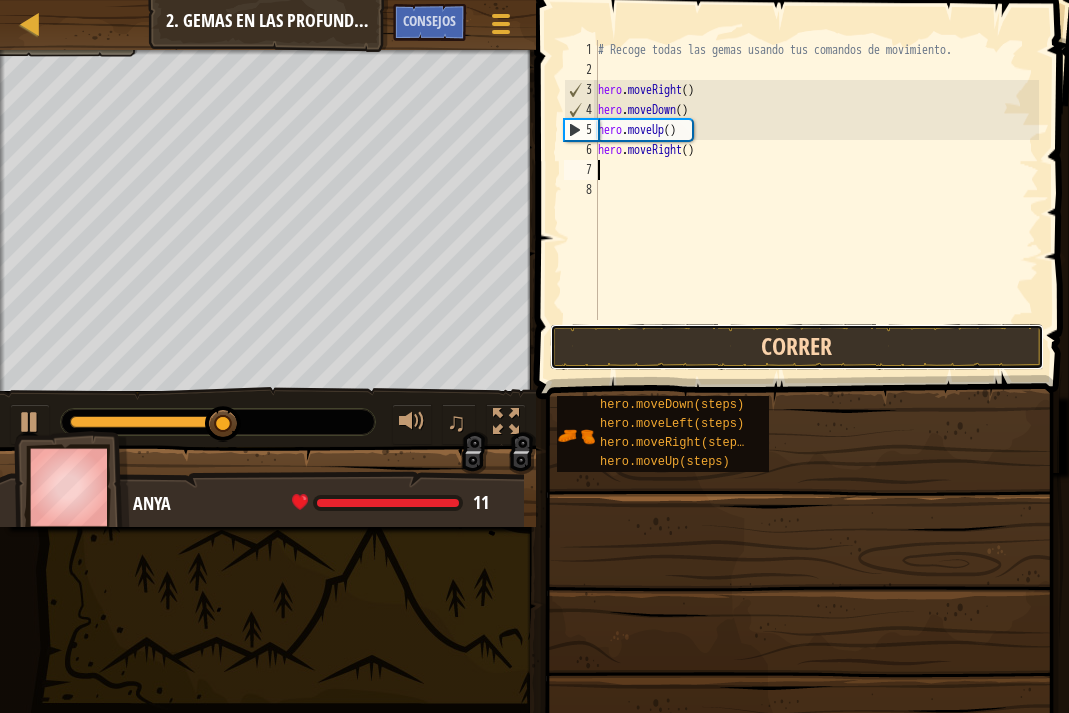 click on "Correr" at bounding box center (797, 347) 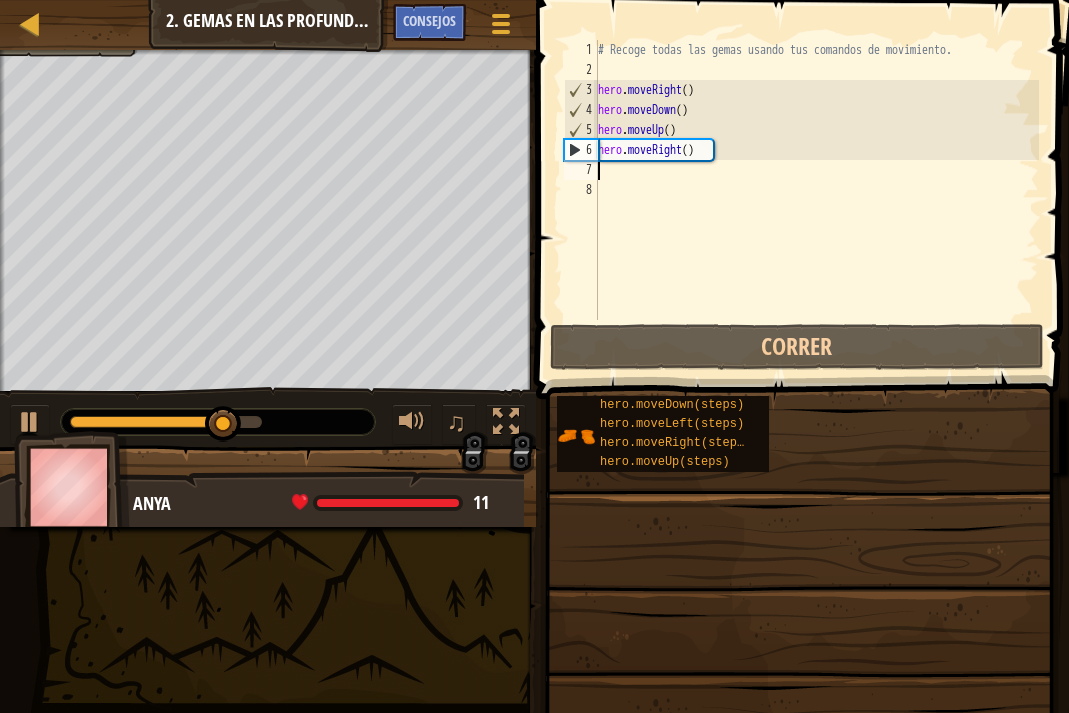 type on "h" 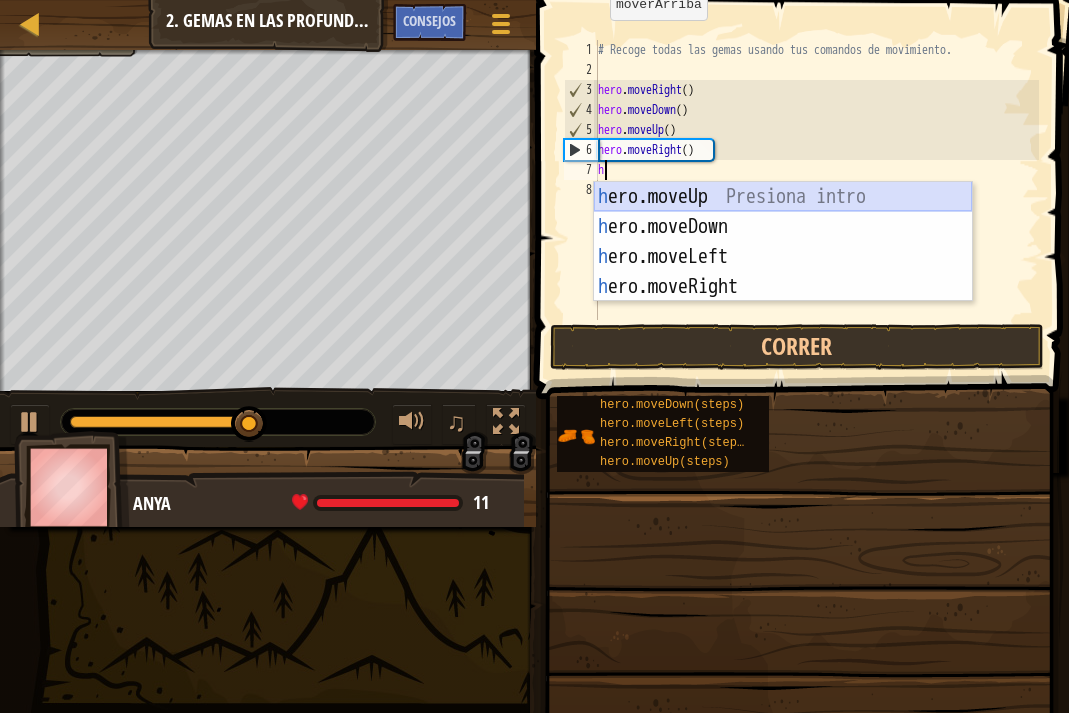 click on "h ero.moveUp Presiona intro h ero.moveDown Presiona intro h ero.moveLeft Presiona intro h ero.moveRight Presiona intro" at bounding box center (783, 272) 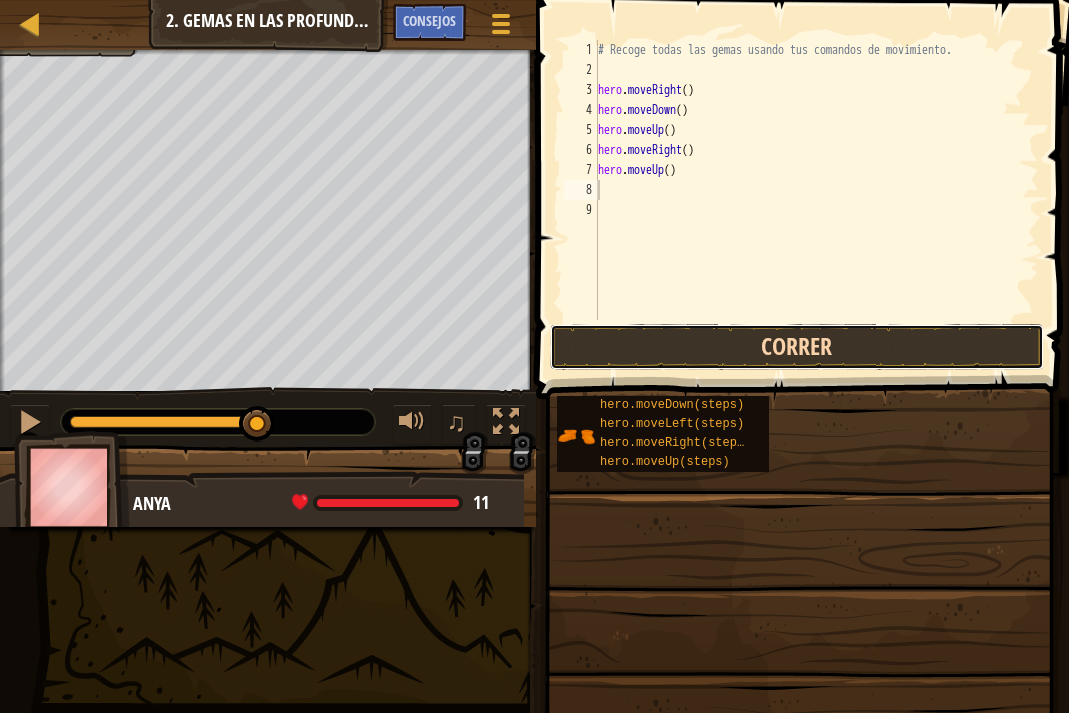 click on "Correr" at bounding box center (797, 347) 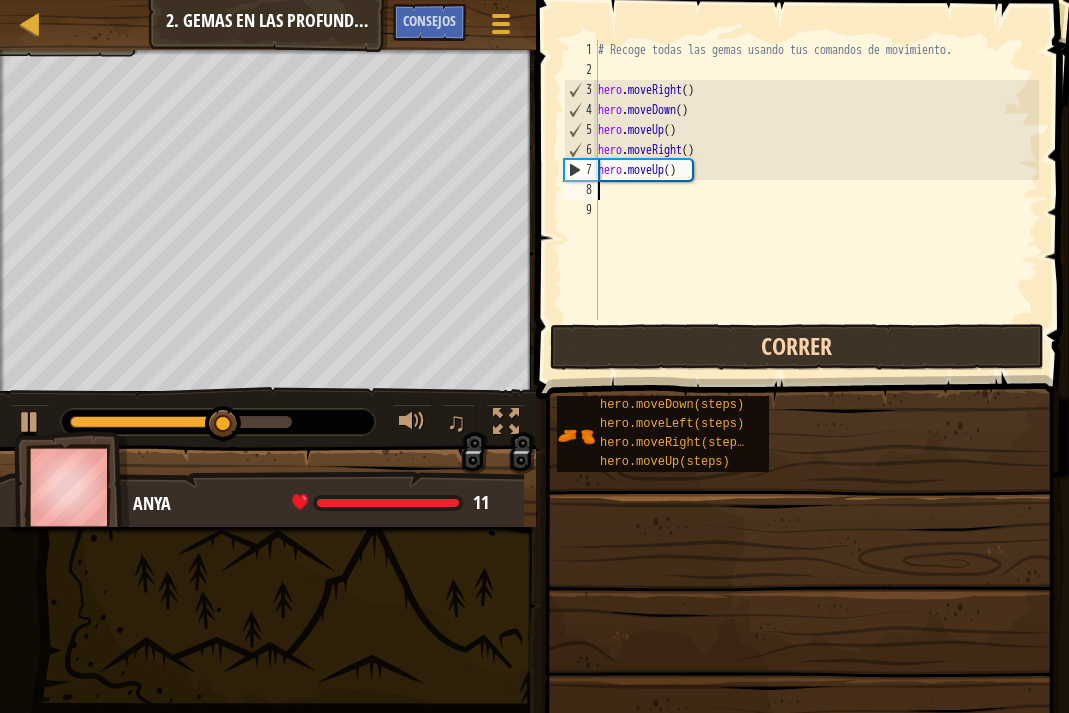 type on "h" 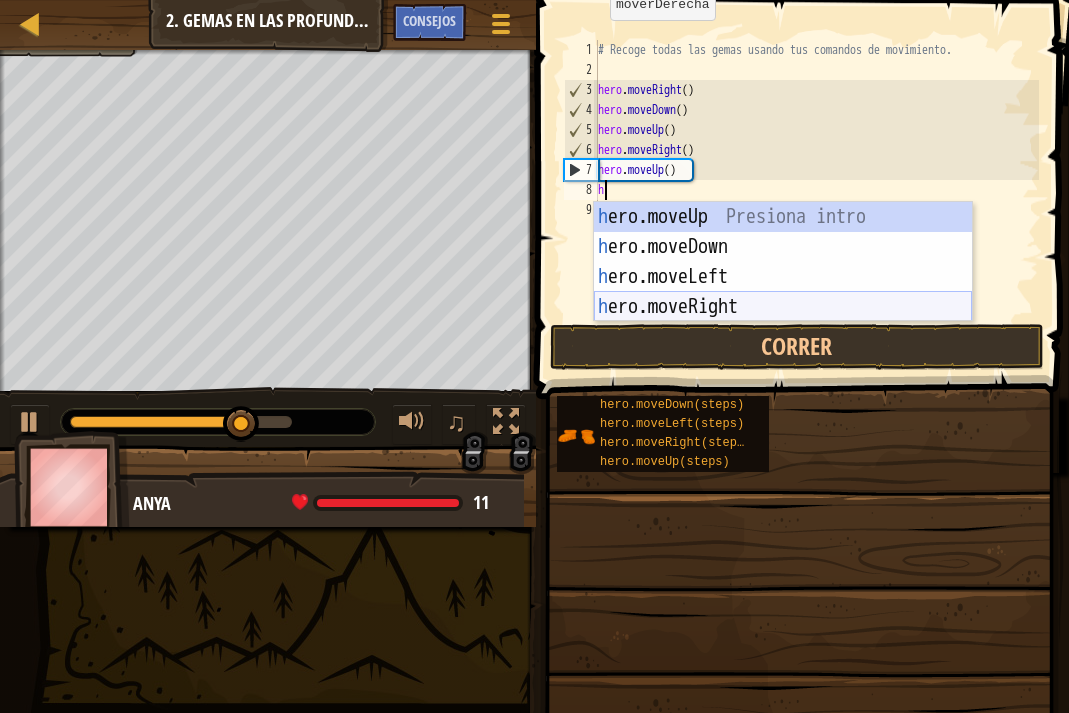 click on "h ero.moveUp Presiona intro h ero.moveDown Presiona intro h ero.moveLeft Presiona intro h ero.moveRight Presiona intro" at bounding box center (783, 292) 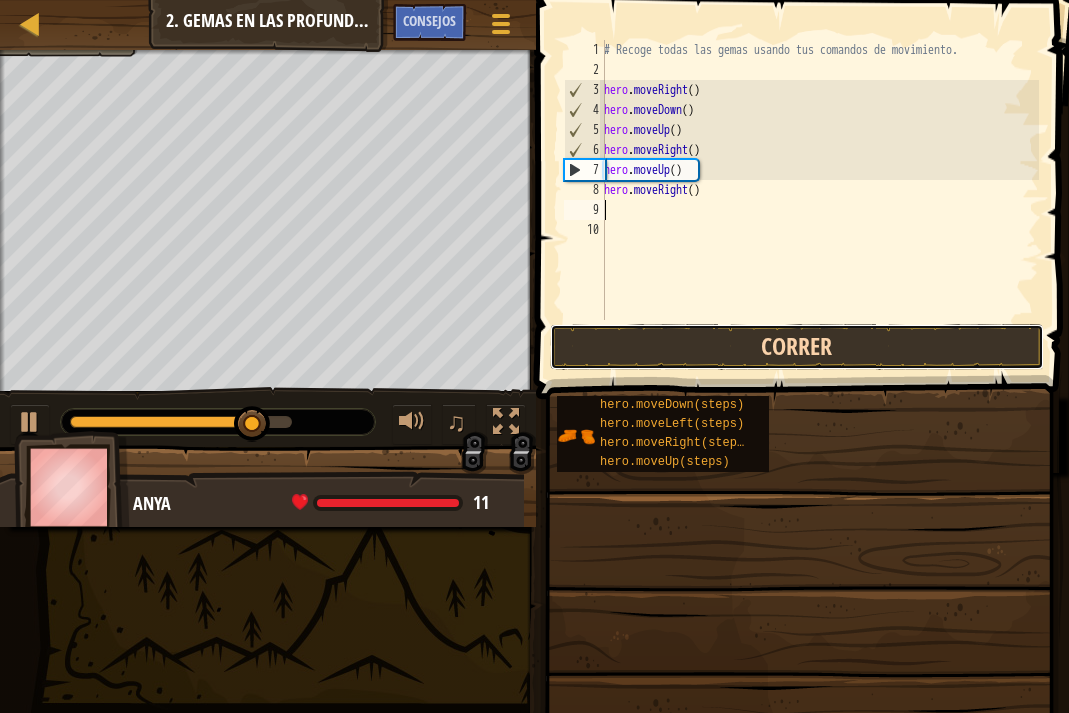 click on "Correr" at bounding box center [797, 347] 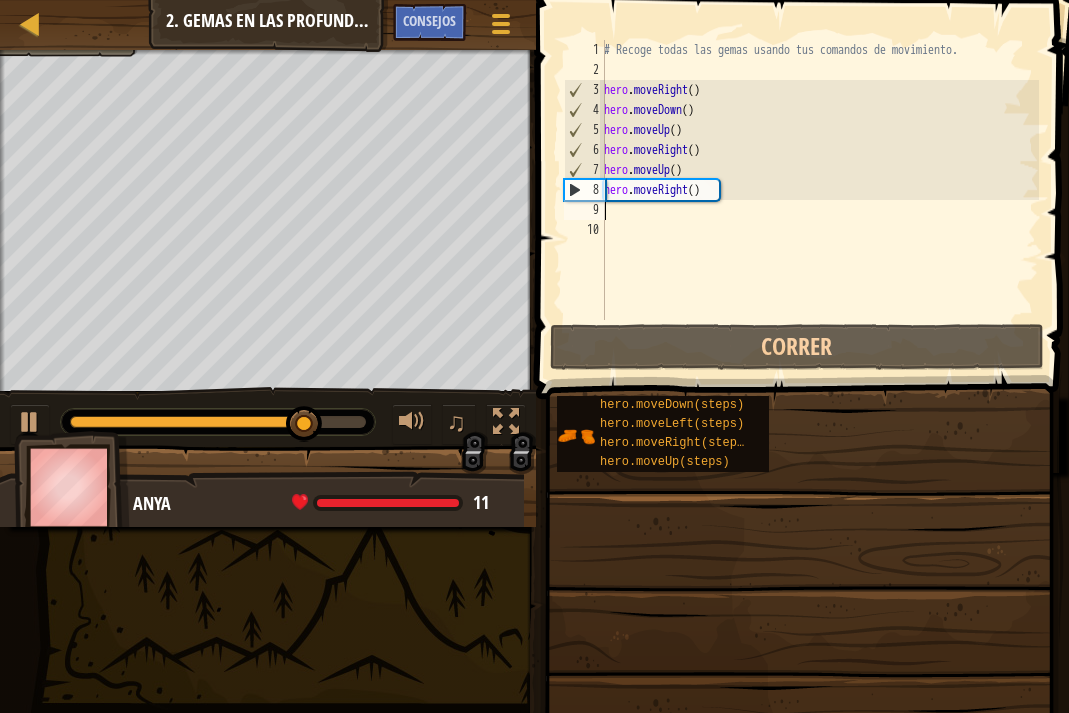 type on "m" 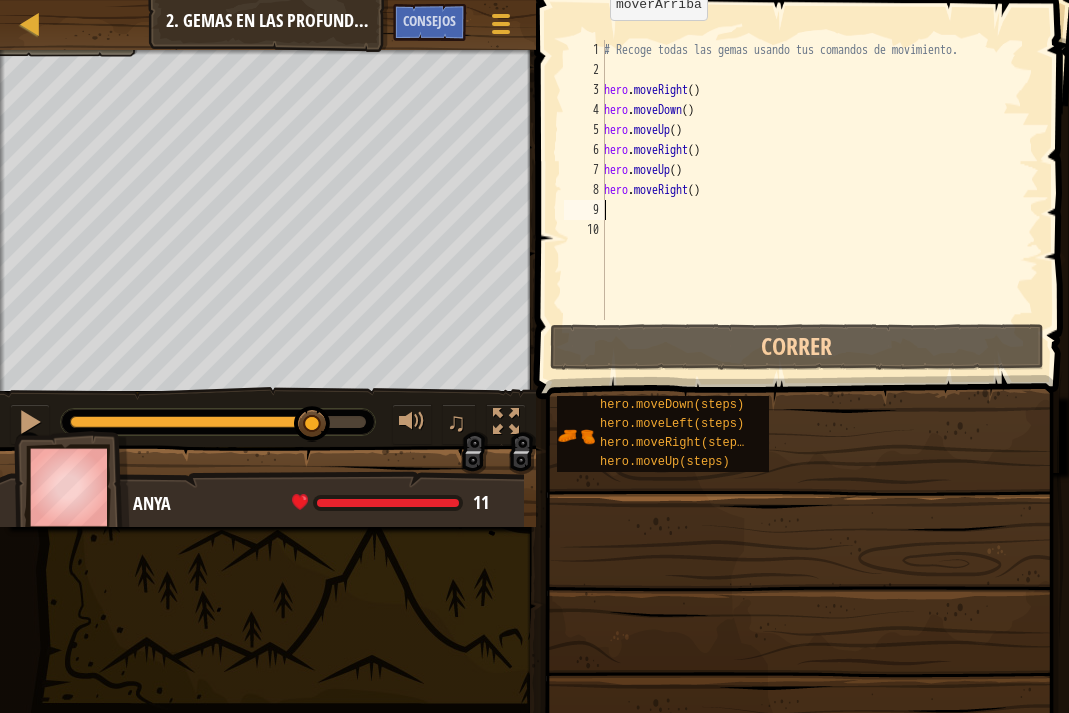 type on "h" 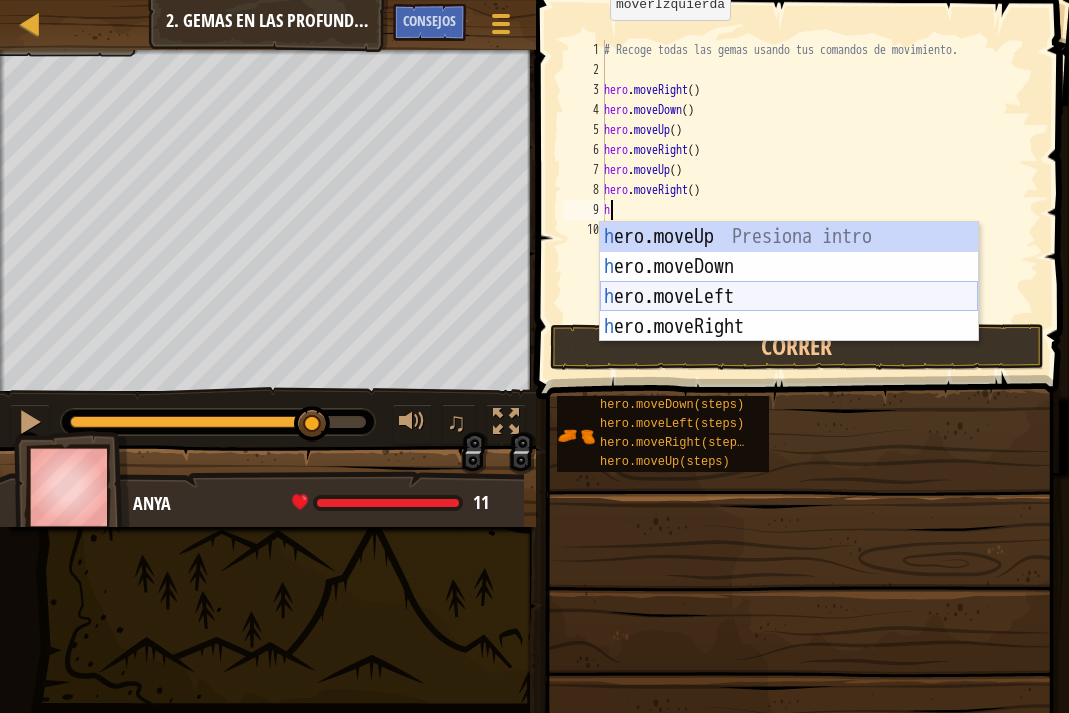 click on "h ero.moveUp Presiona intro h ero.moveDown Presiona intro h ero.moveLeft Presiona intro h ero.moveRight Presiona intro" at bounding box center (789, 312) 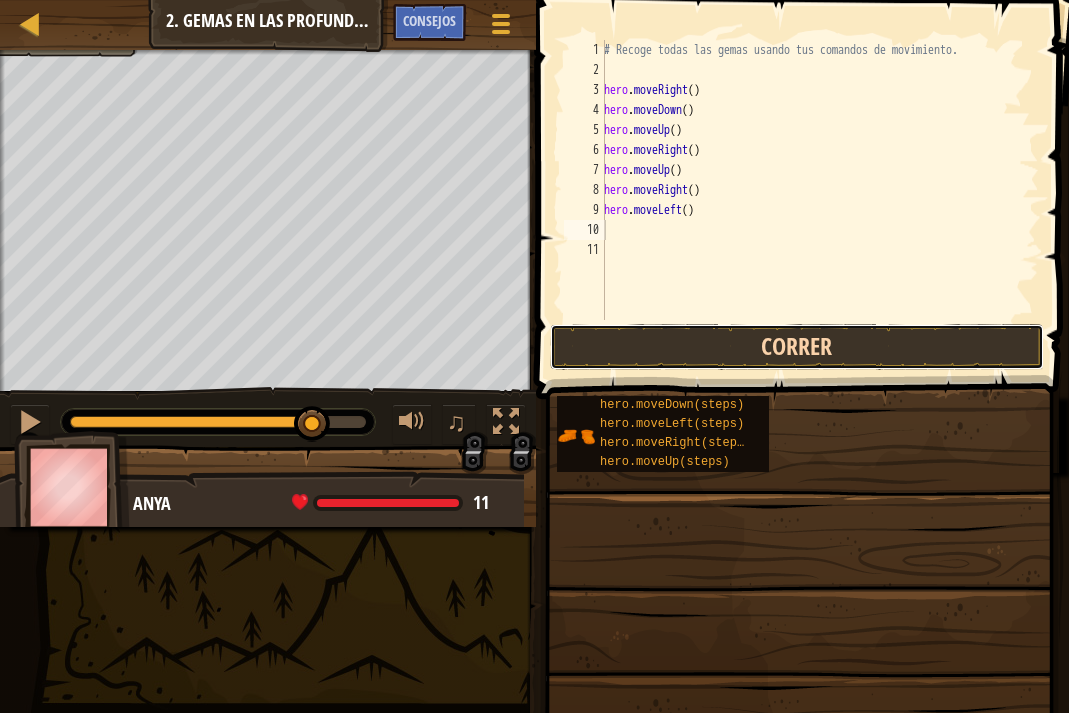 click on "Correr" at bounding box center (797, 347) 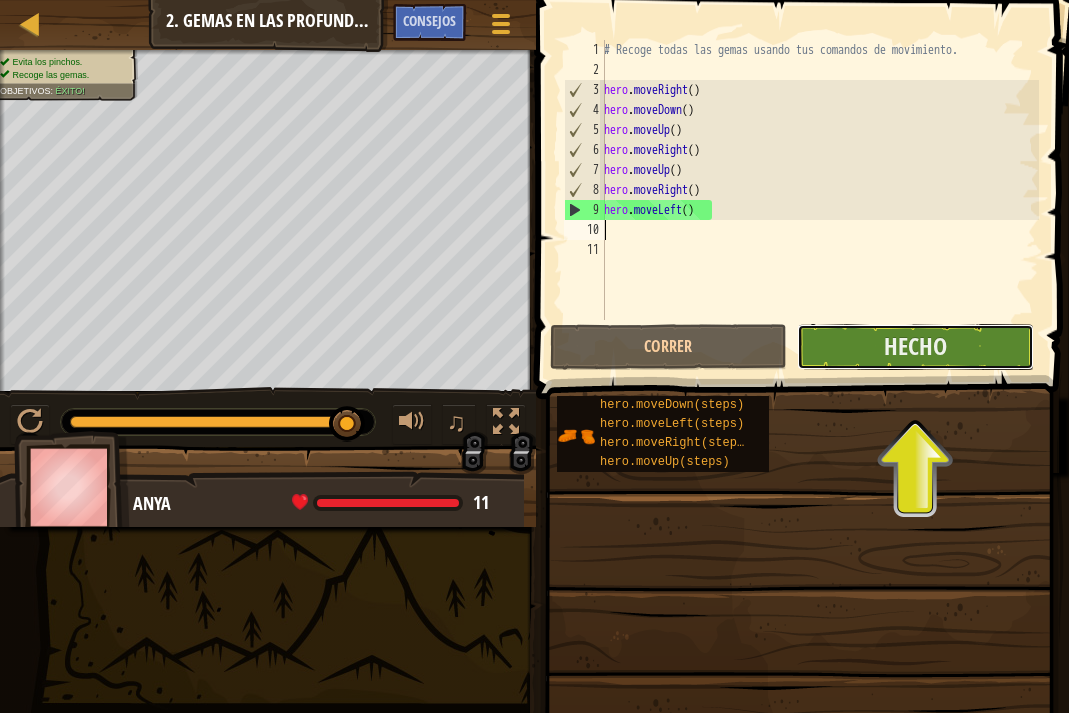 click on "Hecho" at bounding box center (915, 347) 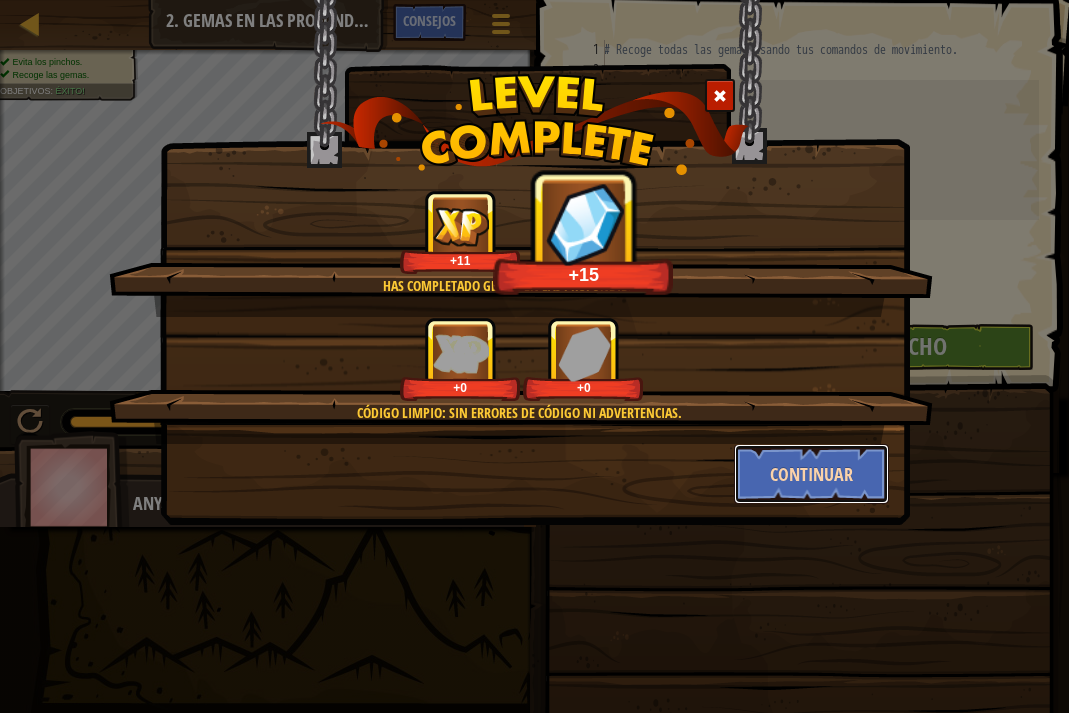 click on "Continuar" at bounding box center (811, 474) 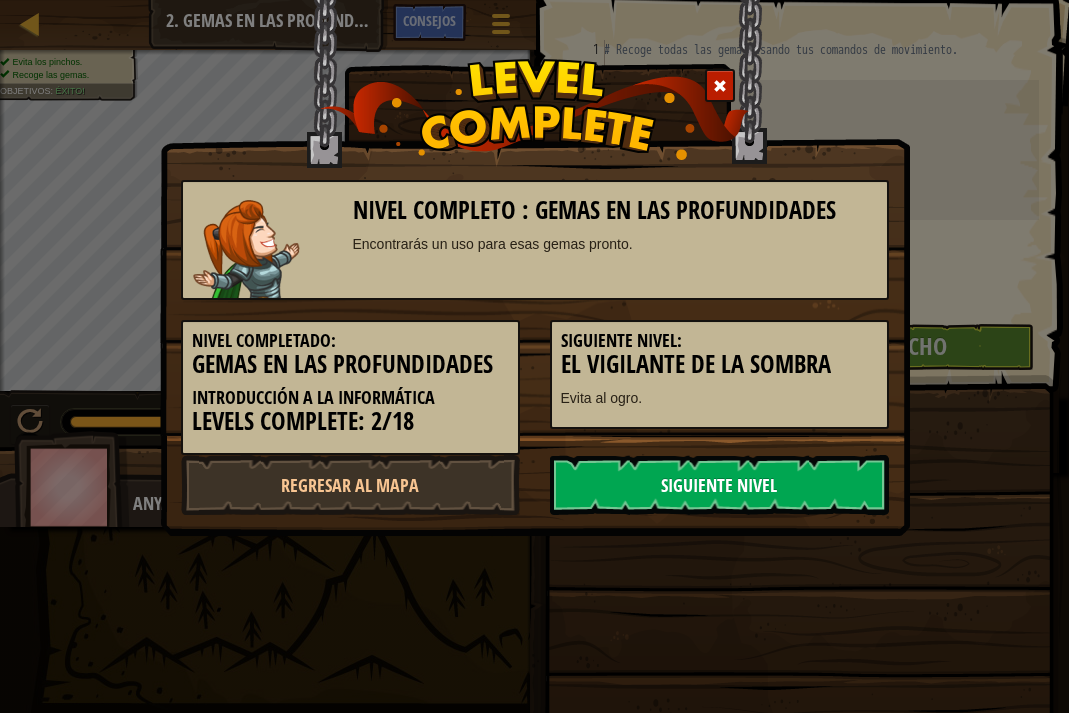 click on "Siguiente nivel" at bounding box center [719, 485] 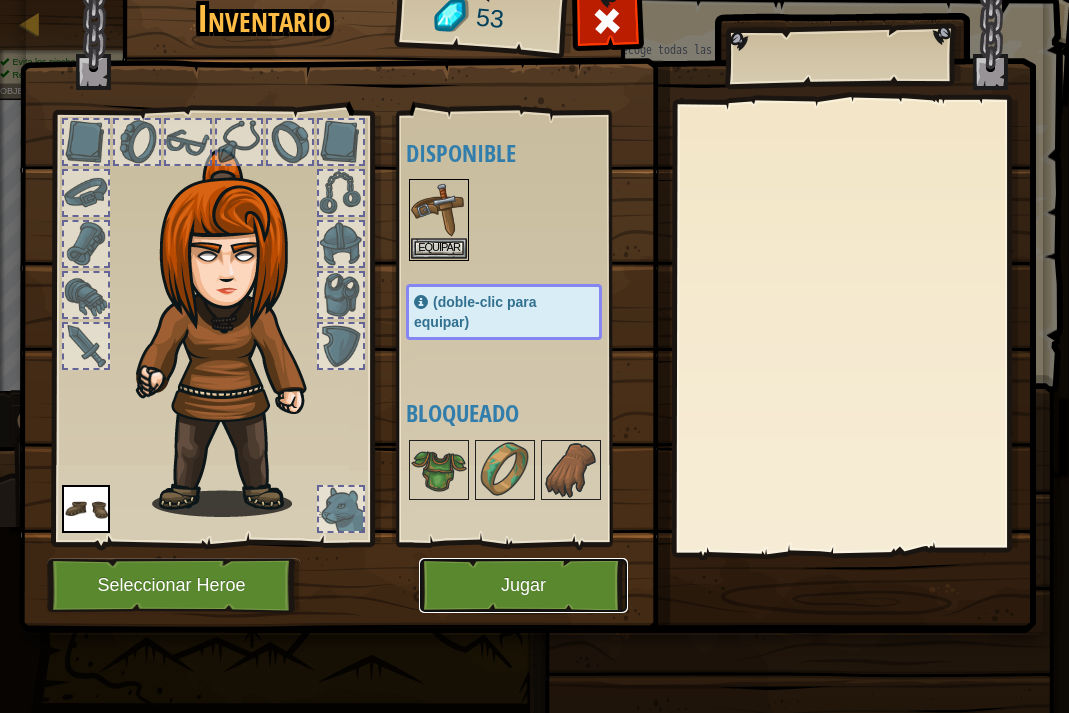 click on "Jugar" at bounding box center (523, 585) 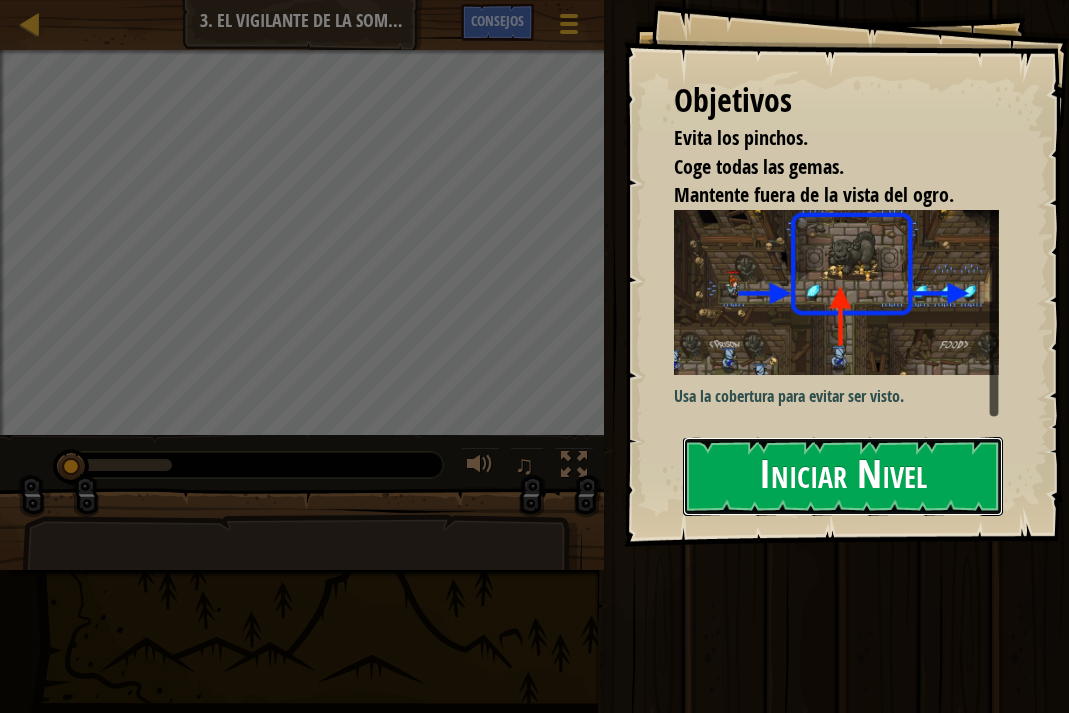click on "Iniciar Nivel" at bounding box center [843, 476] 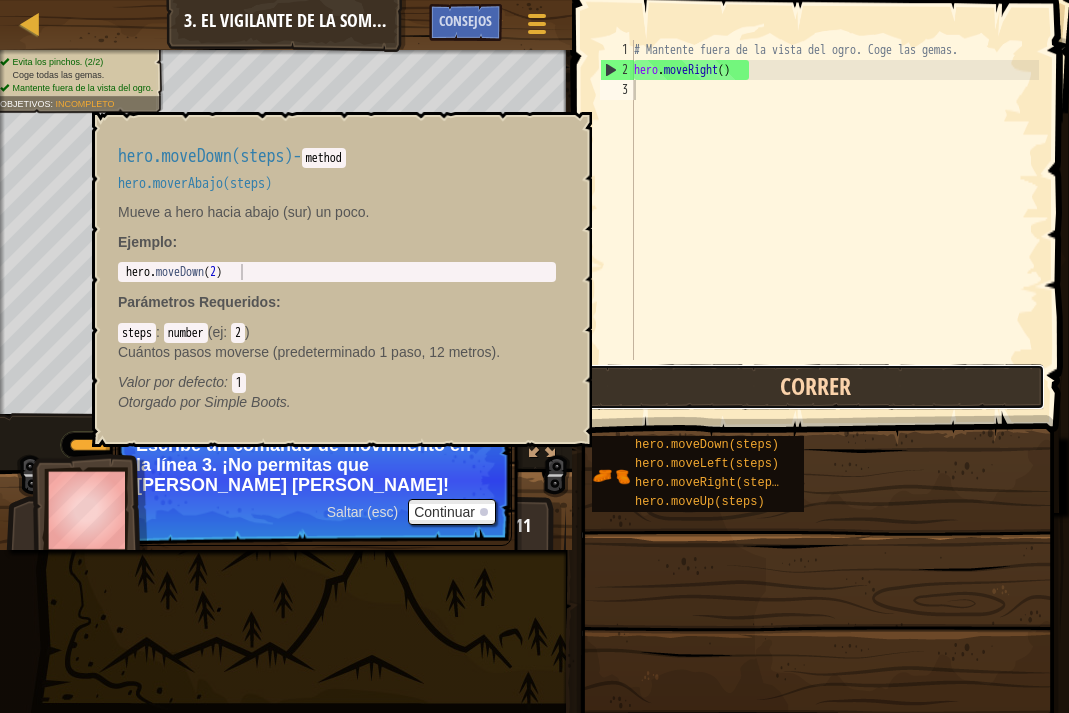 click on "Correr" at bounding box center (815, 387) 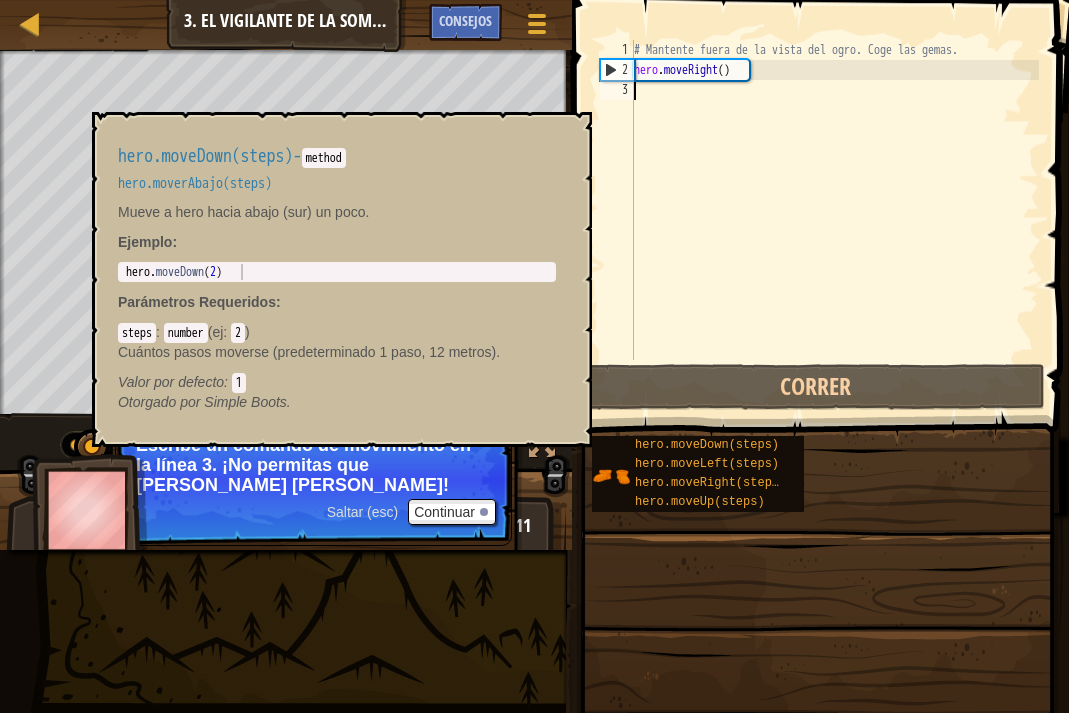 click on "# Mantente fuera de la vista del ogro. Coge las gemas. hero . moveRight ( )" at bounding box center (834, 220) 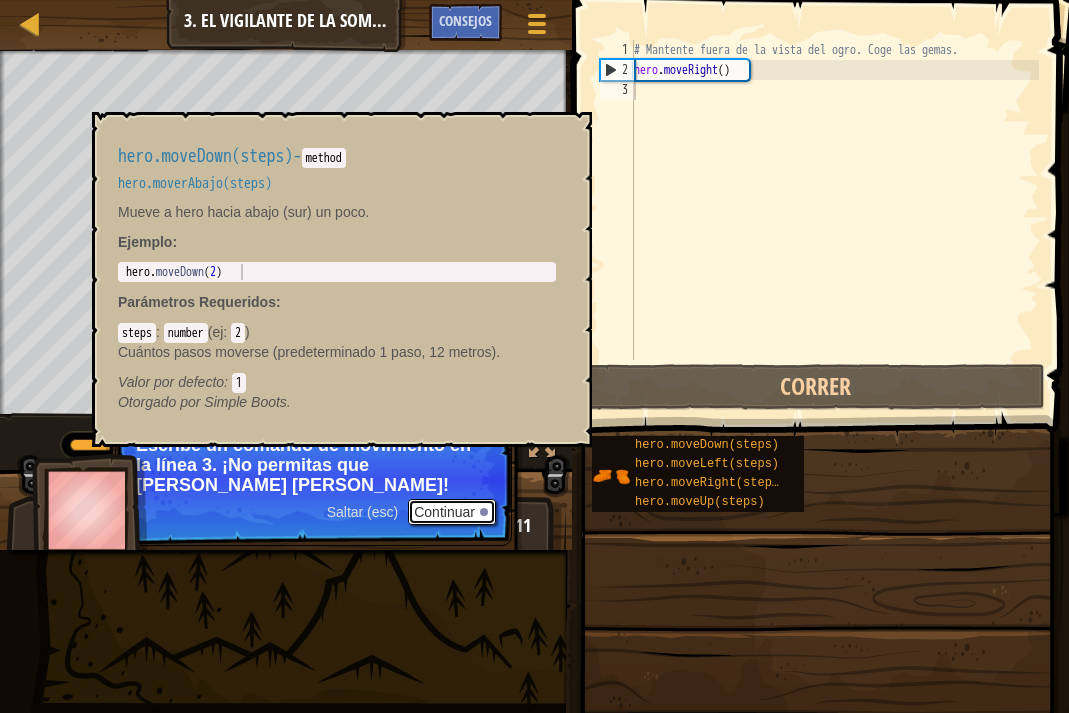 click on "Continuar" at bounding box center [452, 512] 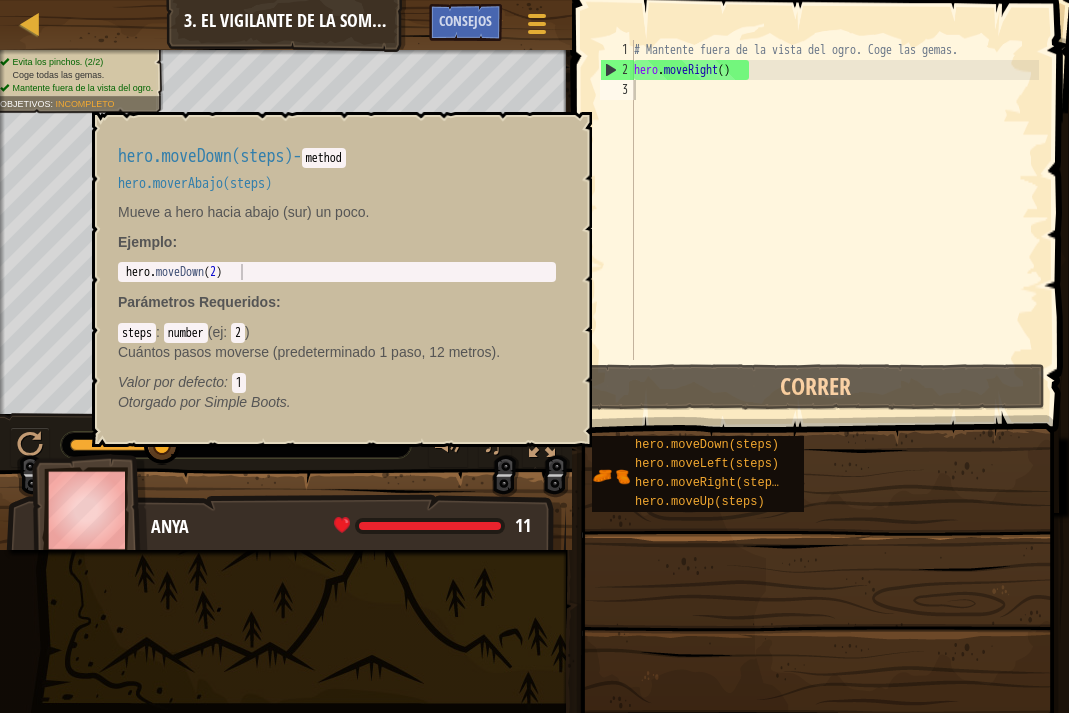 drag, startPoint x: 507, startPoint y: 212, endPoint x: 489, endPoint y: 529, distance: 317.51062 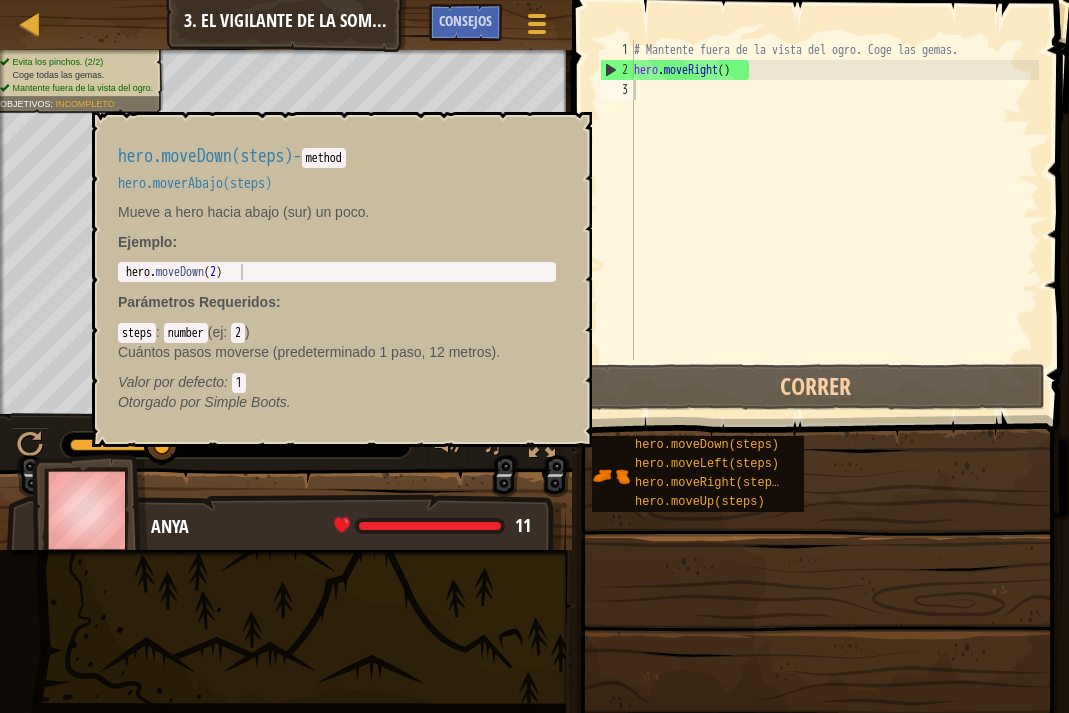 click on "hero.moveDown(steps)  -  method hero.moverAbajo(steps) Mueve a hero hacia abajo (sur) un poco.
Ejemplo : 1 hero . moveDown ( 2 )     הההההההההההההההההההההההההההההההההההההההההההההההההההההההההההההההההההההההההההההההההההההההההההההההההההההההההההההההההההההההההההההההההההההההההההההההההההההההההההההההההההההההההההההההההההההההההההההההההההההההההההההההההההההההההההההההההההההההההההההההההההההההההההההההה XXXXXXXXXXXXXXXXXXXXXXXXXXXXXXXXXXXXXXXXXXXXXXXXXXXXXXXXXXXXXXXXXXXXXXXXXXXXXXXXXXXXXXXXXXXXXXXXXXXXXXXXXXXXXXXXXXXXXXXXXXXXXXXXXXXXXXXXXXXXXXXXXXXXXXXXXXXXXXXXXXXXXXXXXXXXXXXXXXXXXXXXXXXXXXXXXXXXXXXXXXXXXXXXXXXXXXXXXXXXXXXXXXXXXXXXXXXXXXXXXXXXXXXXXXXXXXXX Parámetros Requeridos : steps : number  ( ej : 2 ) Cuántos pasos moverse (predeterminado 1 paso, 12 metros).
: 1" at bounding box center (342, 279) 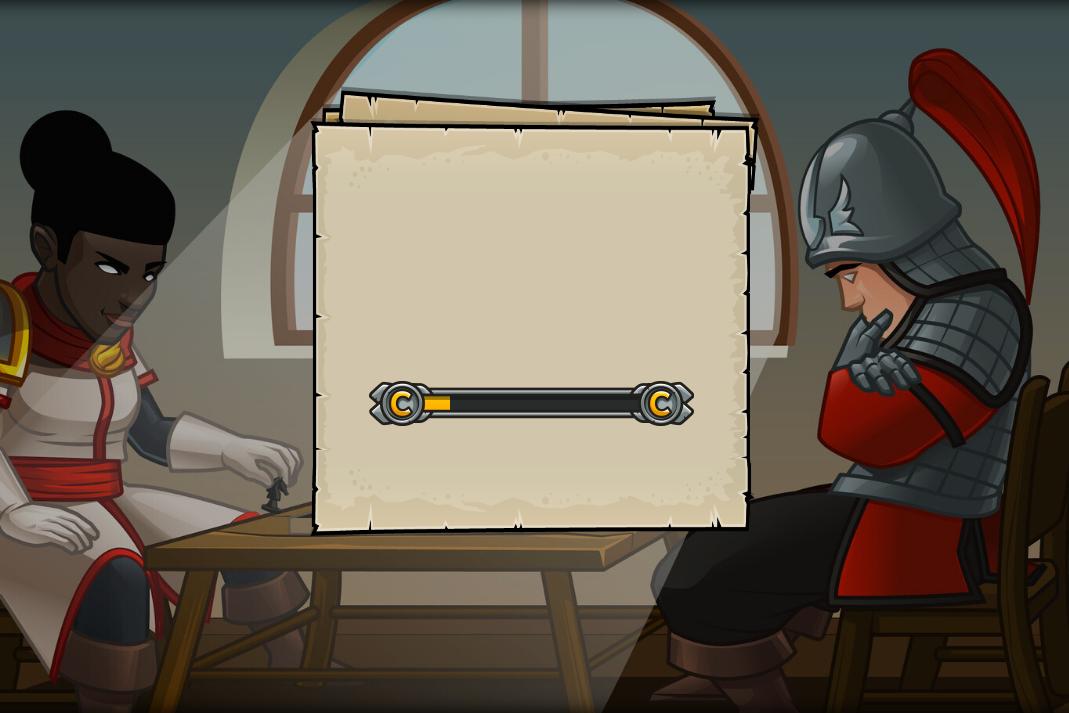 scroll, scrollTop: 0, scrollLeft: 0, axis: both 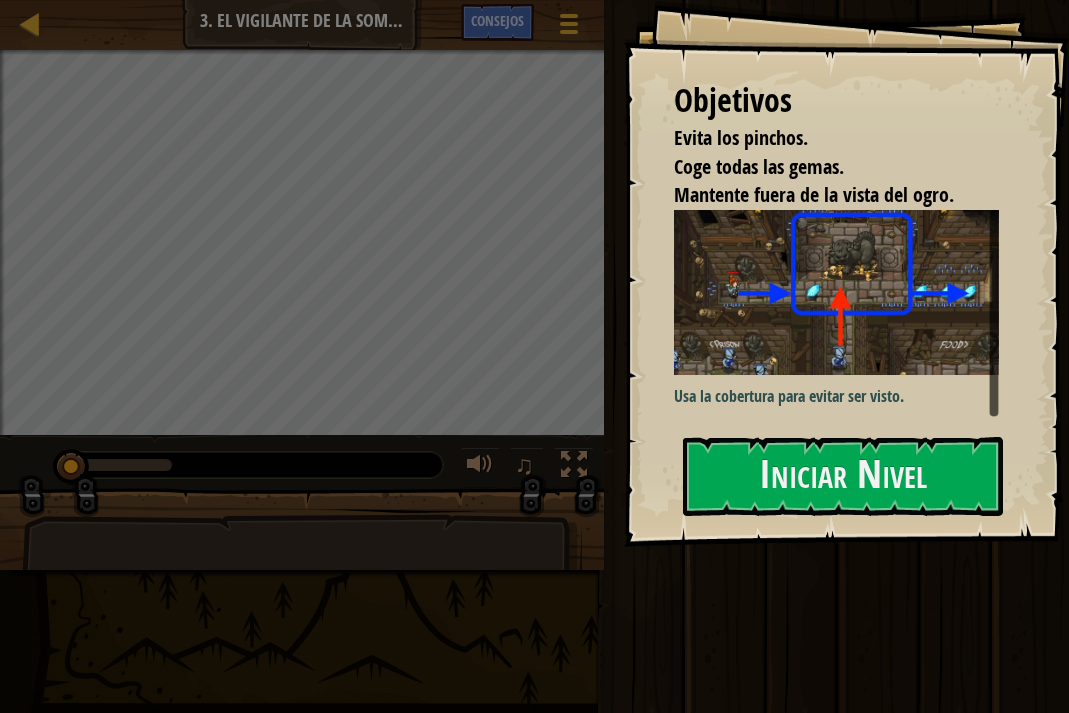 click on "Usa la cobertura para evitar ser visto." at bounding box center (836, 313) 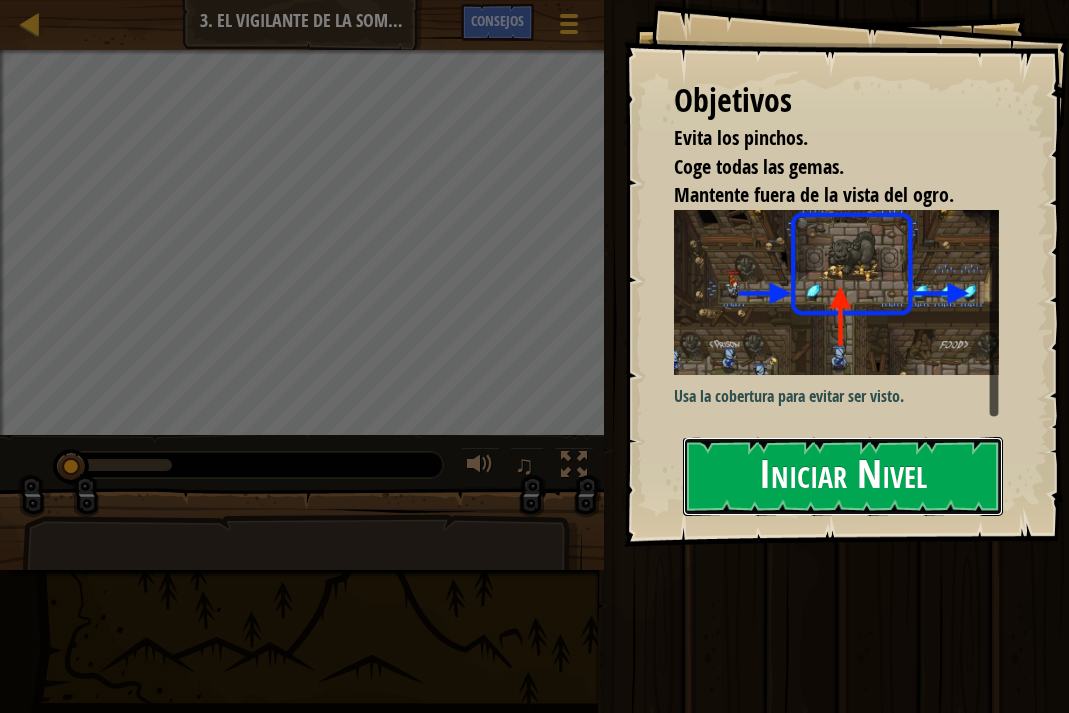 click on "Iniciar Nivel" at bounding box center [843, 476] 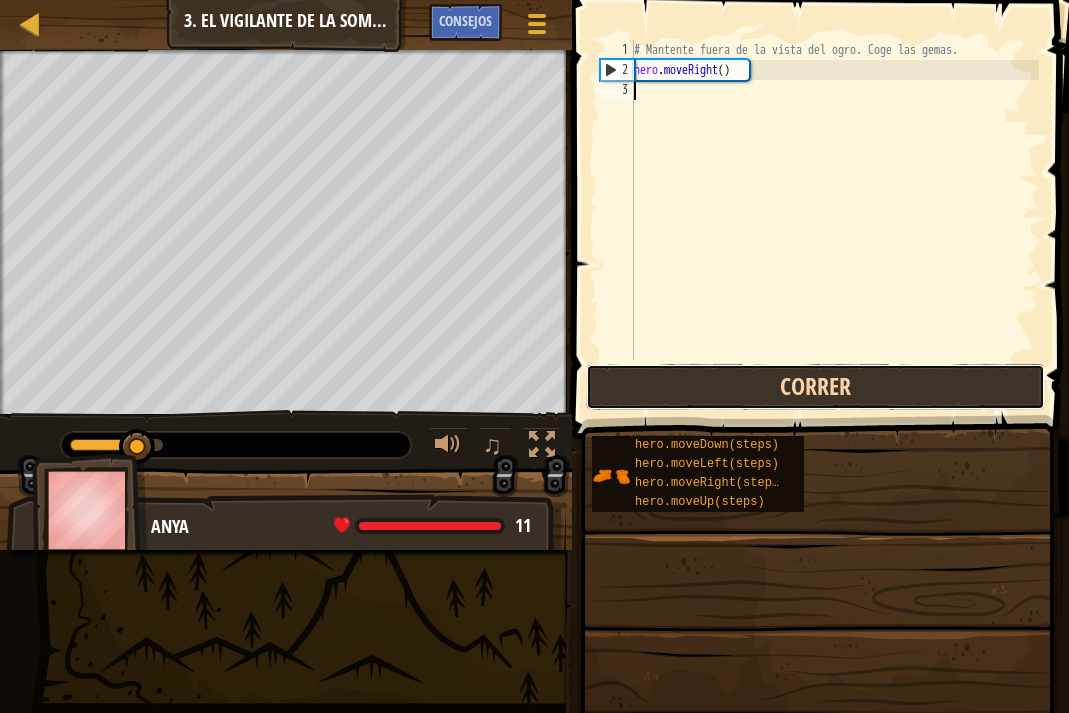 click on "Correr" at bounding box center [815, 387] 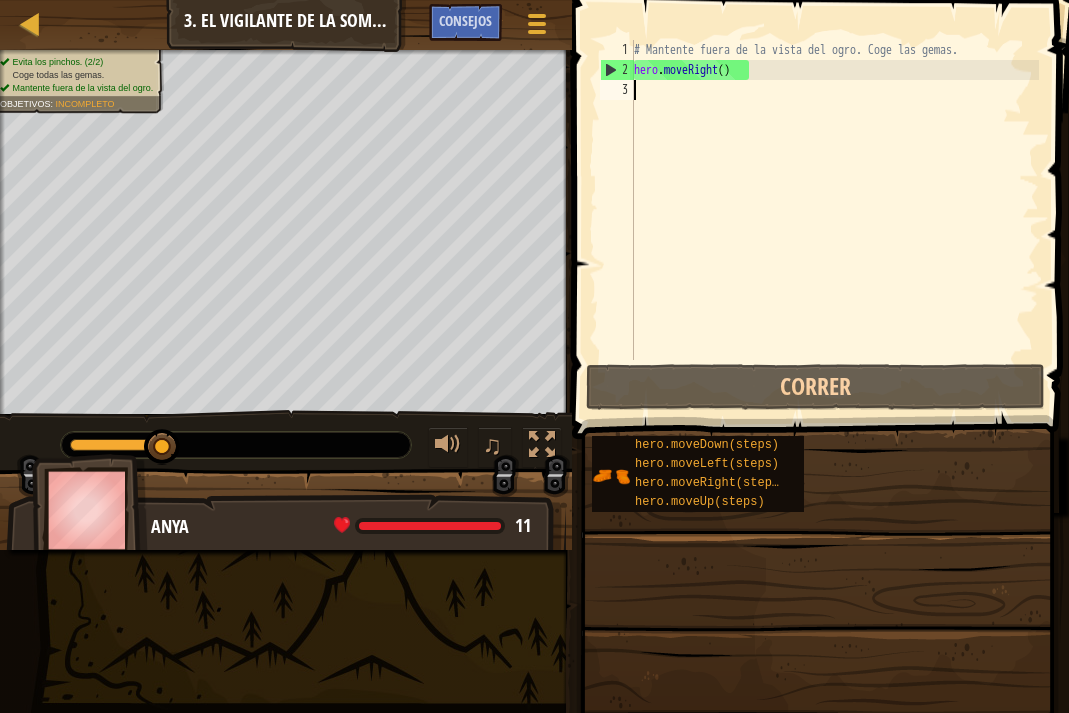 type on "h" 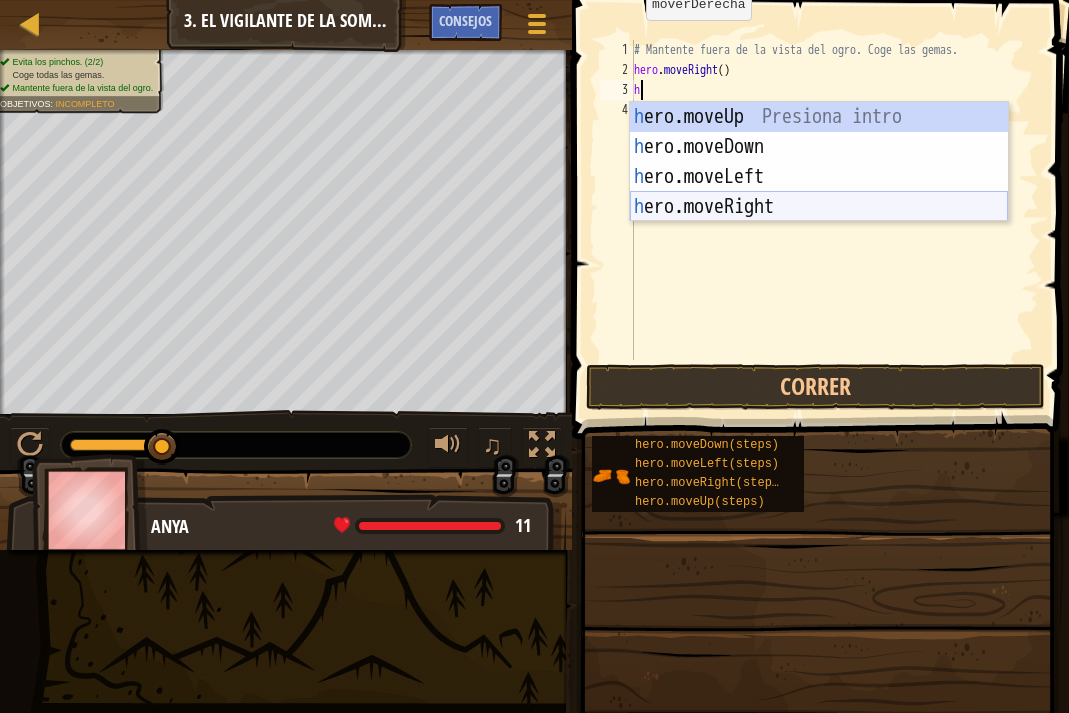 click on "h ero.moveUp Presiona intro h ero.moveDown Presiona intro h ero.moveLeft Presiona intro h ero.moveRight Presiona intro" at bounding box center [819, 192] 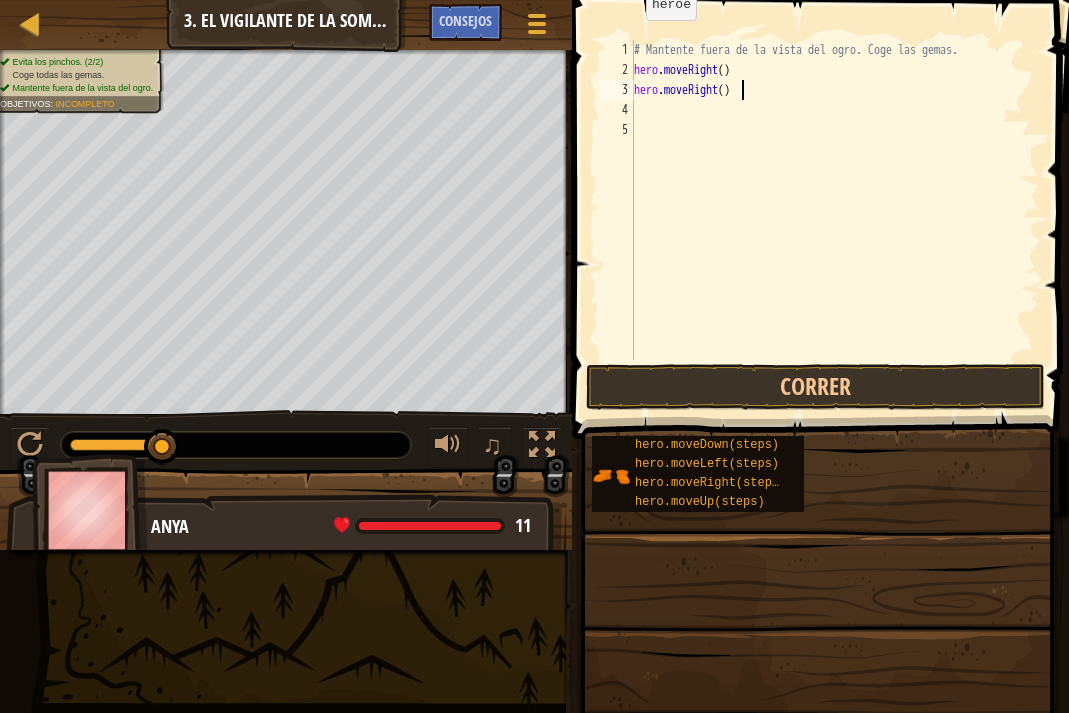 click on "# Mantente fuera de la vista del ogro. Coge las gemas. hero . moveRight ( ) hero . moveRight ( )" at bounding box center [834, 220] 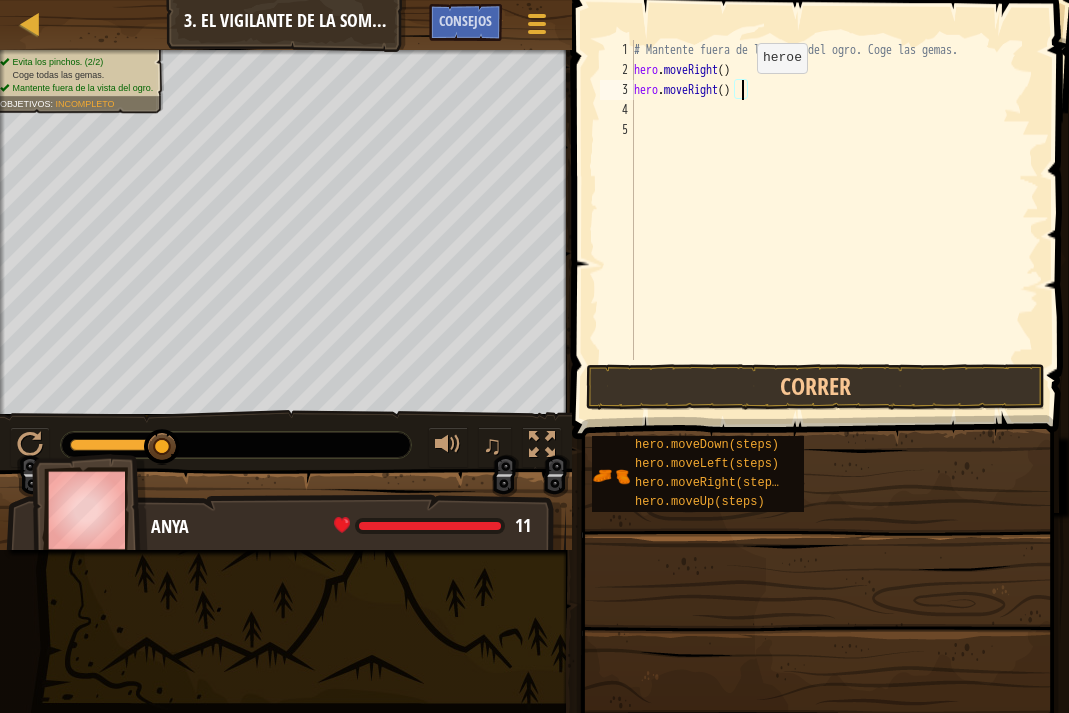 scroll, scrollTop: 9, scrollLeft: 9, axis: both 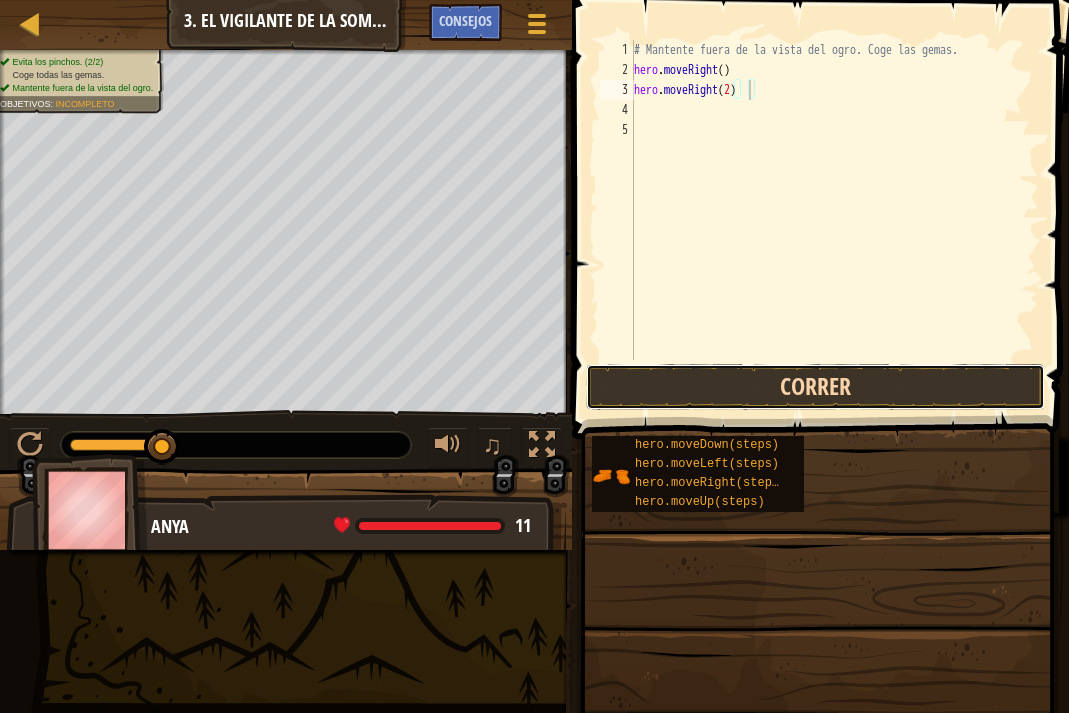click on "Correr" at bounding box center [815, 387] 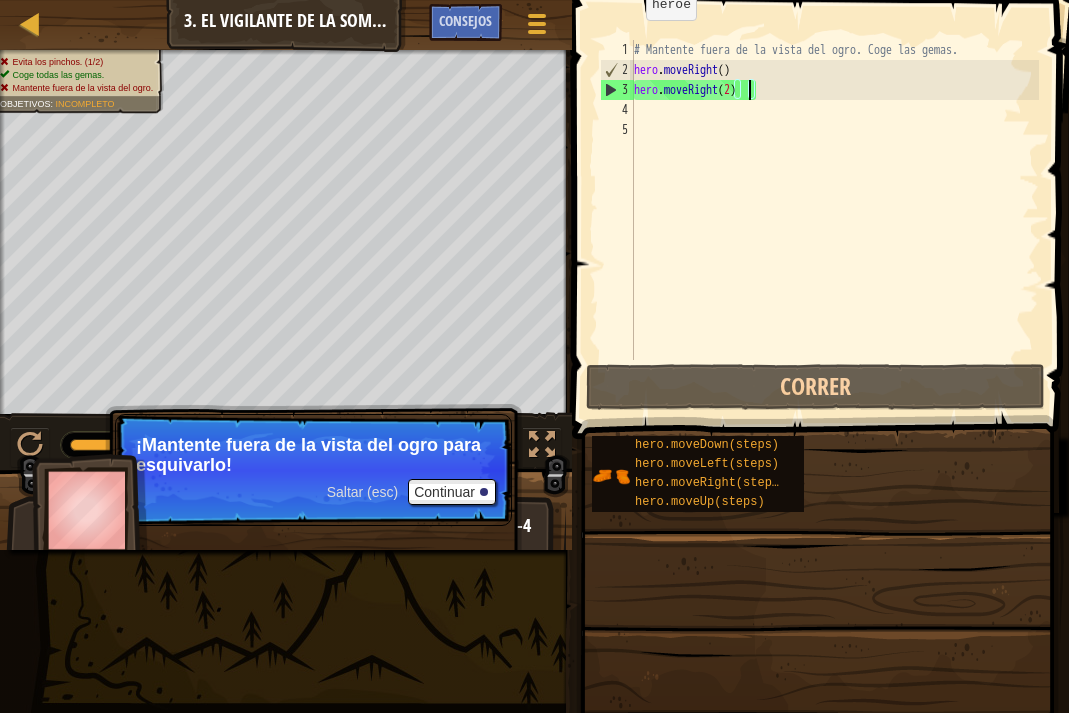 type on "hero.moveRight()" 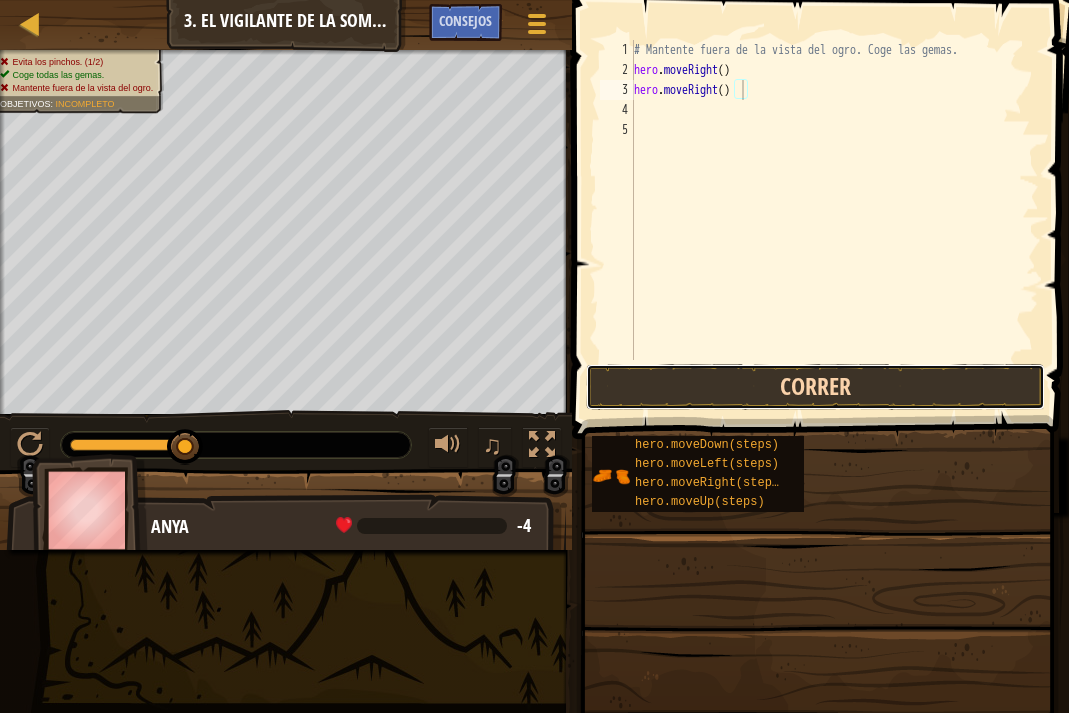click on "Correr" at bounding box center [815, 387] 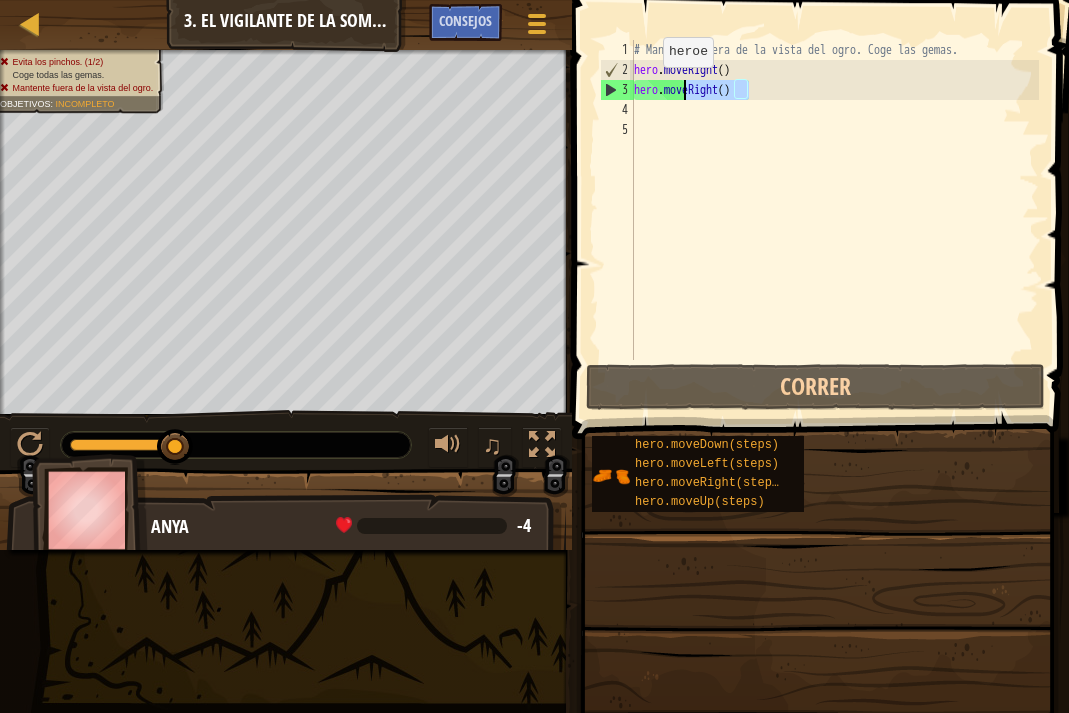 drag, startPoint x: 756, startPoint y: 87, endPoint x: 584, endPoint y: 87, distance: 172 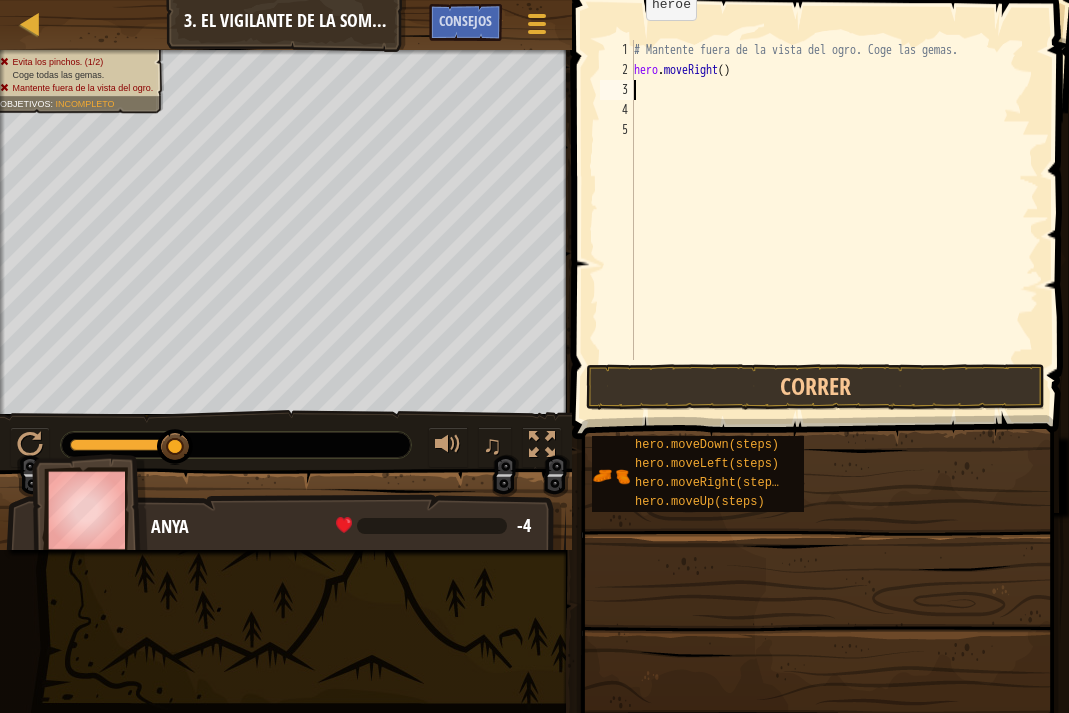 type on "h" 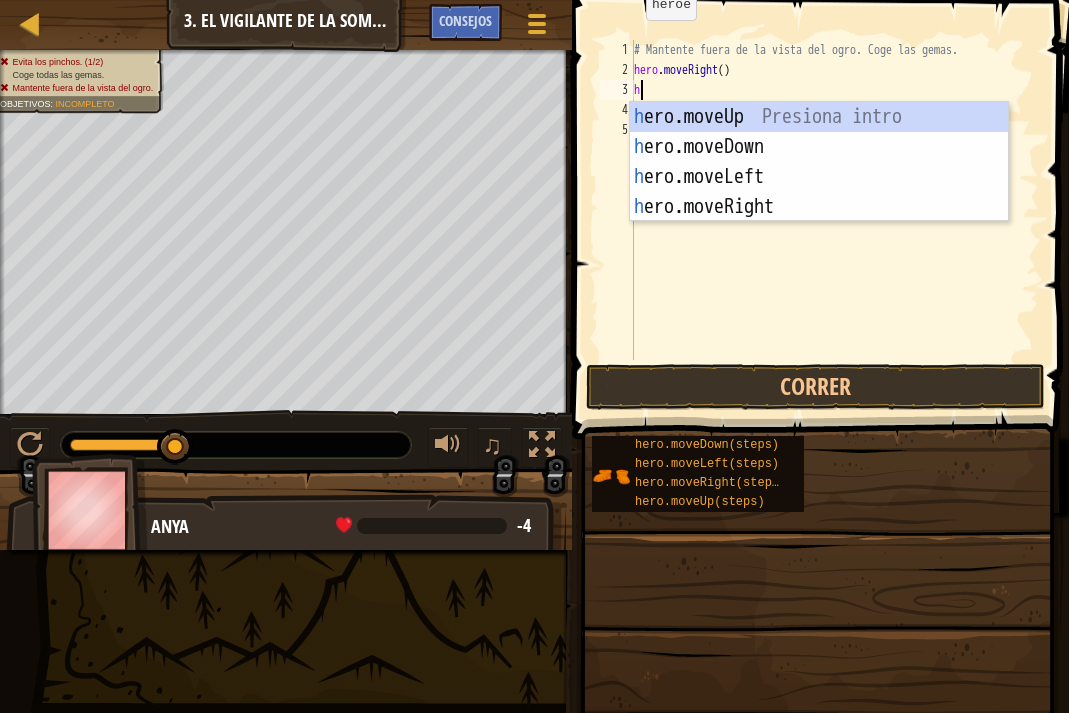 scroll, scrollTop: 9, scrollLeft: 0, axis: vertical 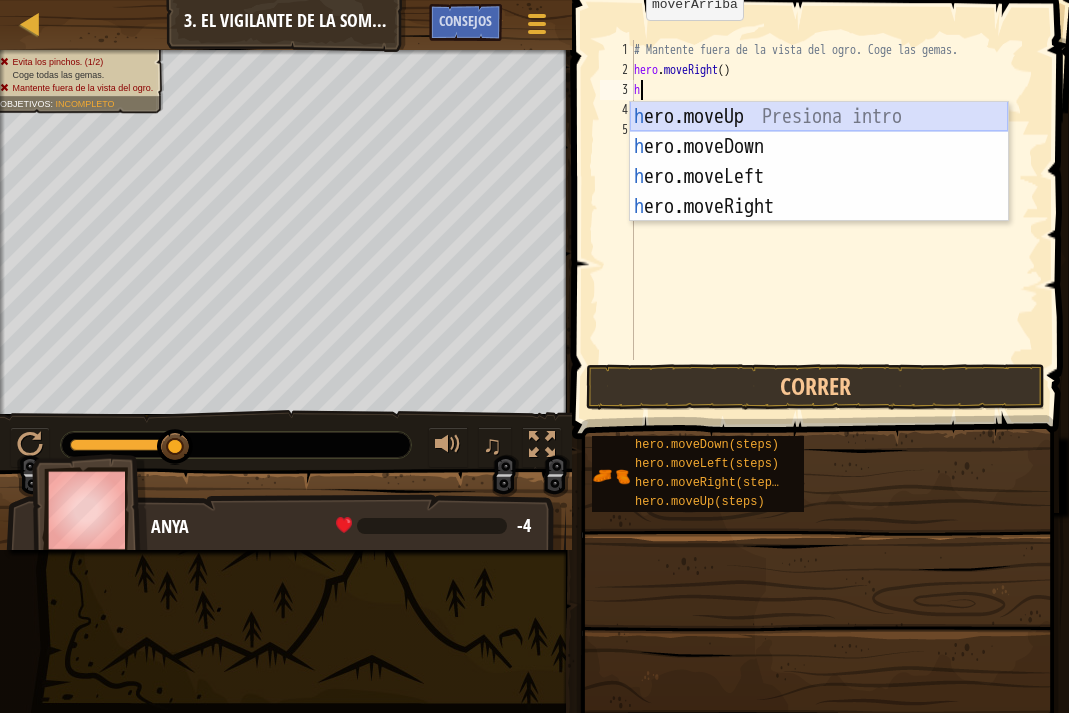 click on "h ero.moveUp Presiona intro h ero.moveDown Presiona intro h ero.moveLeft Presiona intro h ero.moveRight Presiona intro" at bounding box center (819, 192) 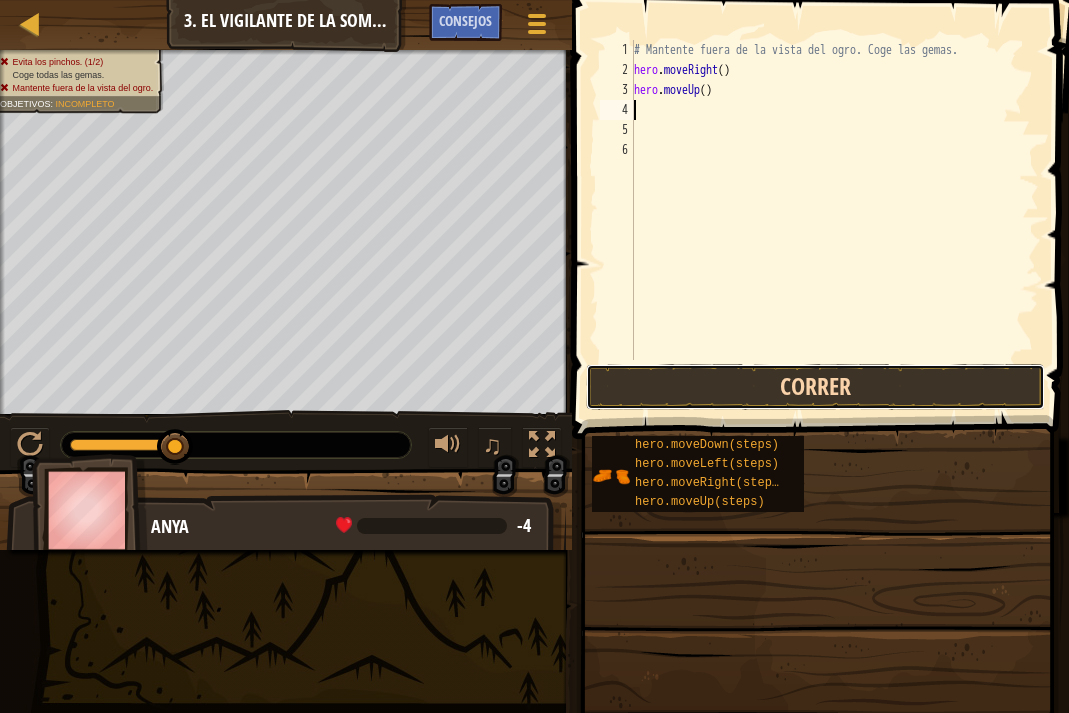 click on "Correr" at bounding box center (815, 387) 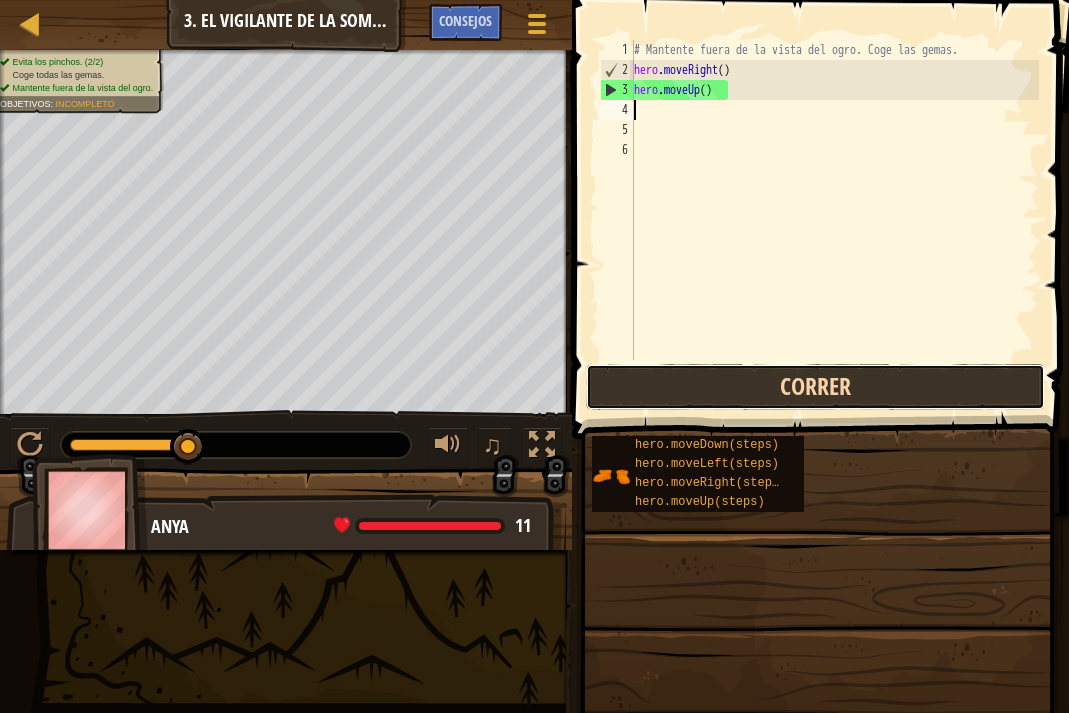 click on "Correr" at bounding box center (815, 387) 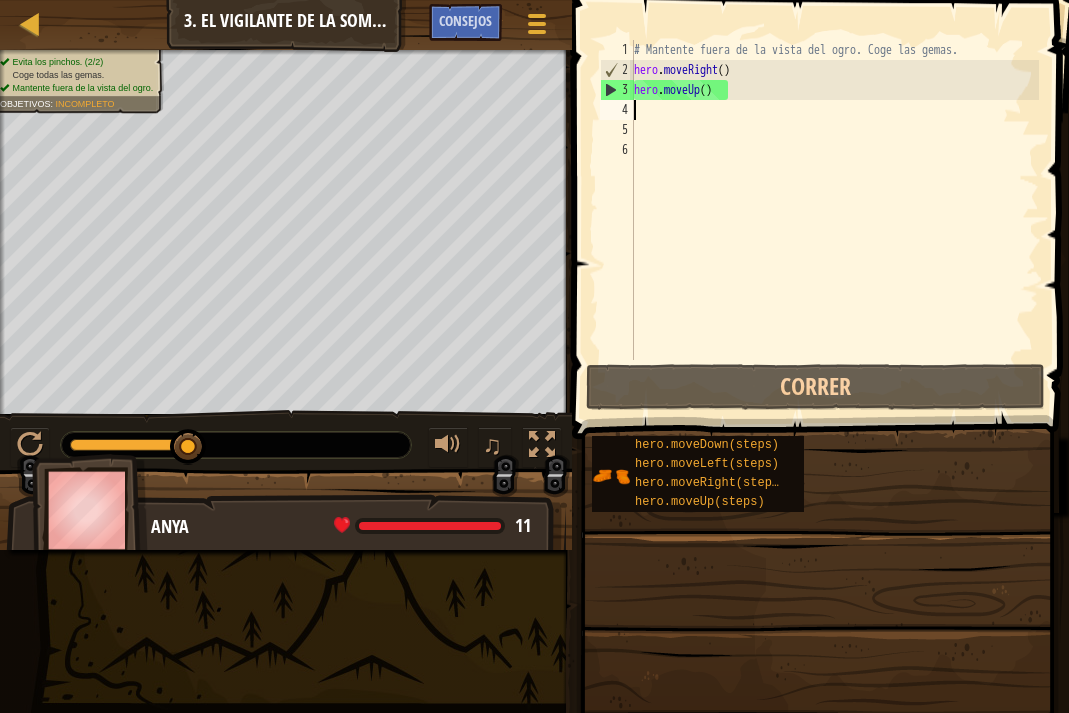 type on "h" 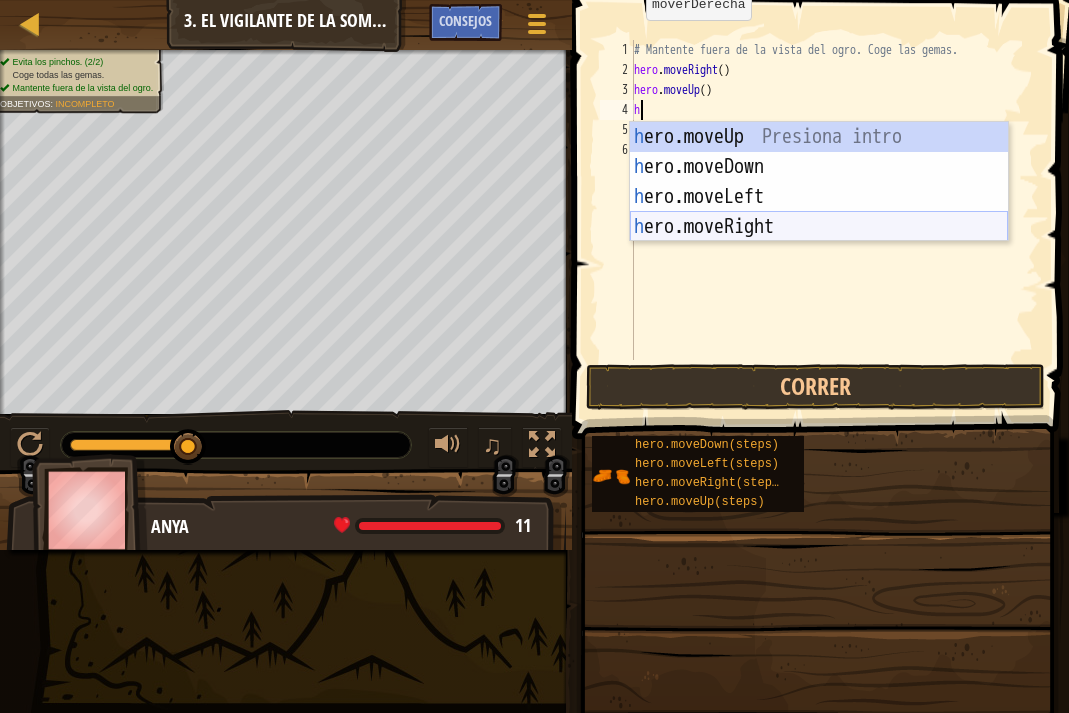 click on "h ero.moveUp Presiona intro h ero.moveDown Presiona intro h ero.moveLeft Presiona intro h ero.moveRight Presiona intro" at bounding box center (819, 212) 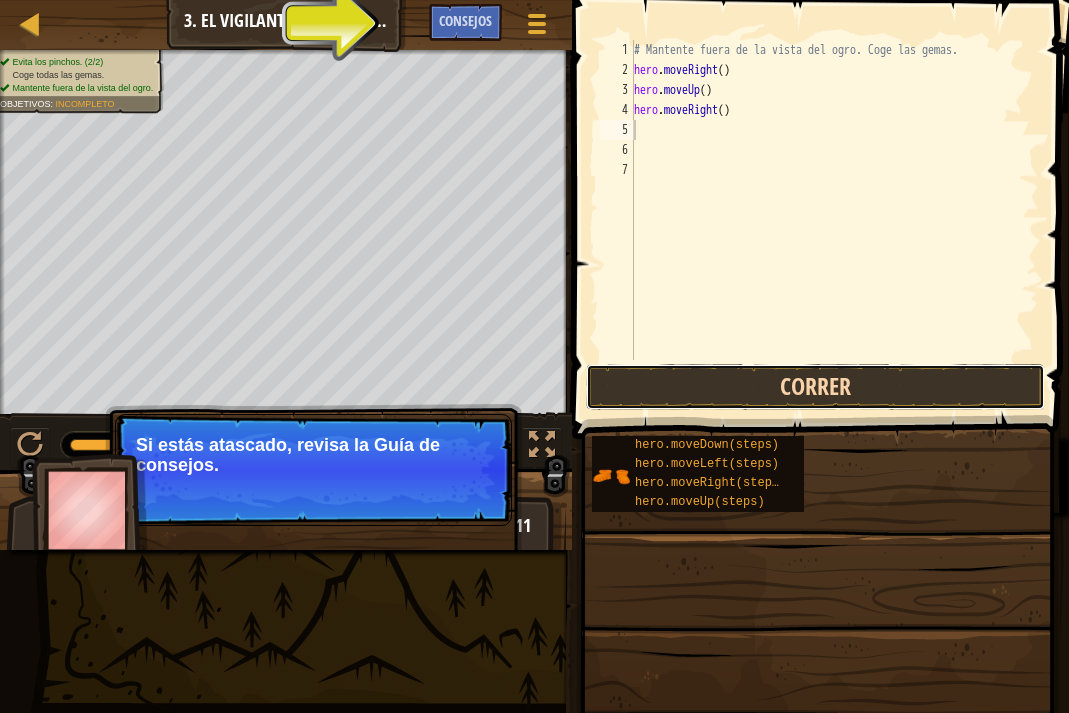 click on "Correr" at bounding box center (815, 387) 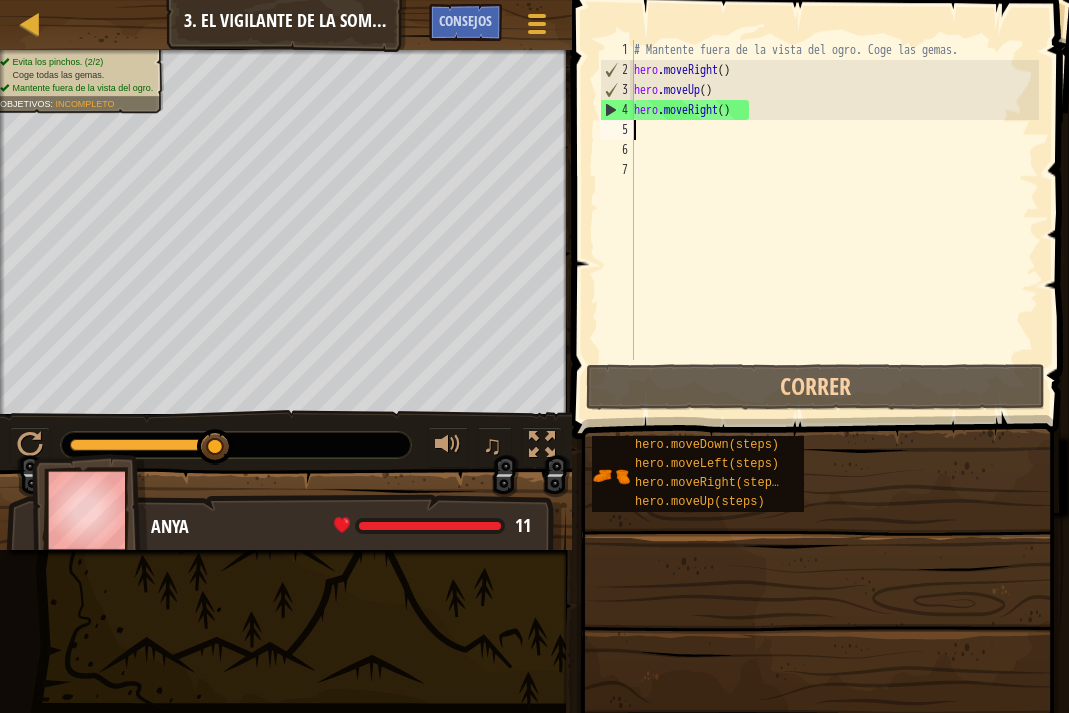 type on "h" 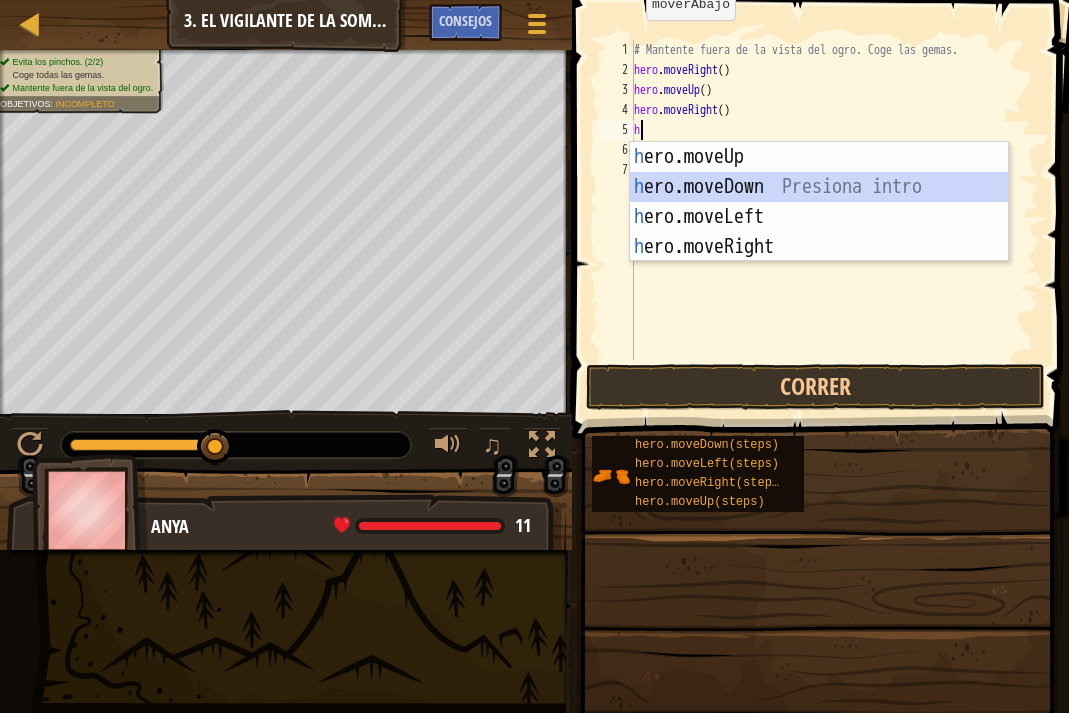 click on "h ero.moveUp Presiona intro h ero.moveDown Presiona intro h ero.moveLeft Presiona intro h ero.moveRight Presiona intro" at bounding box center [819, 232] 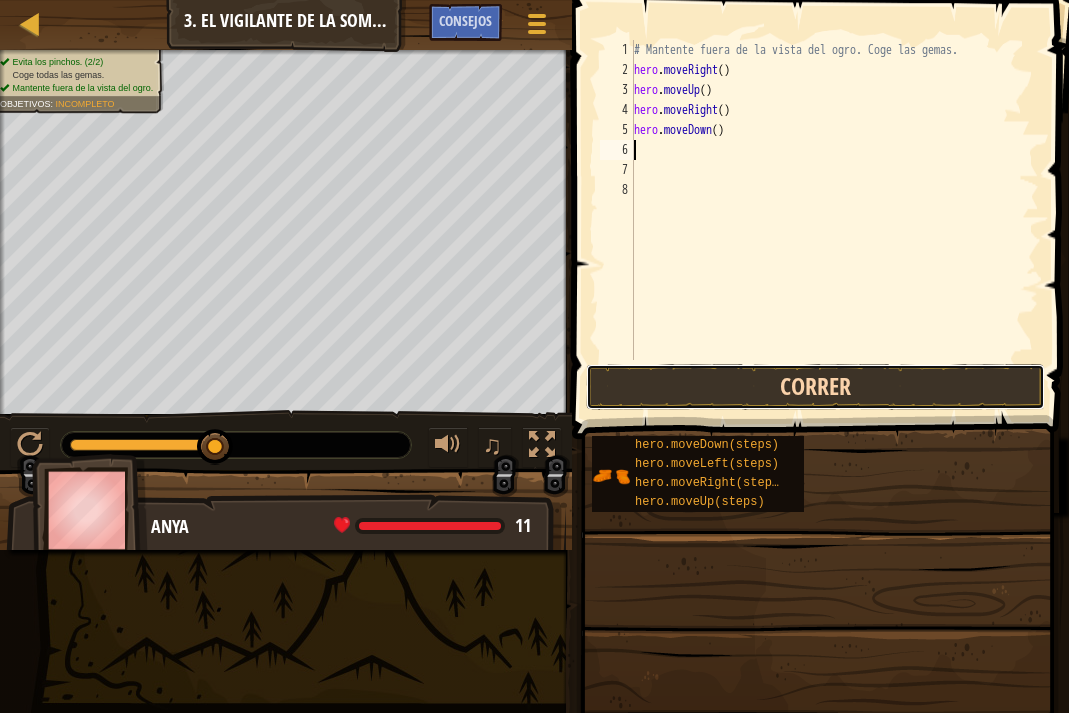click on "Correr" at bounding box center (815, 387) 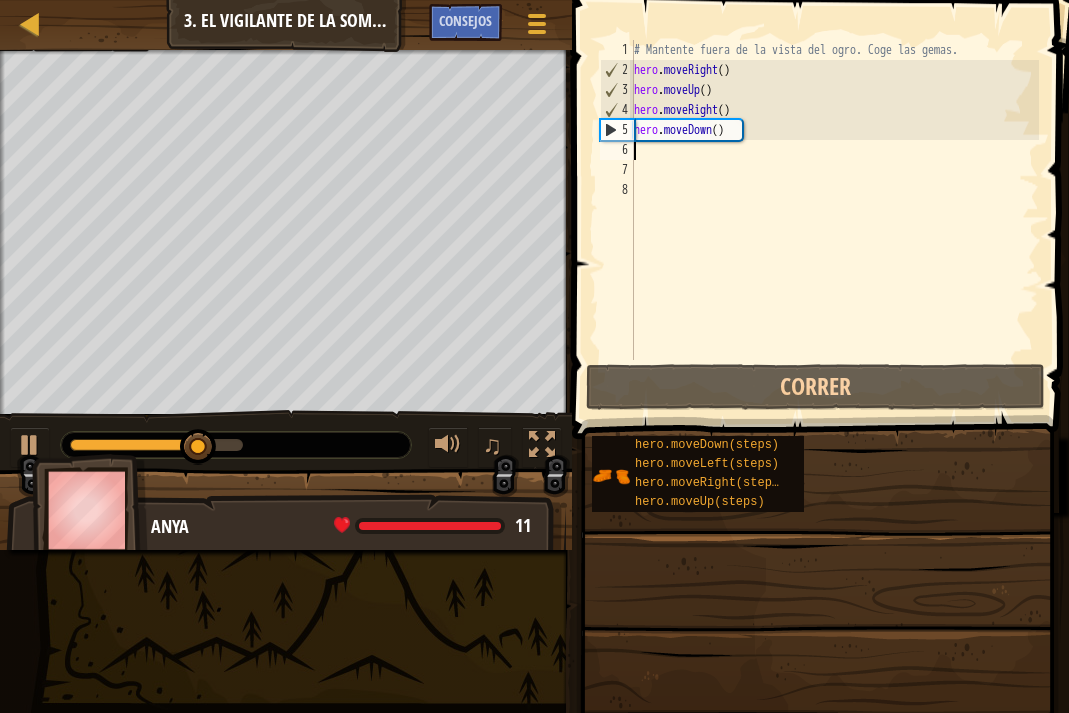 click on "# Mantente fuera de la vista del ogro. Coge las gemas. hero . moveRight ( ) hero . moveUp ( ) hero . moveRight ( ) hero . moveDown ( )" at bounding box center [834, 220] 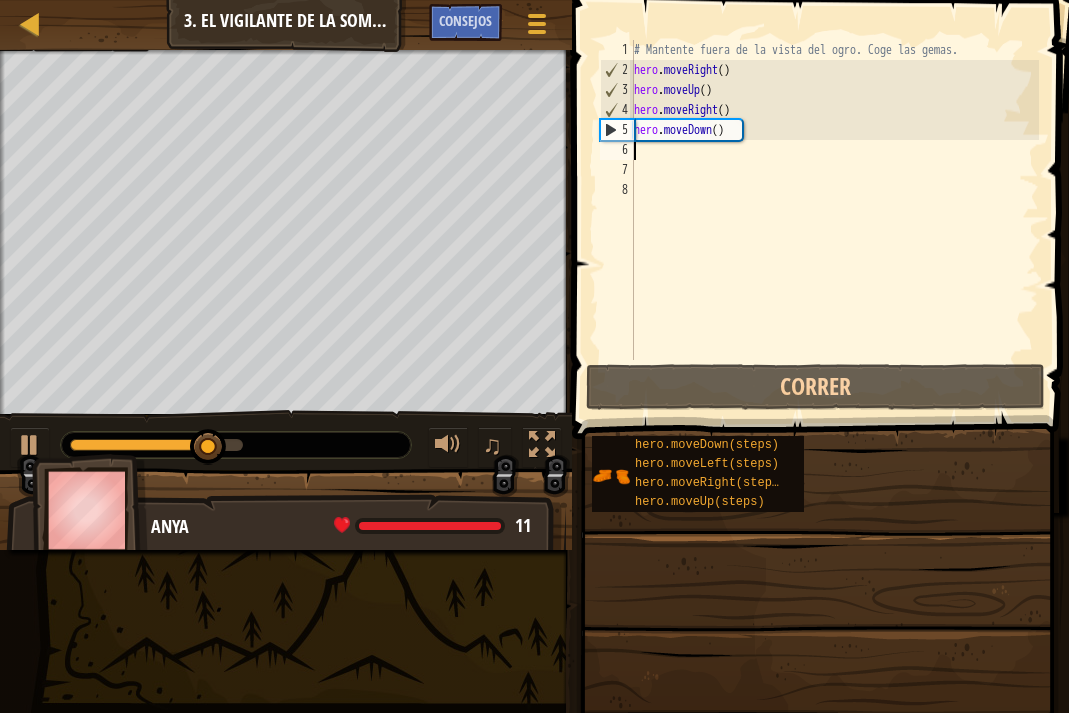 type on "h" 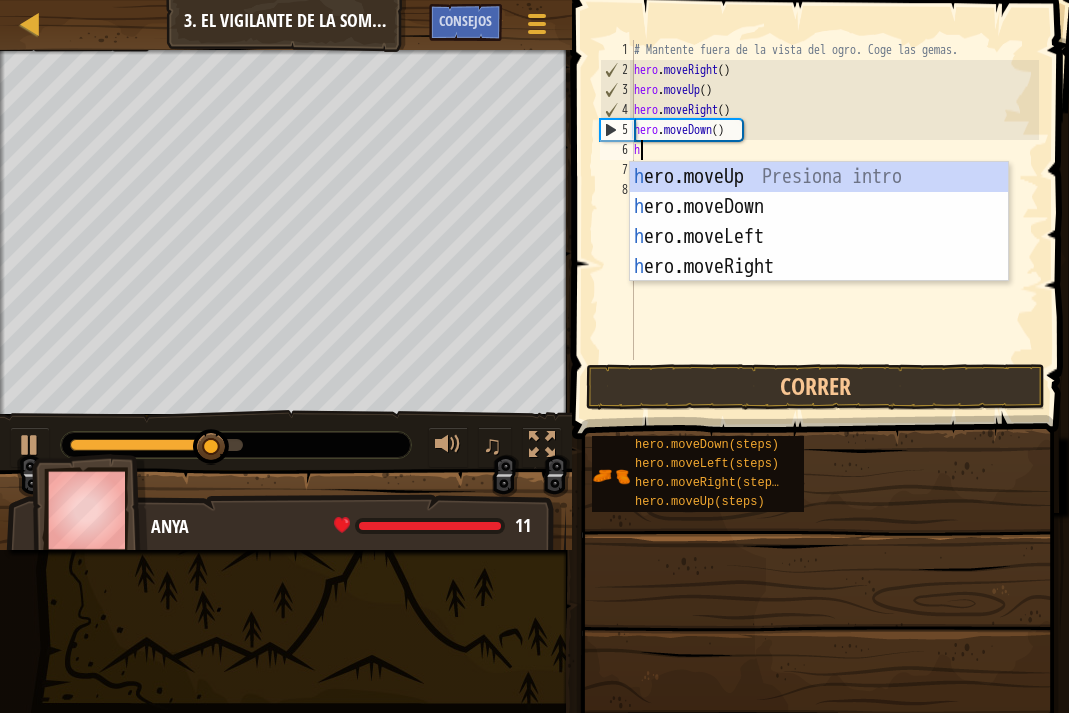 scroll, scrollTop: 9, scrollLeft: 0, axis: vertical 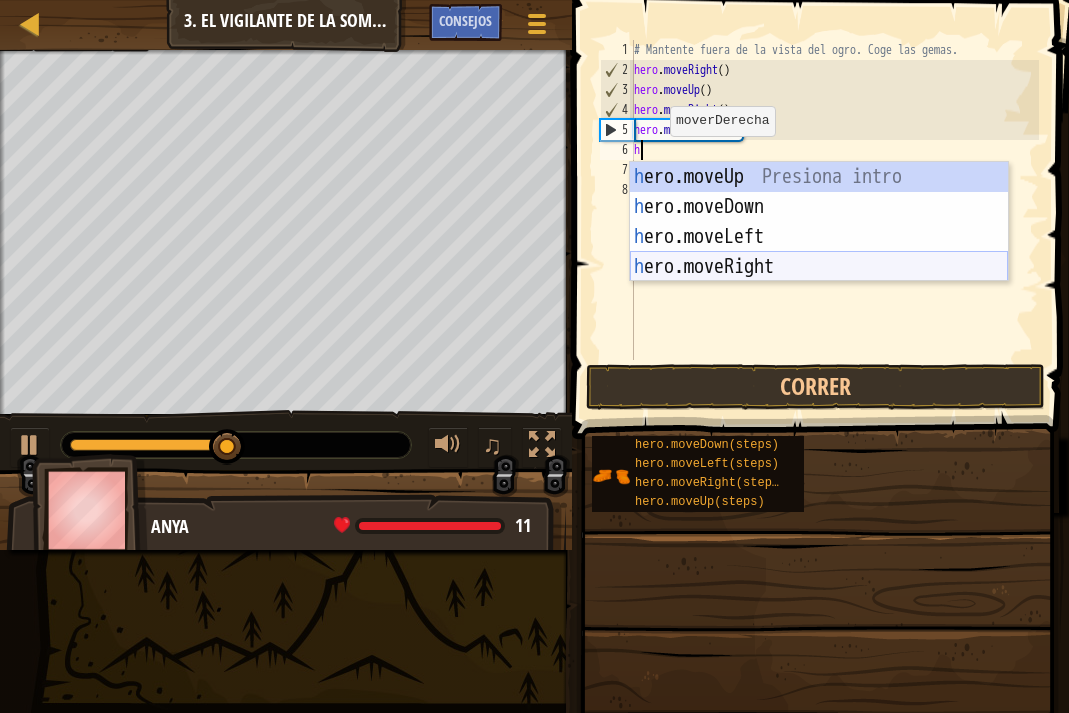 click on "h ero.moveUp Presiona intro h ero.moveDown Presiona intro h ero.moveLeft Presiona intro h ero.moveRight Presiona intro" at bounding box center (819, 252) 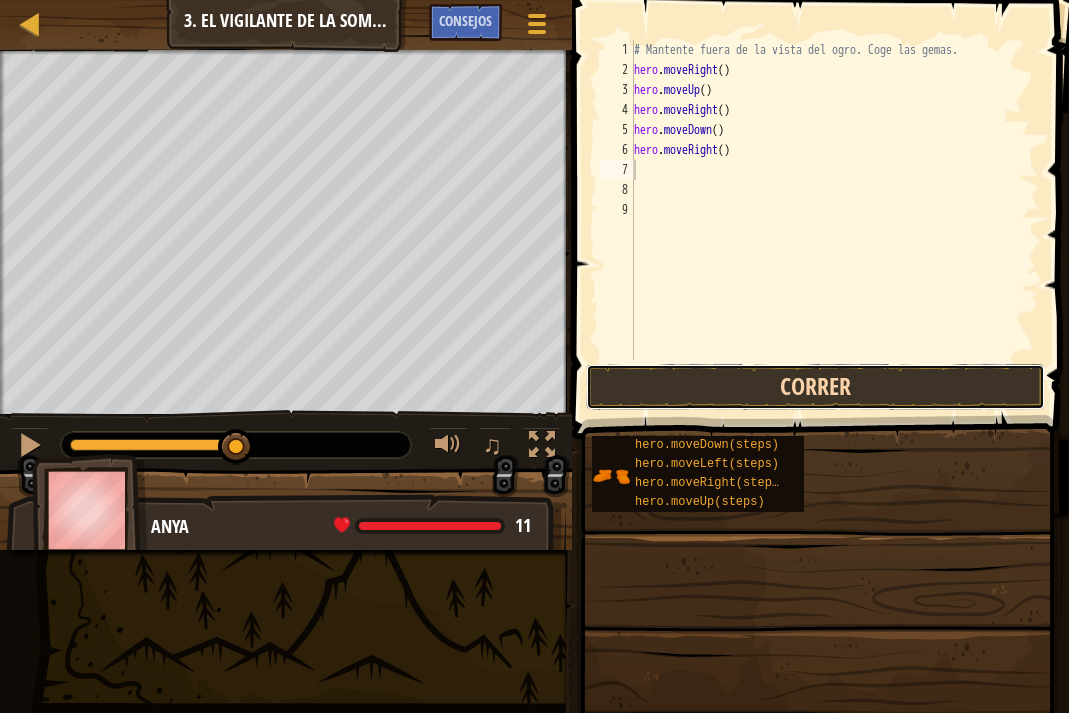 click on "Correr" at bounding box center [815, 387] 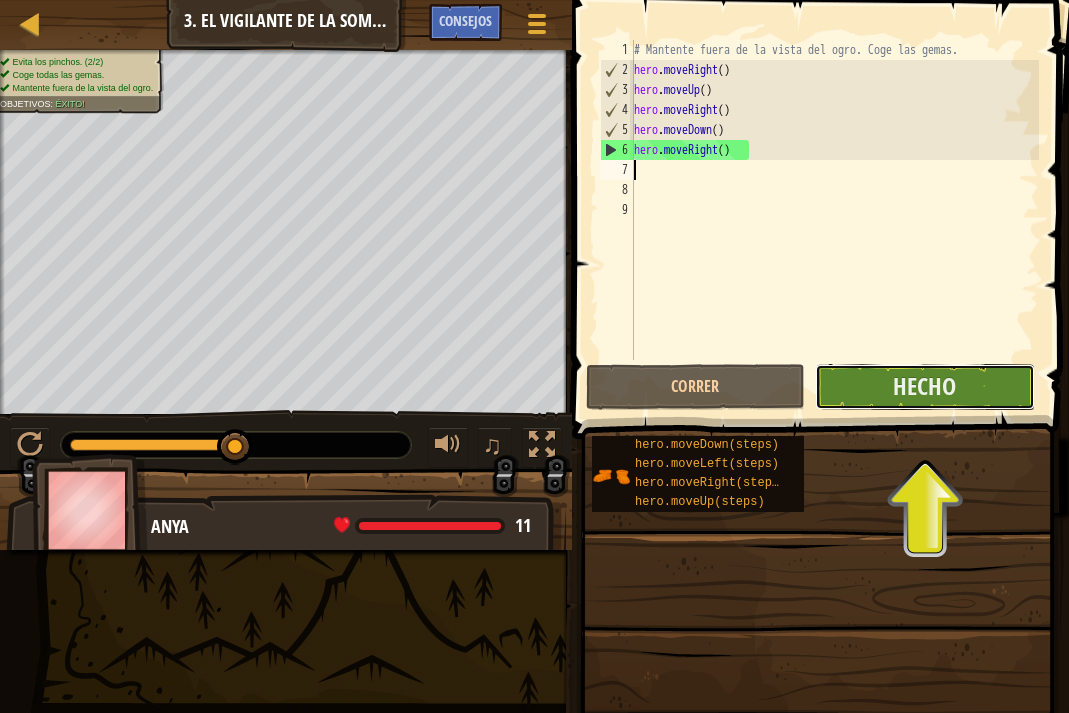 click on "Hecho" at bounding box center (924, 387) 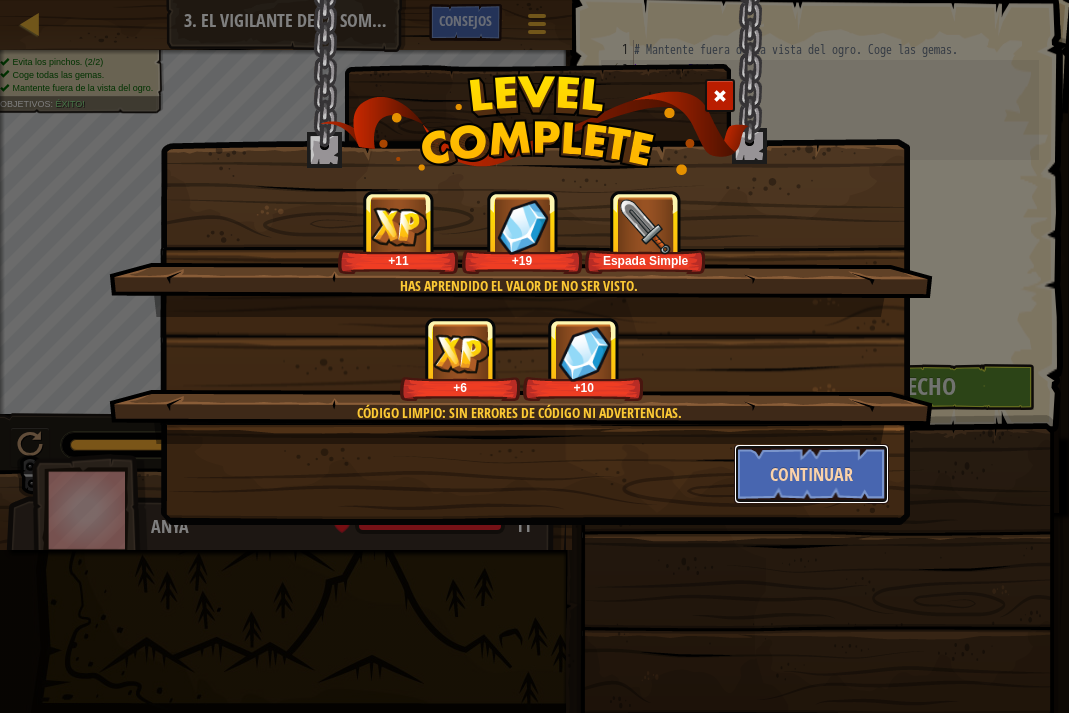 click on "Continuar" at bounding box center [811, 474] 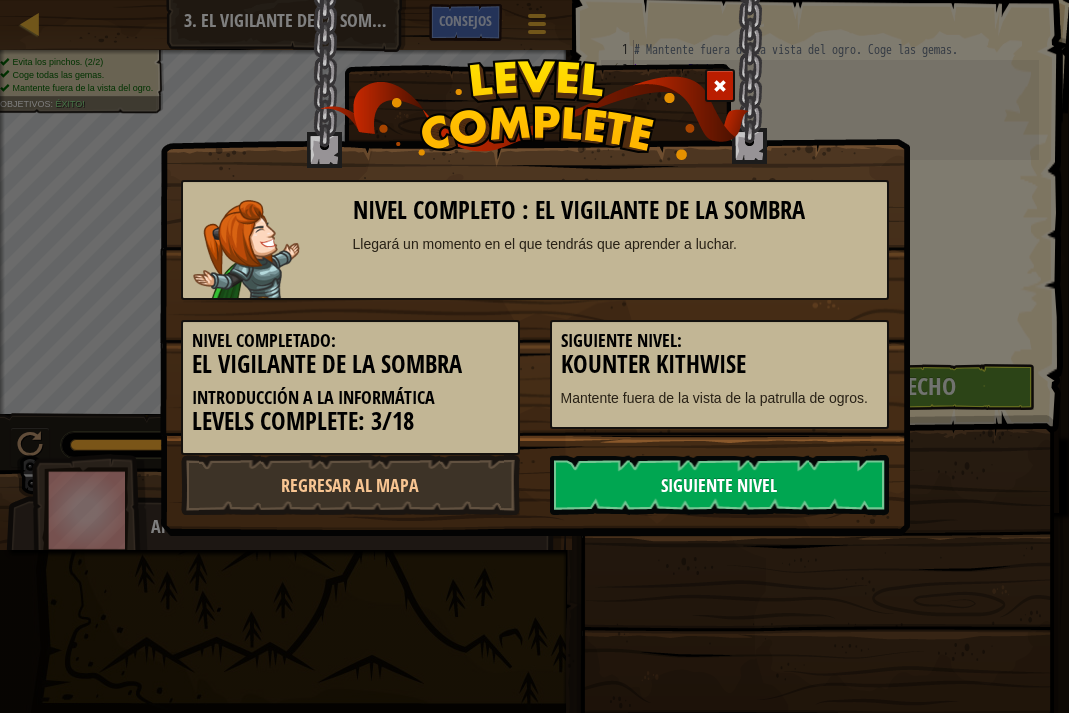 click on "Siguiente nivel" at bounding box center (719, 485) 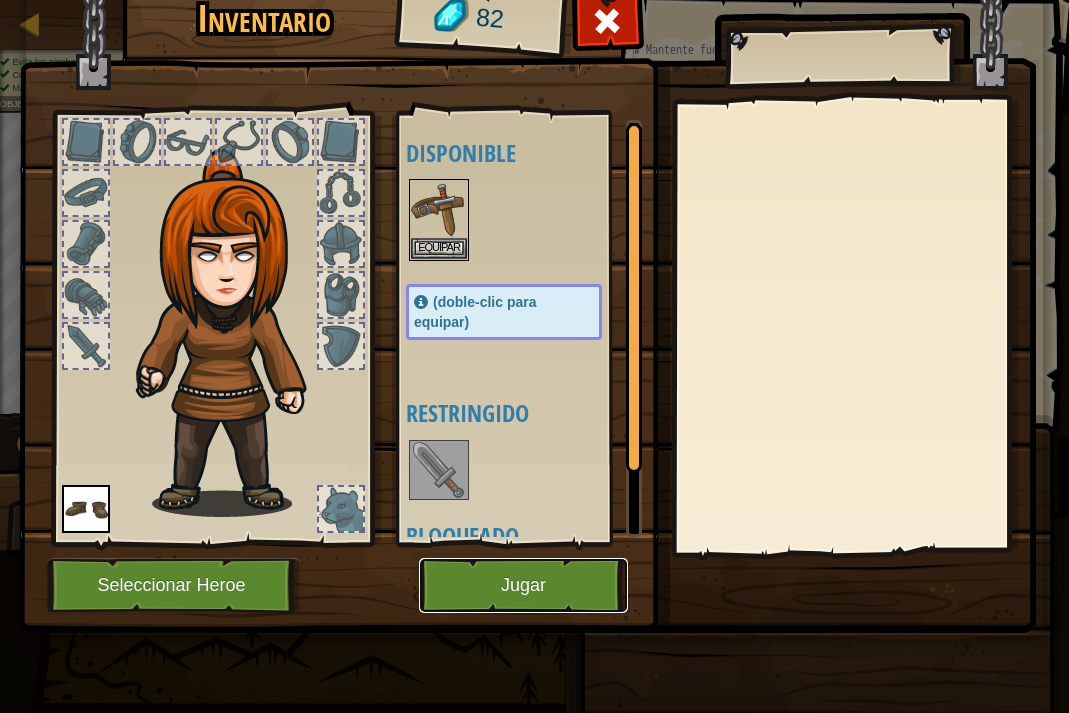 click on "Jugar" at bounding box center (523, 585) 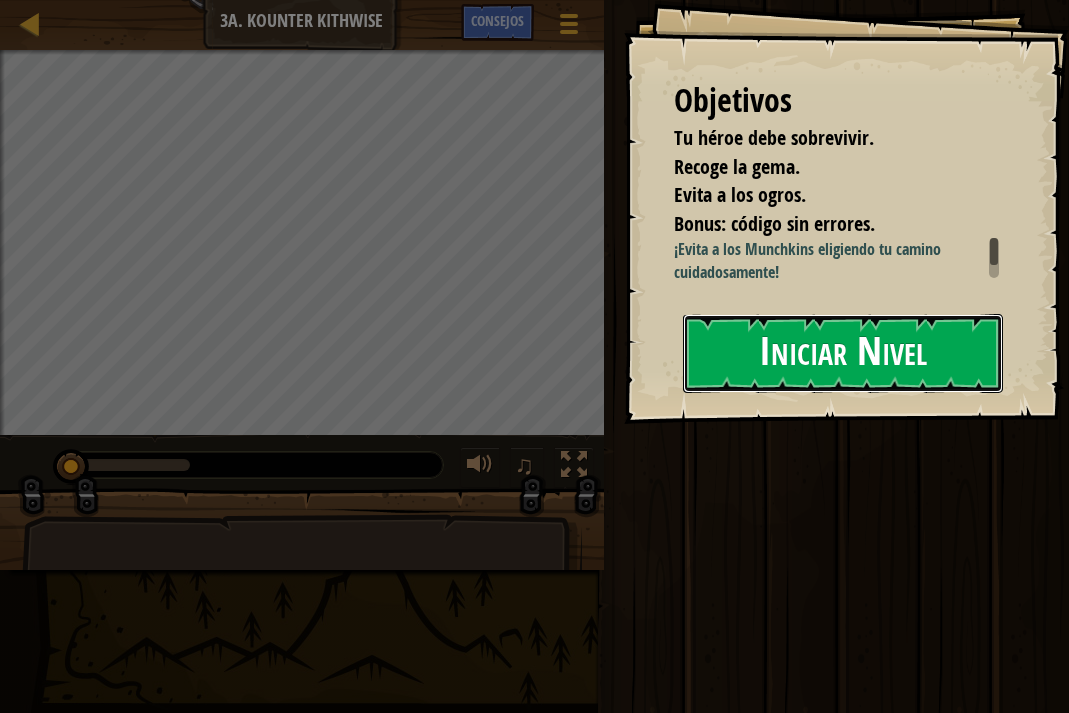 click on "Iniciar Nivel" at bounding box center (843, 353) 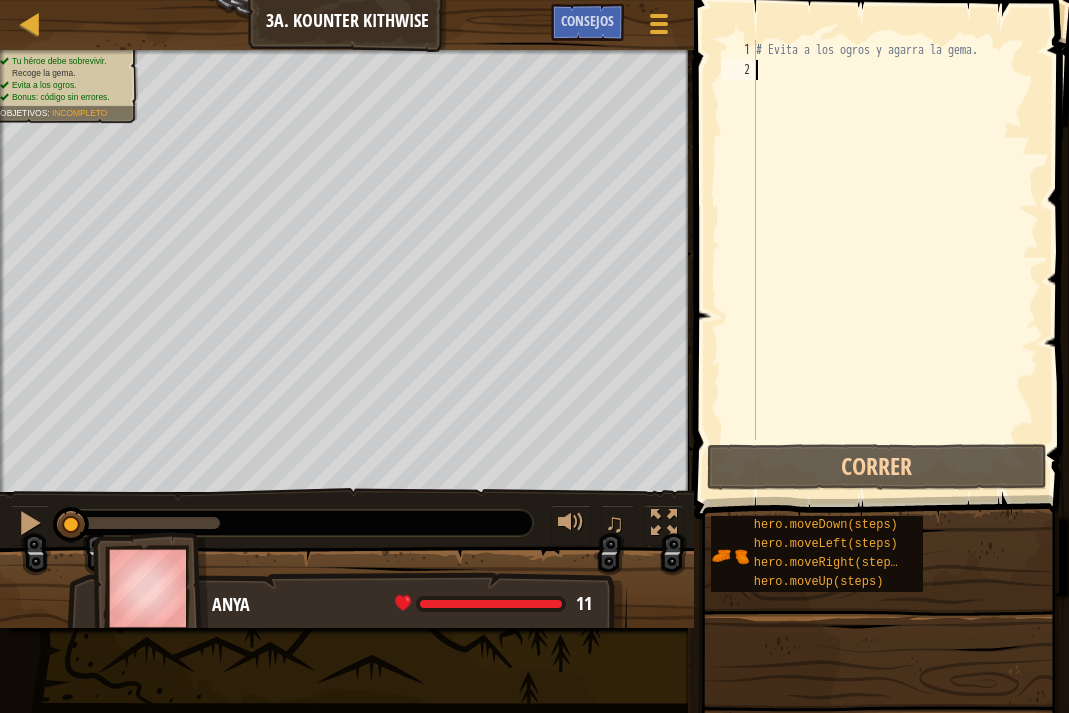type on "h" 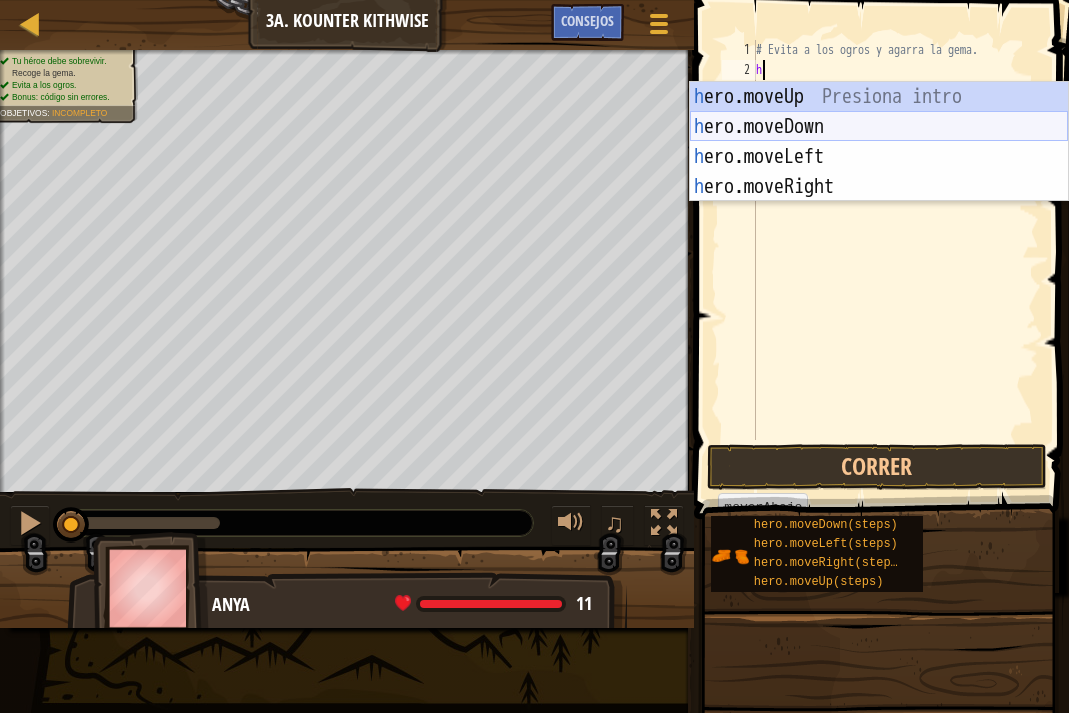 click on "h ero.moveUp Presiona intro h ero.moveDown Presiona intro h ero.moveLeft Presiona intro h ero.moveRight Presiona intro" at bounding box center [879, 172] 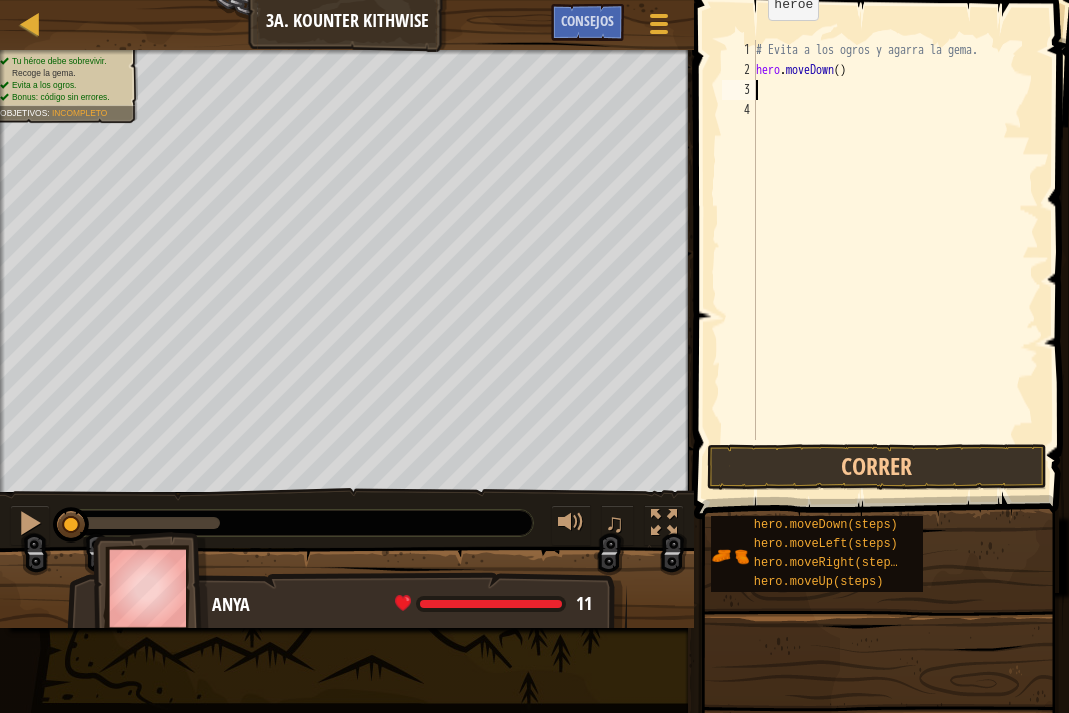 click on "# Evita a los ogros y agarra la gema. hero . moveDown ( )" at bounding box center (895, 260) 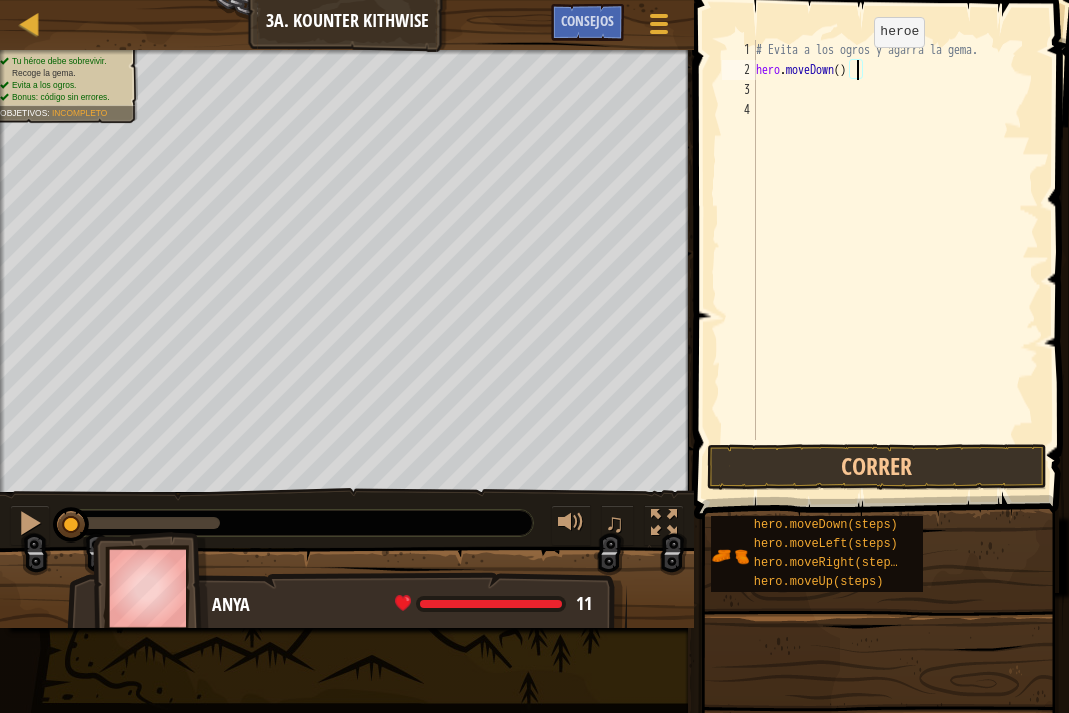 scroll, scrollTop: 9, scrollLeft: 8, axis: both 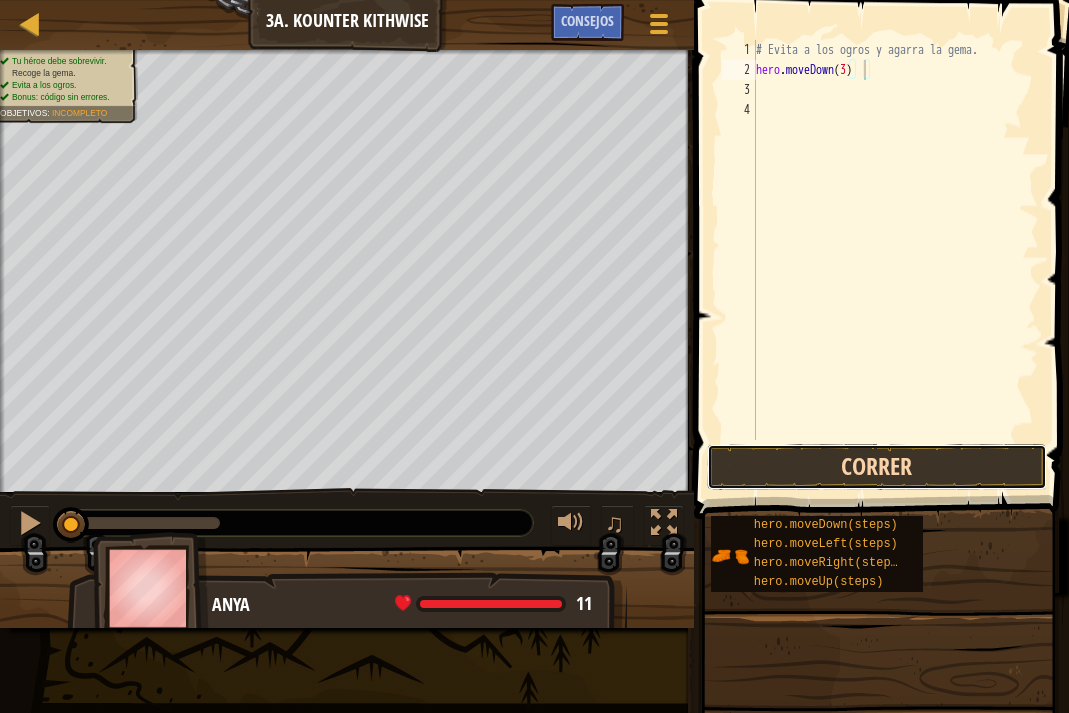 click on "Correr" at bounding box center [877, 467] 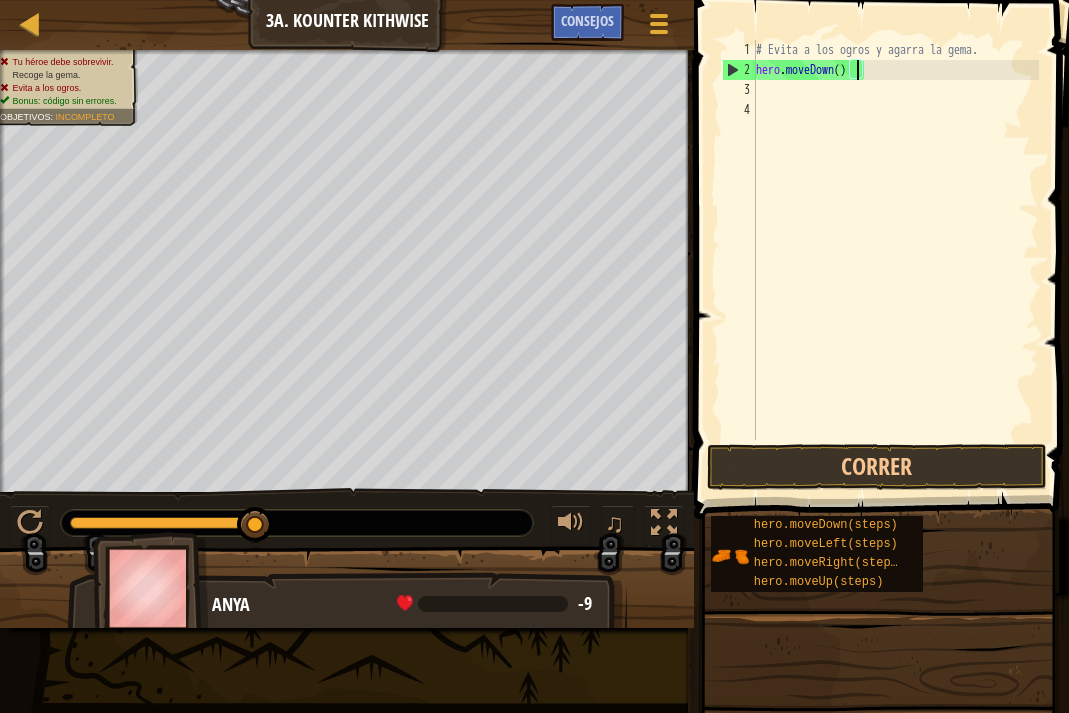 type on "hero.moveDown(2)" 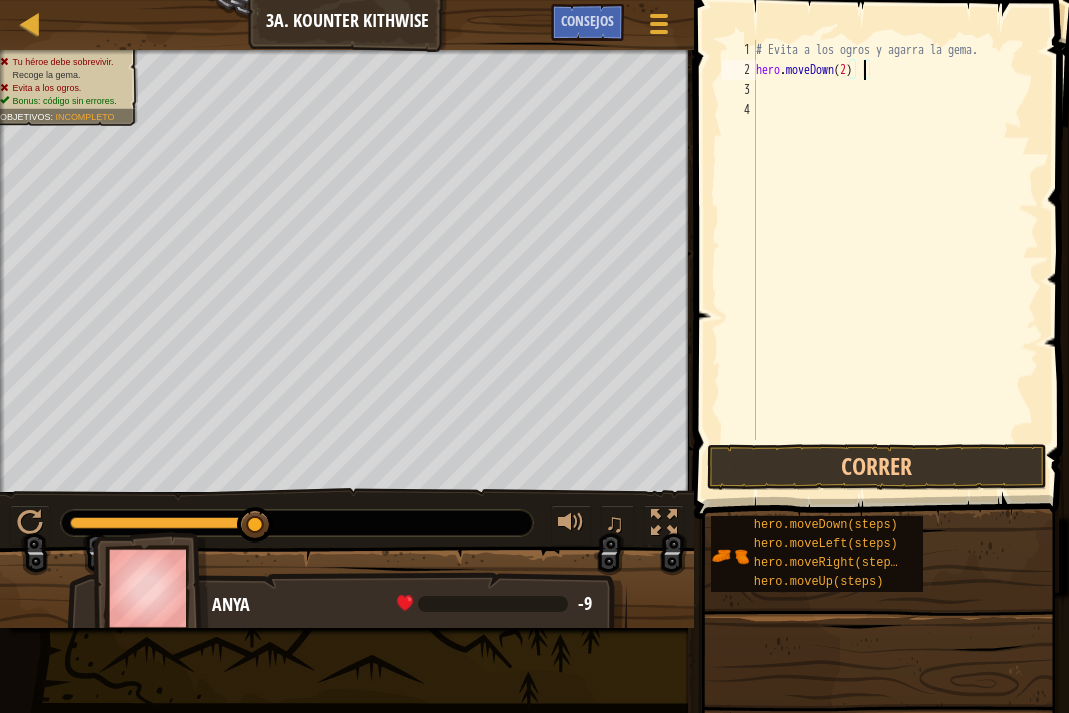 scroll, scrollTop: 9, scrollLeft: 0, axis: vertical 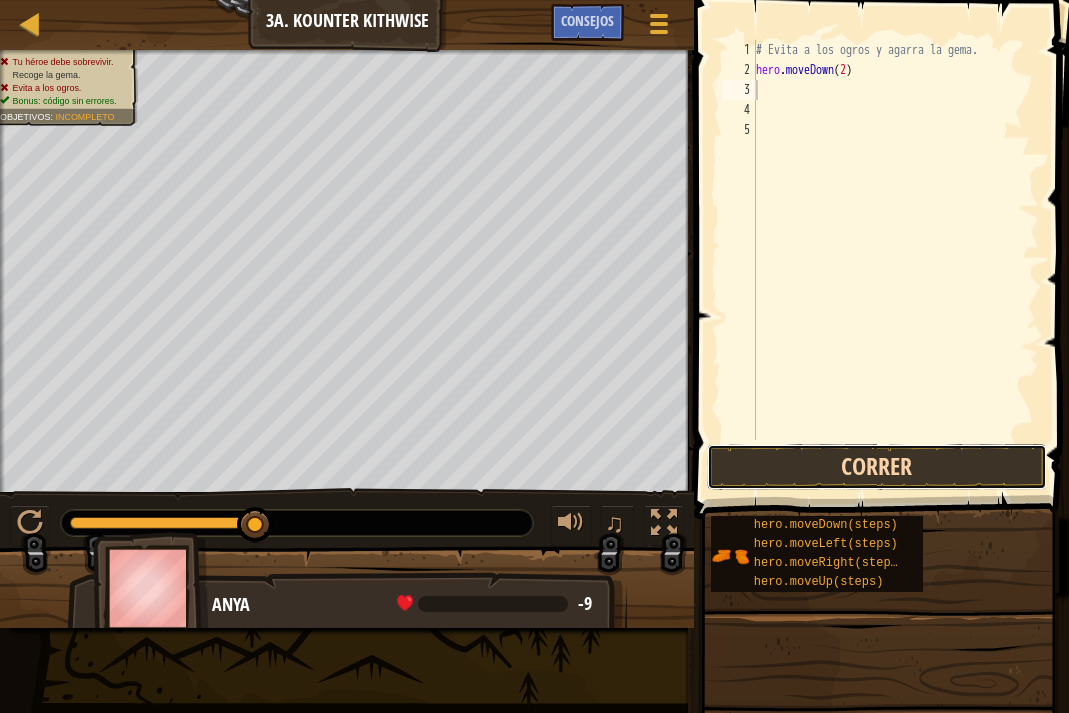 click on "Correr" at bounding box center [877, 467] 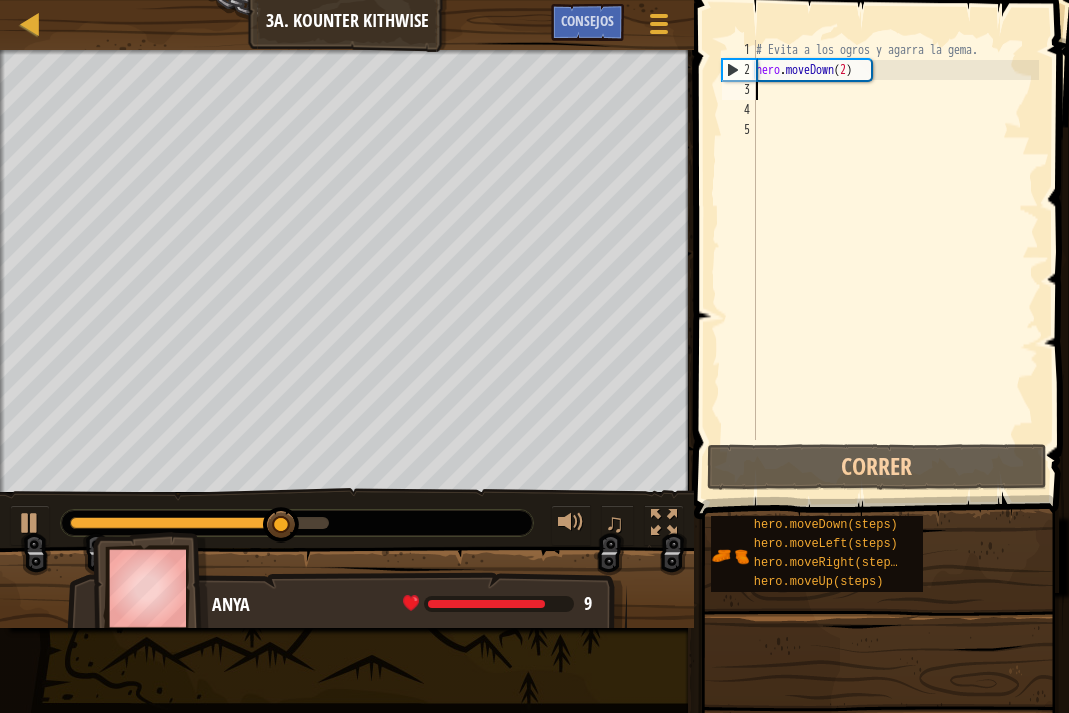 type on "h" 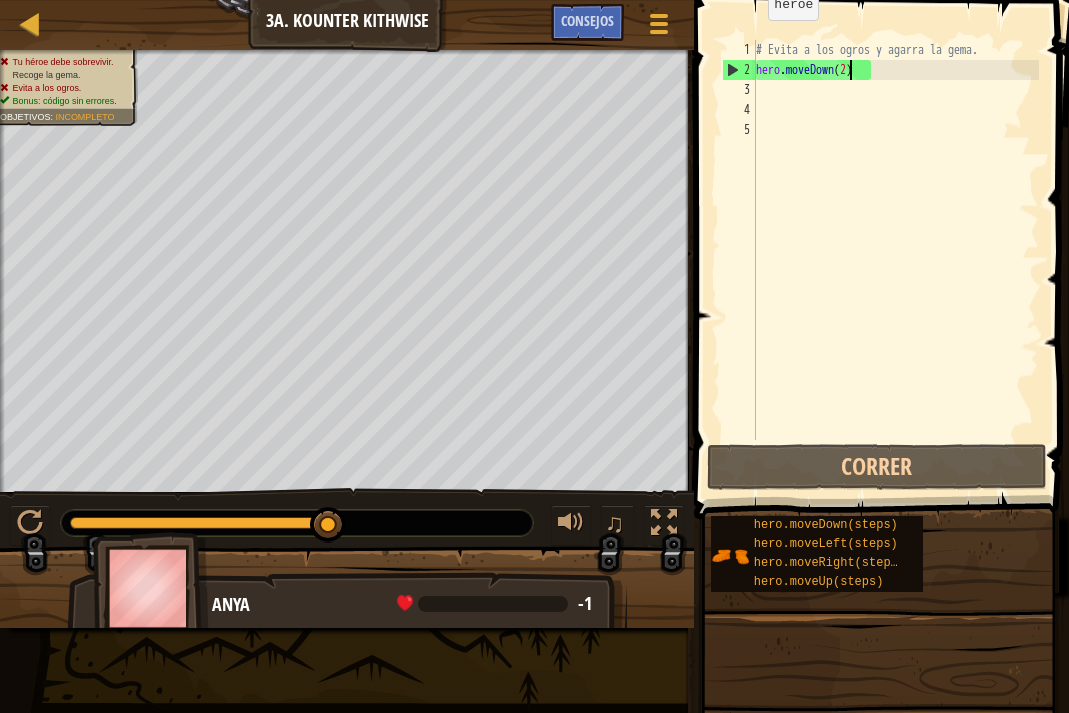 click on "# Evita a los ogros y agarra la gema. hero . moveDown ( 2 )" at bounding box center [895, 260] 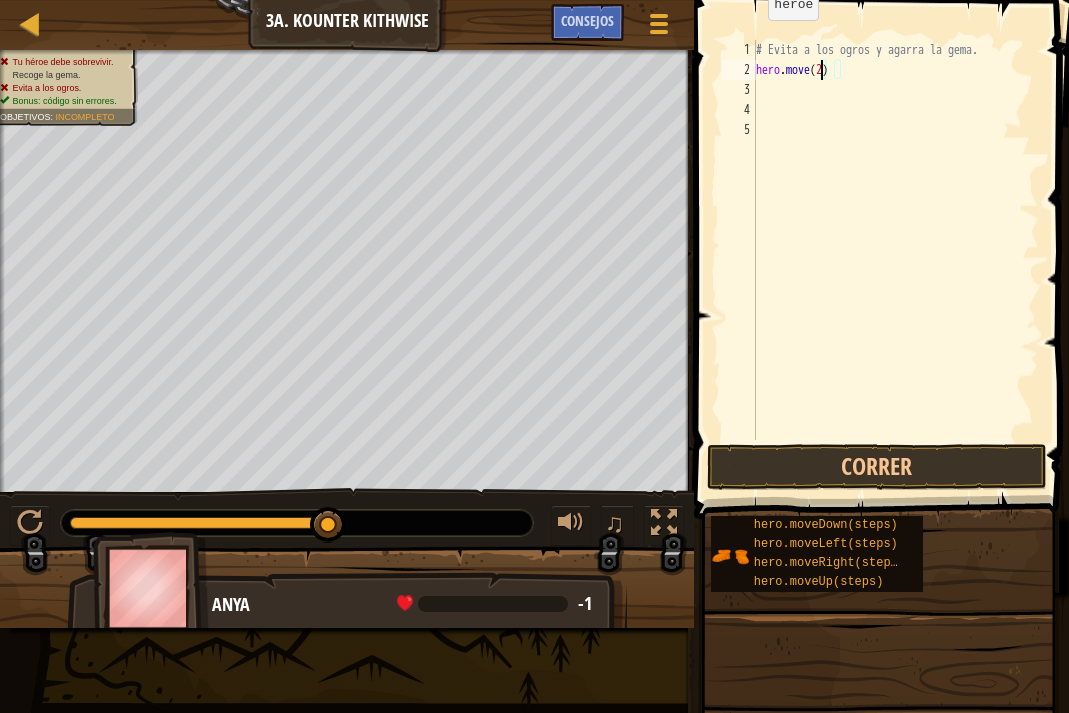 scroll, scrollTop: 9, scrollLeft: 5, axis: both 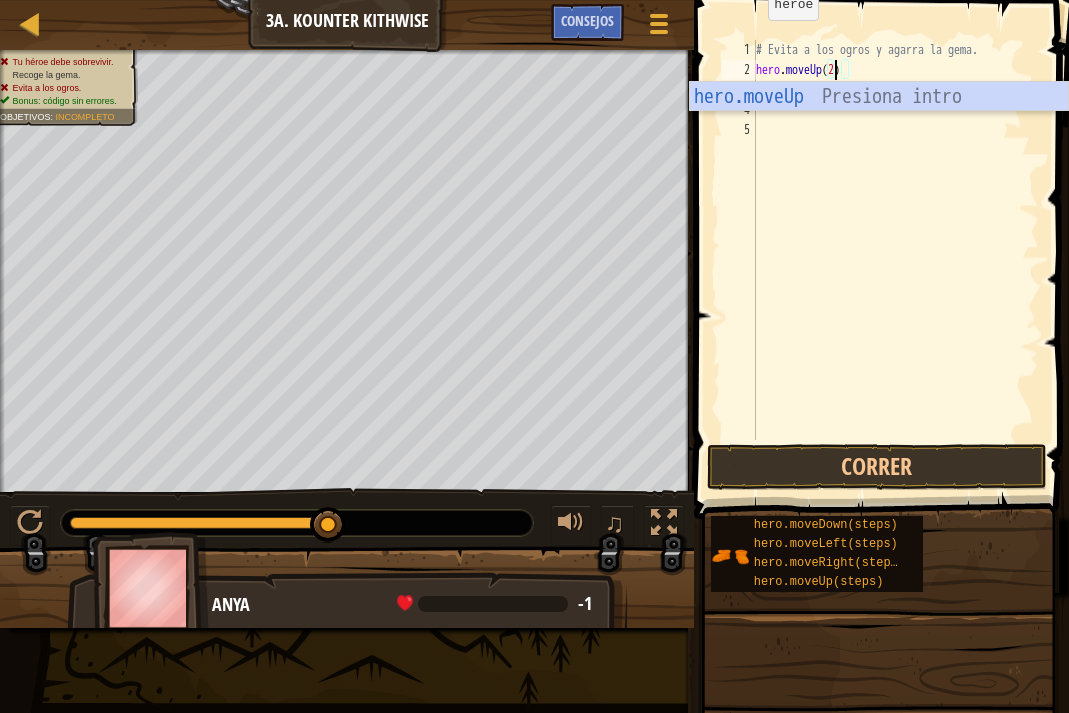 type on "hero.moveUp(2)" 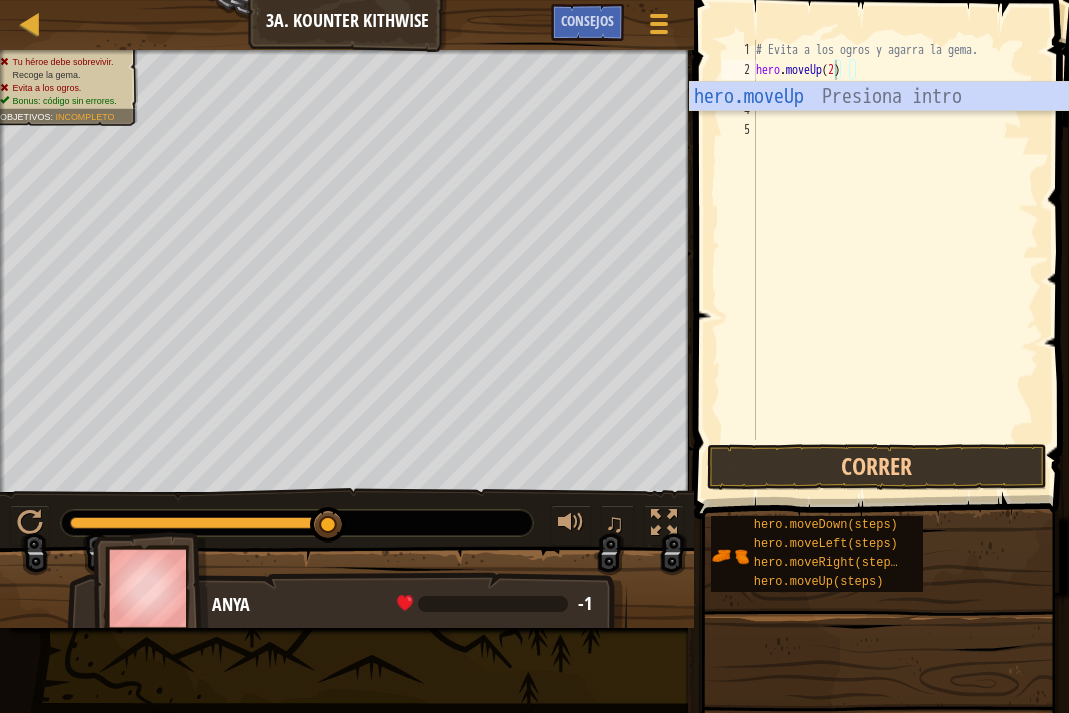 click on "# Evita a los ogros y agarra la gema. hero . moveUp ( 2 )" at bounding box center (895, 260) 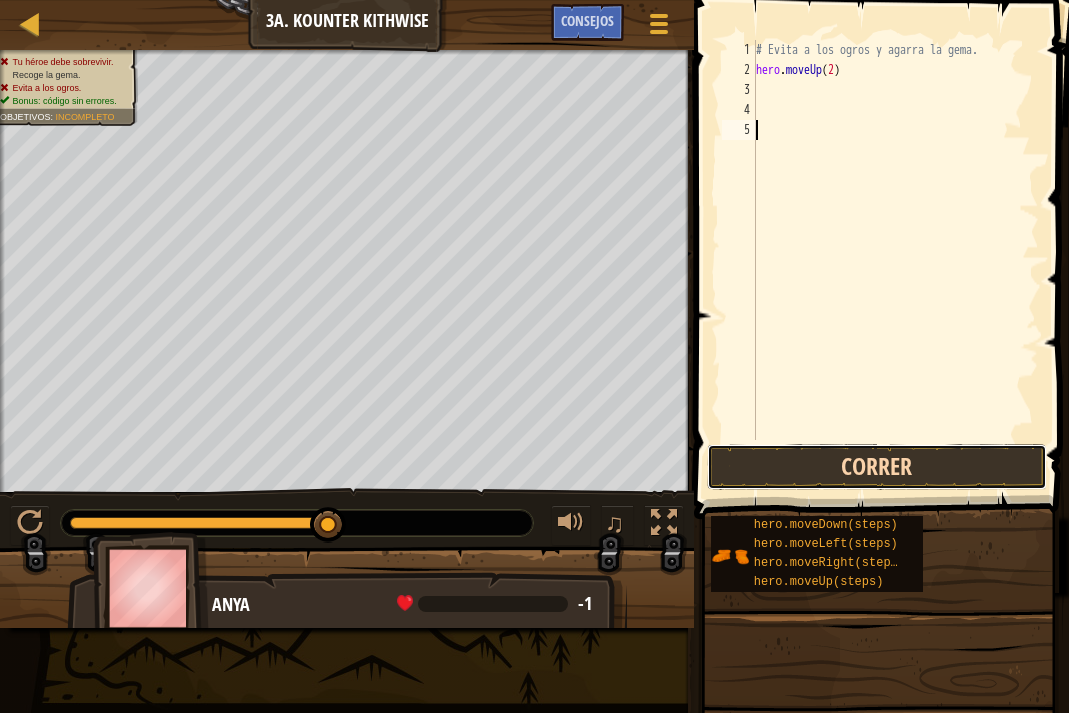 click on "Correr" at bounding box center [877, 467] 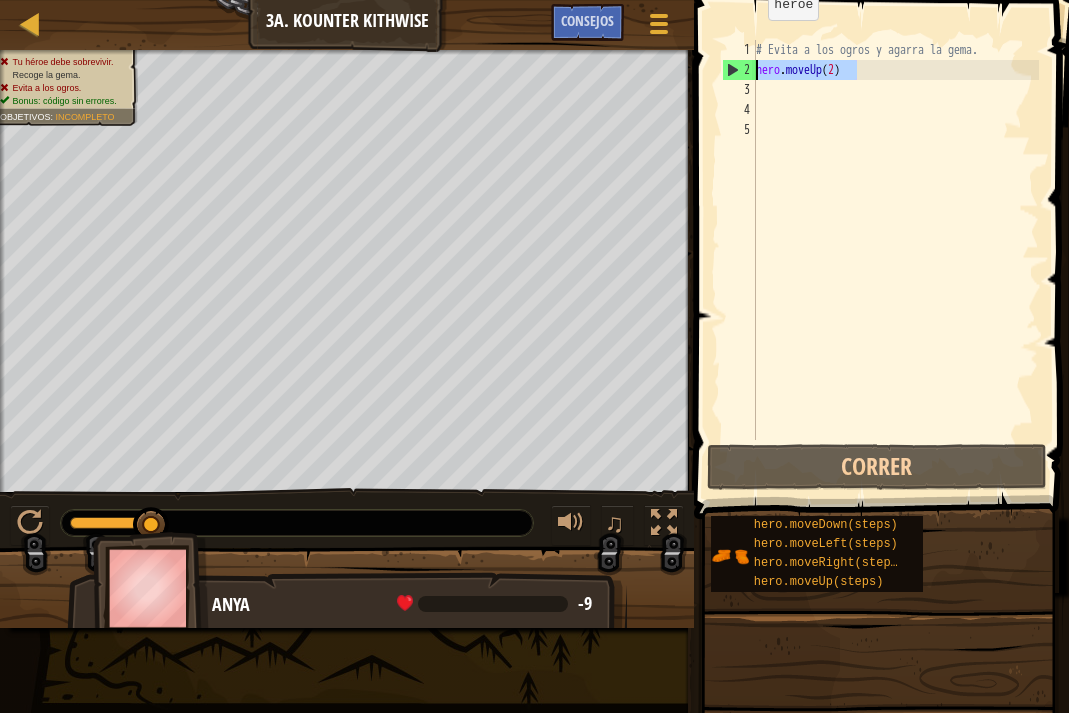 drag, startPoint x: 864, startPoint y: 67, endPoint x: 752, endPoint y: 64, distance: 112.04017 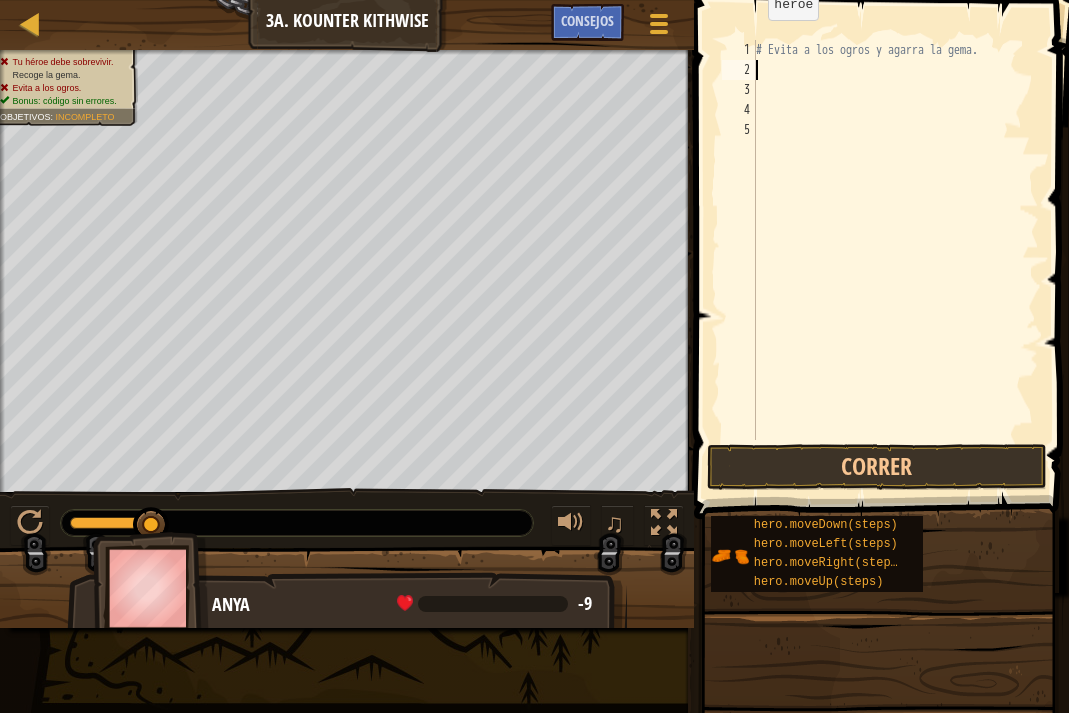 type on "h" 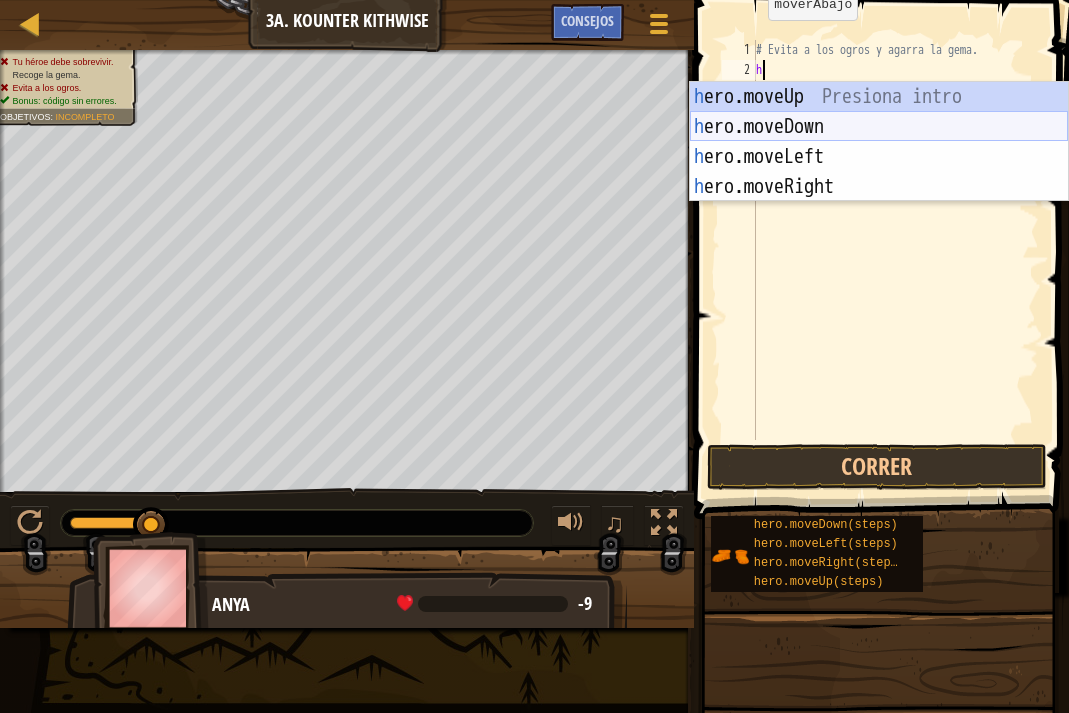 click on "h ero.moveUp Presiona intro h ero.moveDown Presiona intro h ero.moveLeft Presiona intro h ero.moveRight Presiona intro" at bounding box center [879, 172] 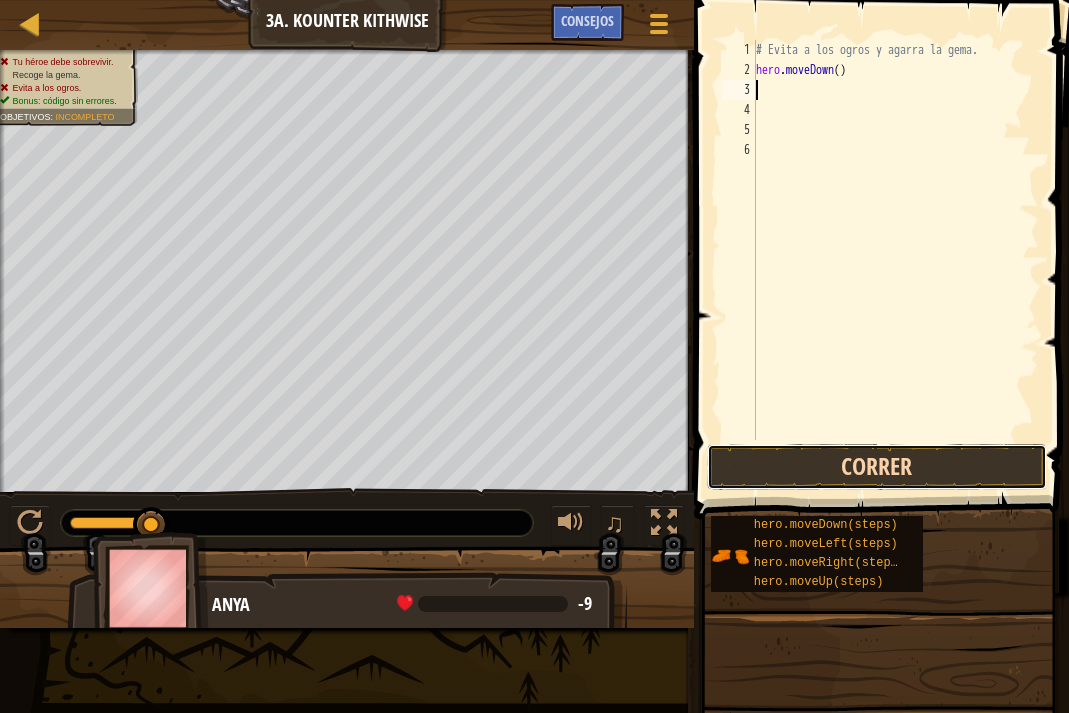 click on "Correr" at bounding box center [877, 467] 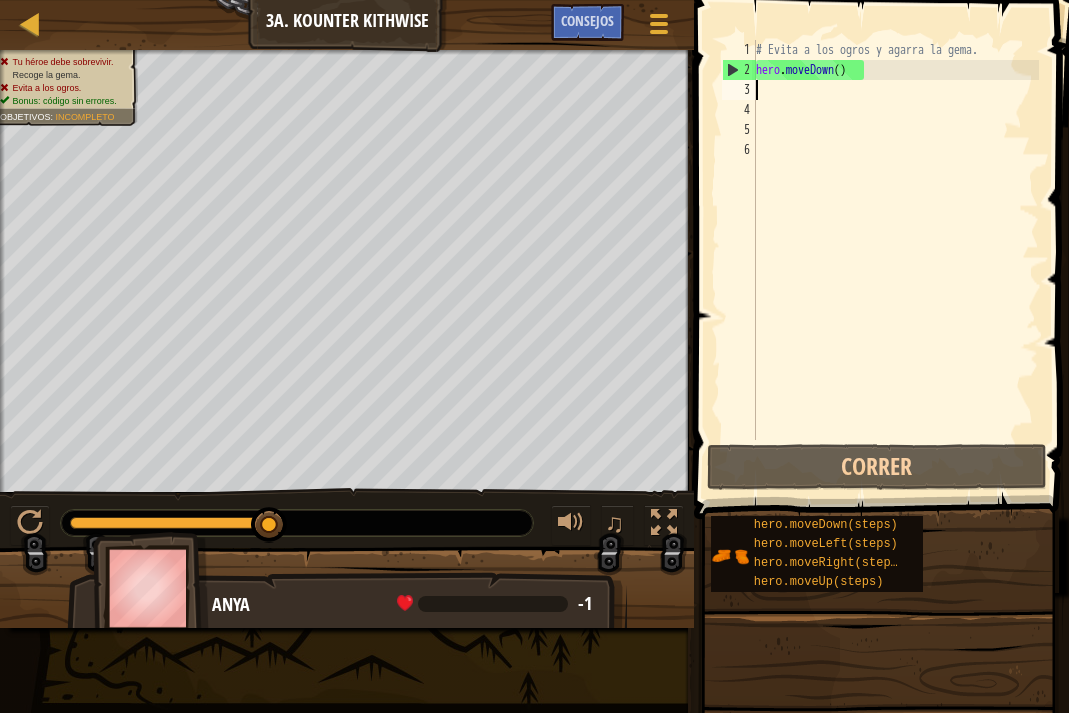 type on "h" 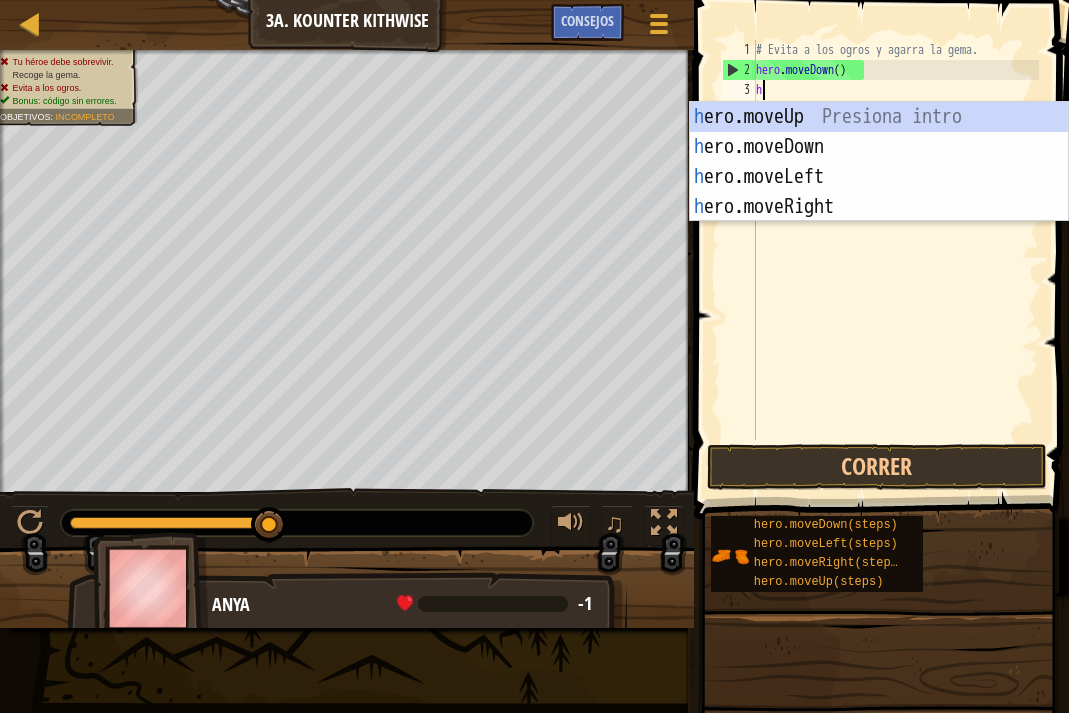 scroll, scrollTop: 9, scrollLeft: 0, axis: vertical 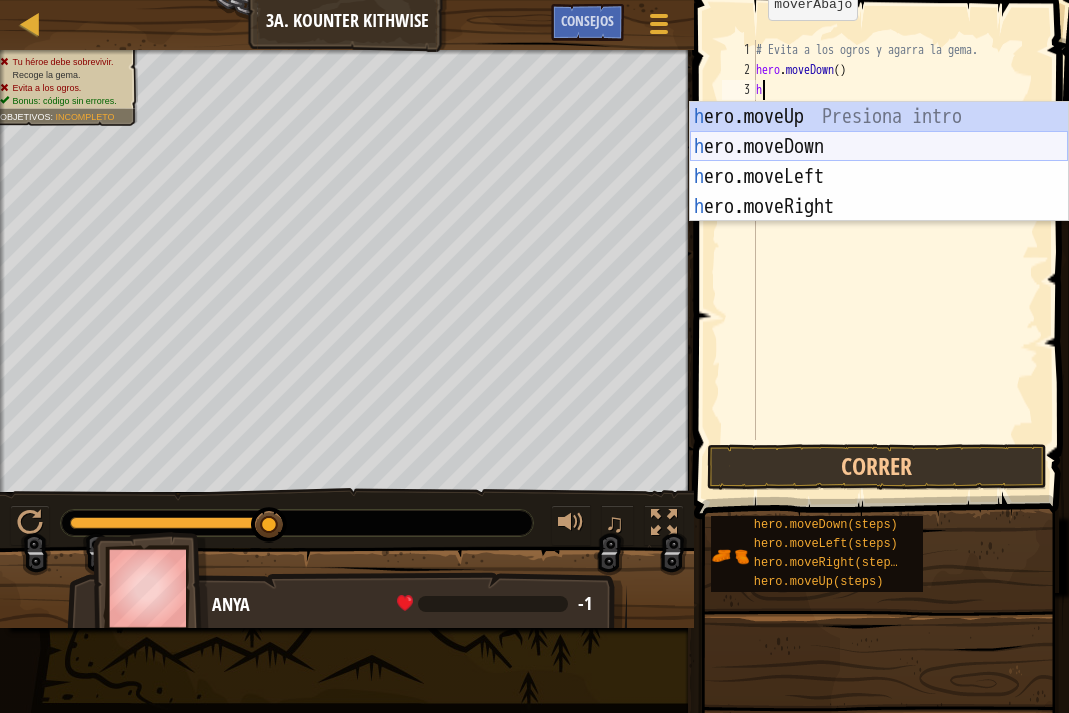 click on "h ero.moveUp Presiona intro h ero.moveDown Presiona intro h ero.moveLeft Presiona intro h ero.moveRight Presiona intro" at bounding box center (879, 192) 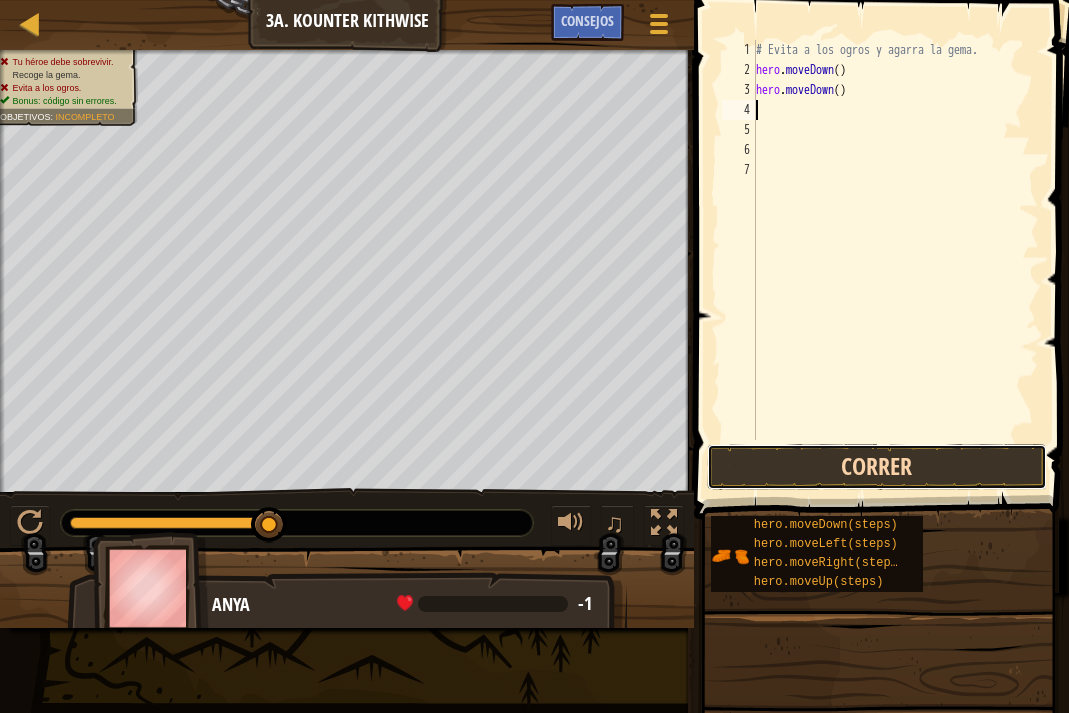 click on "Correr" at bounding box center [877, 467] 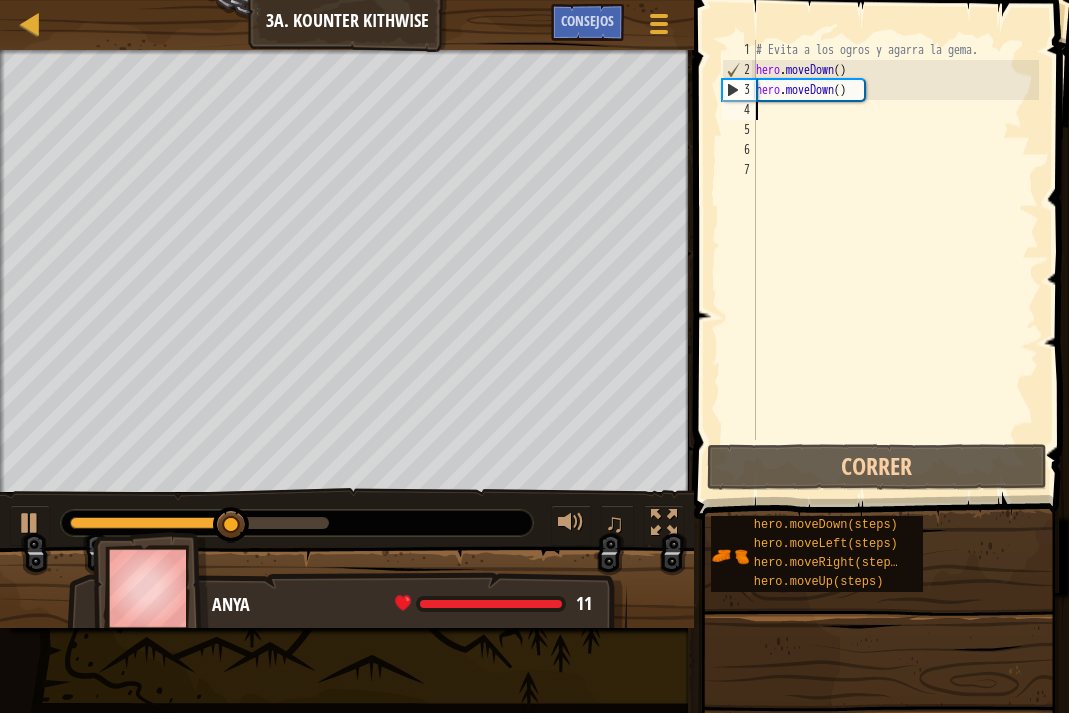 type on "h" 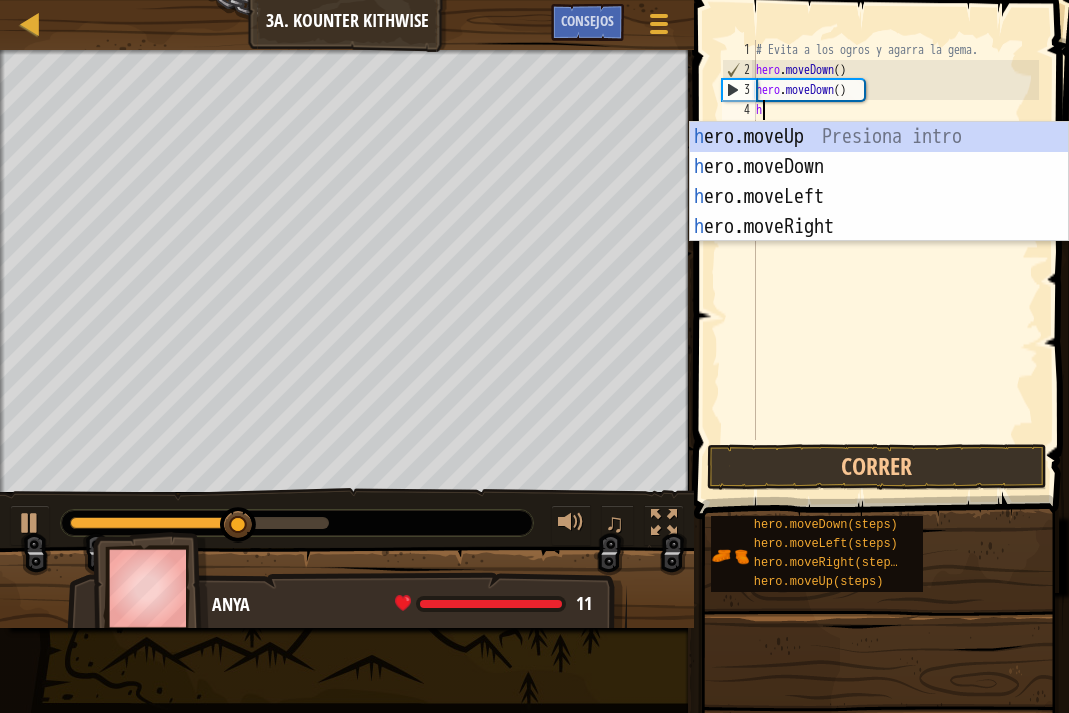 scroll, scrollTop: 9, scrollLeft: 0, axis: vertical 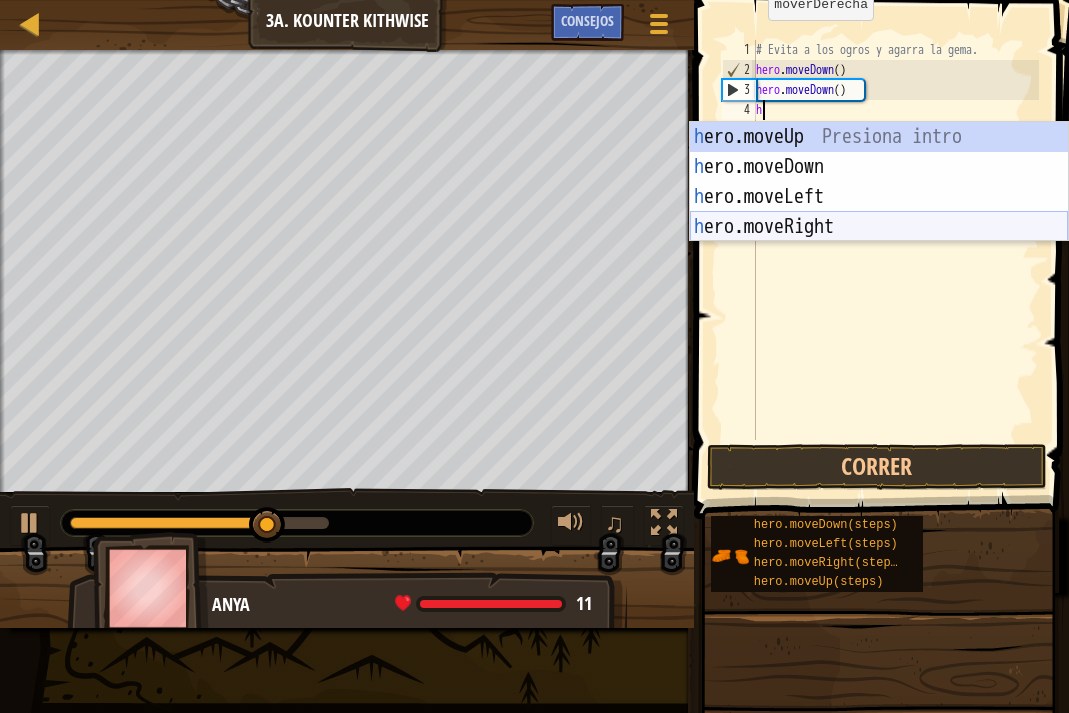 click on "h ero.moveUp Presiona intro h ero.moveDown Presiona intro h ero.moveLeft Presiona intro h ero.moveRight Presiona intro" at bounding box center (879, 212) 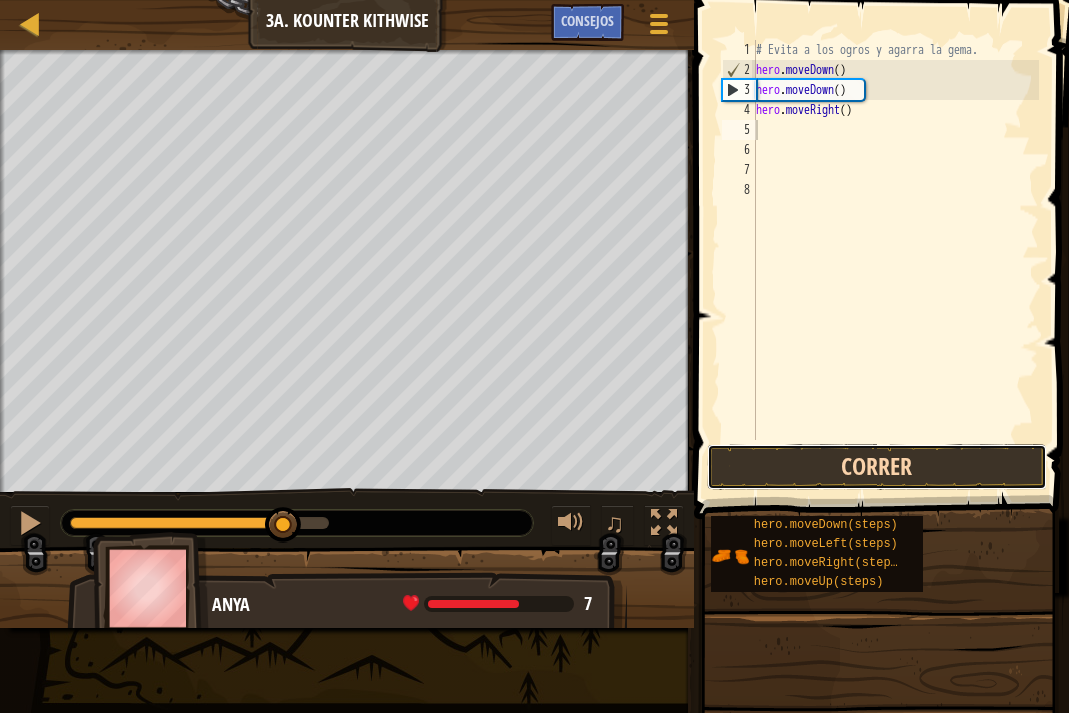 click on "Correr" at bounding box center (877, 467) 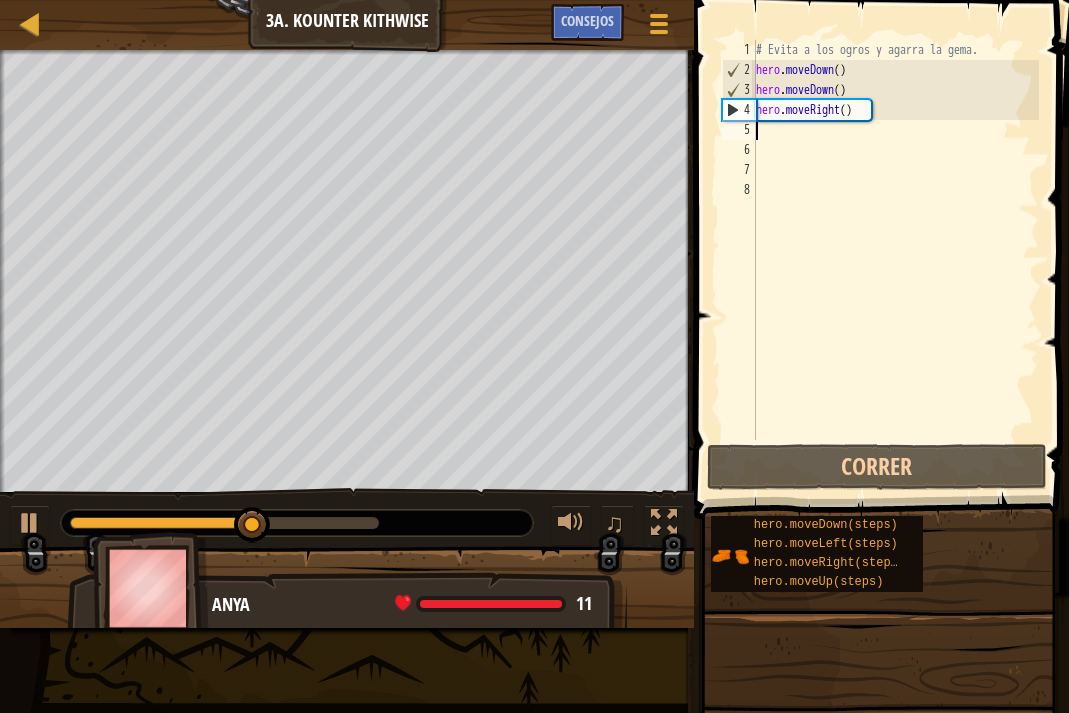 type on "h" 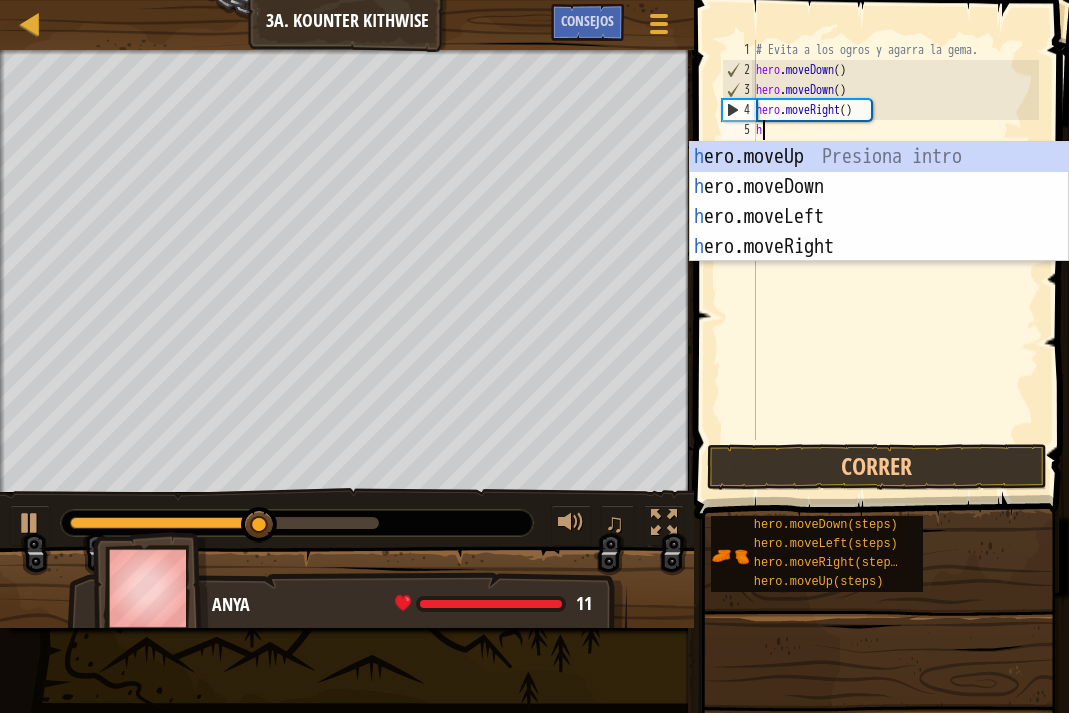 scroll, scrollTop: 9, scrollLeft: 0, axis: vertical 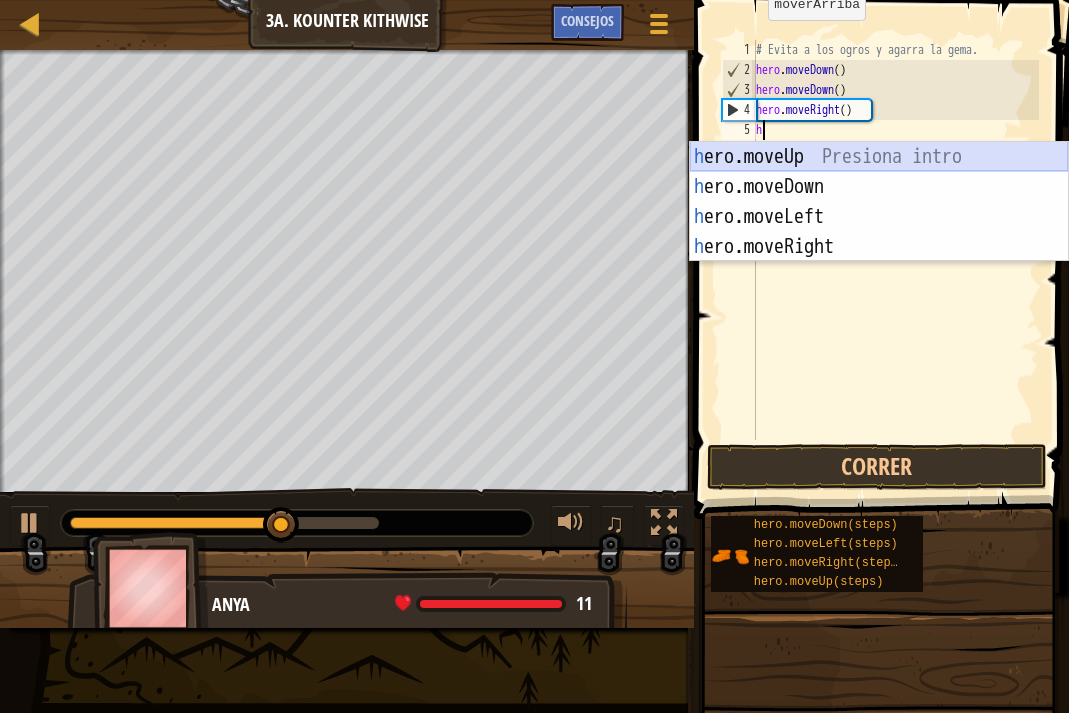 click on "h ero.moveUp Presiona intro h ero.moveDown Presiona intro h ero.moveLeft Presiona intro h ero.moveRight Presiona intro" at bounding box center [879, 232] 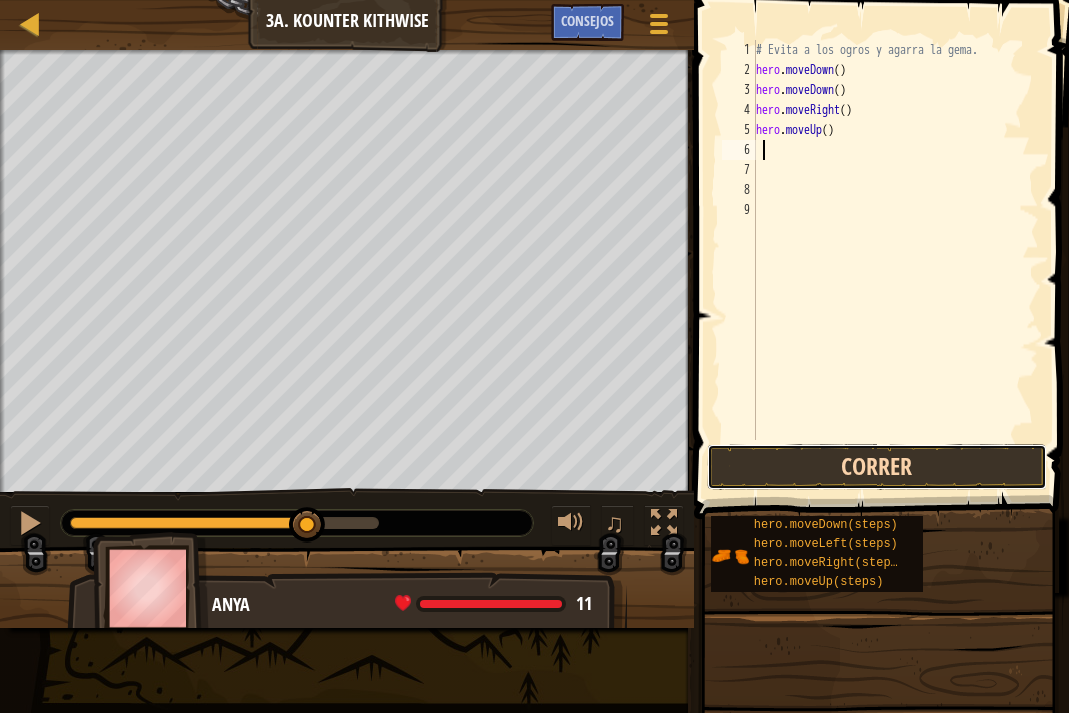 click on "Correr" at bounding box center [877, 467] 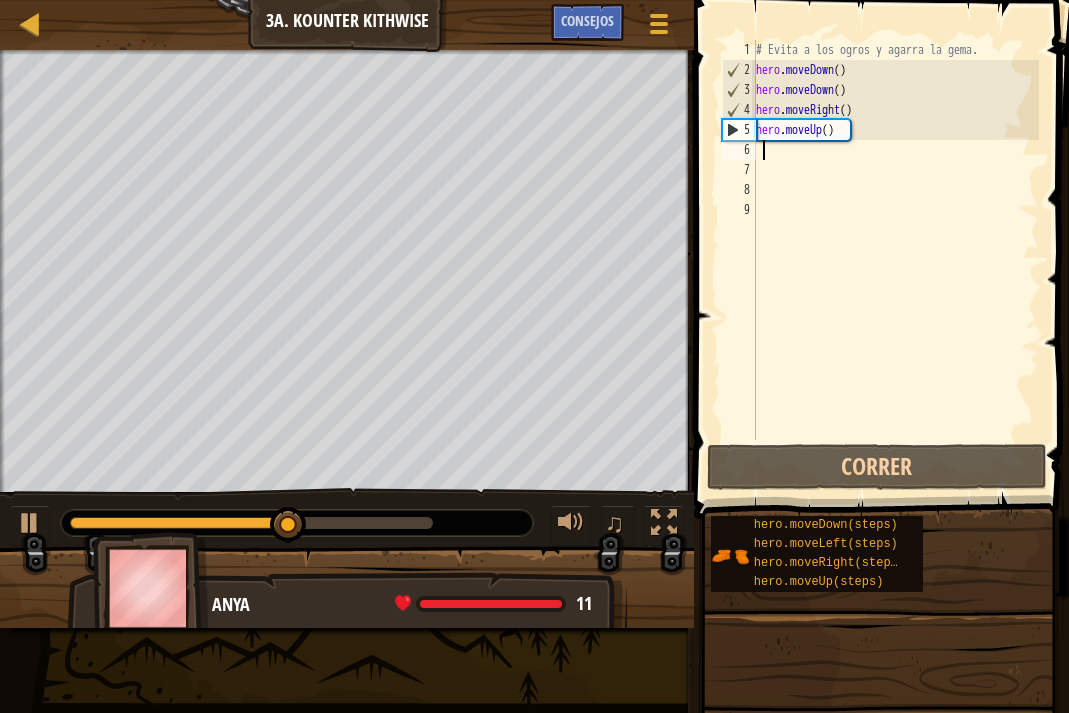 type on "h" 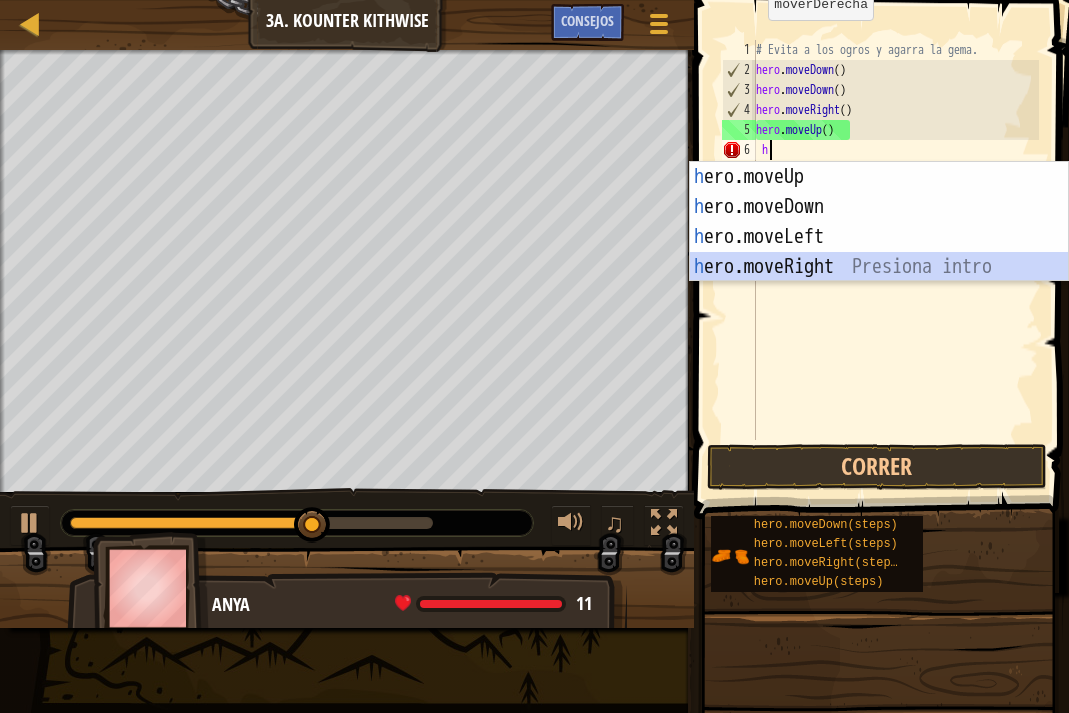 click on "h ero.moveUp Presiona intro h ero.moveDown Presiona intro h ero.moveLeft Presiona intro h ero.moveRight Presiona intro" at bounding box center (879, 252) 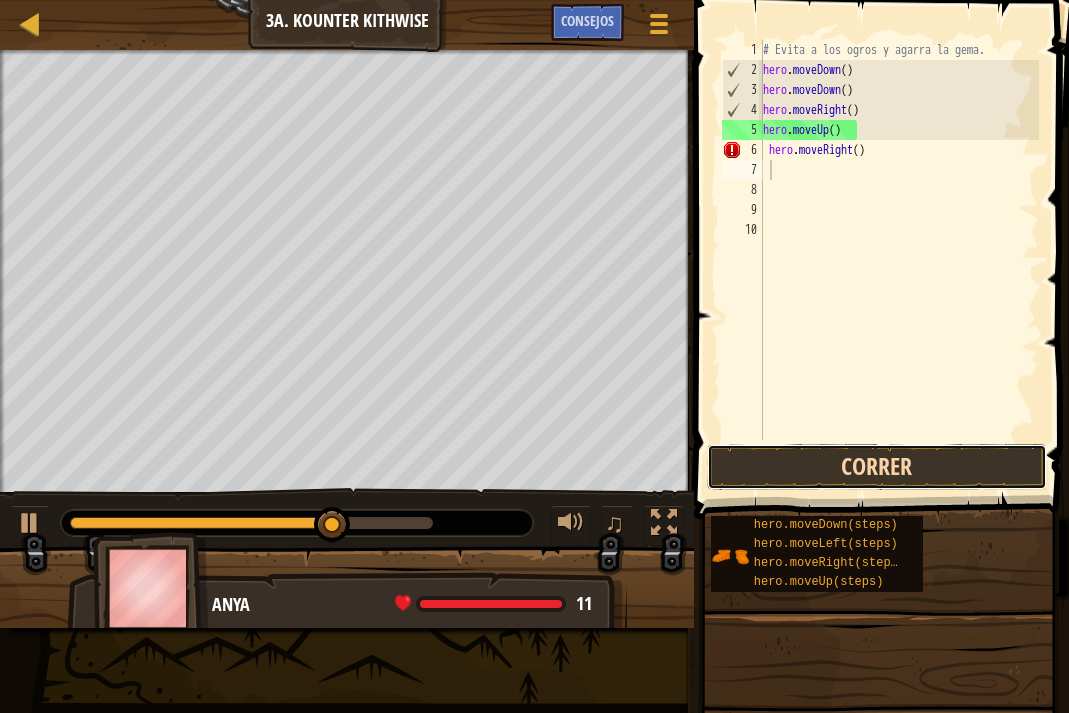 click on "Correr" at bounding box center (877, 467) 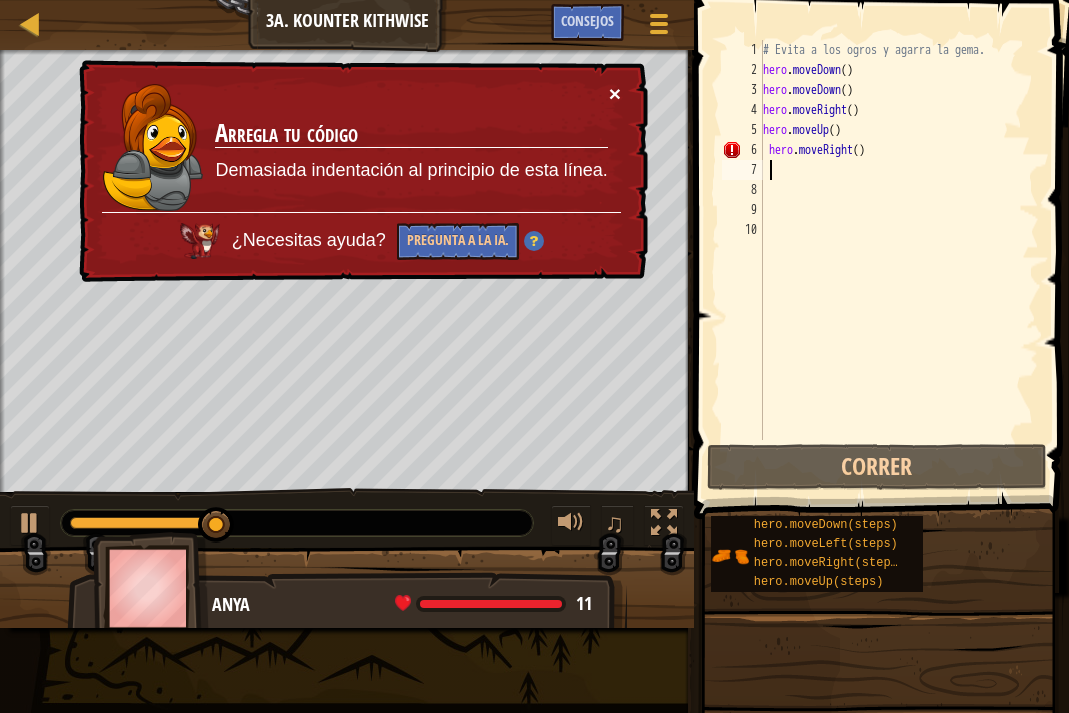 click on "×" at bounding box center (615, 93) 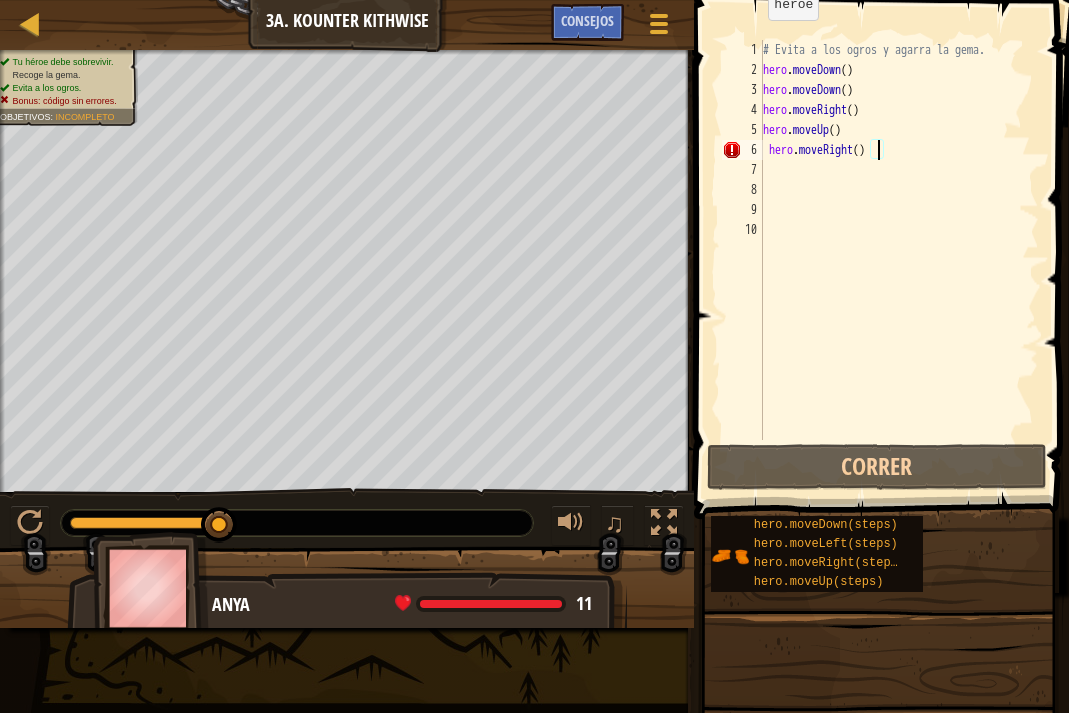 click on "# Evita a los ogros y agarra la gema. hero . moveDown ( ) hero . moveDown ( ) hero . moveRight ( ) hero . moveUp ( )   hero . moveRight ( )" at bounding box center [899, 260] 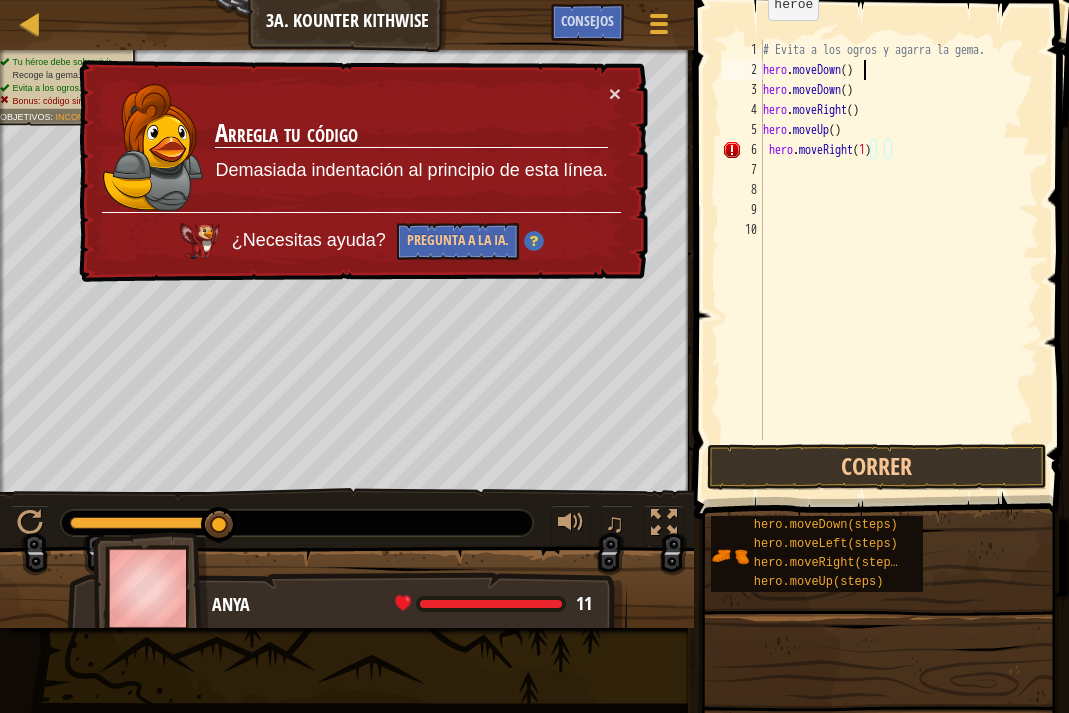 click on "# Evita a los ogros y agarra la gema. hero . moveDown ( ) hero . moveDown ( ) hero . moveRight ( ) hero . moveUp ( )   hero . moveRight ( 1 )" at bounding box center (899, 260) 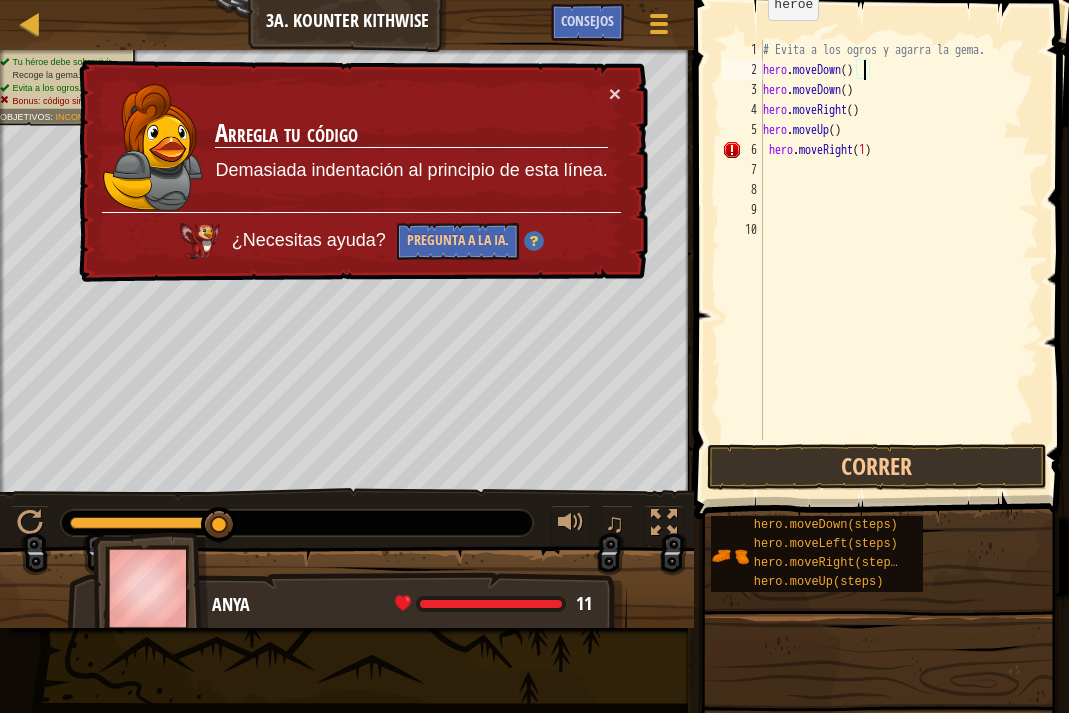 scroll, scrollTop: 9, scrollLeft: 8, axis: both 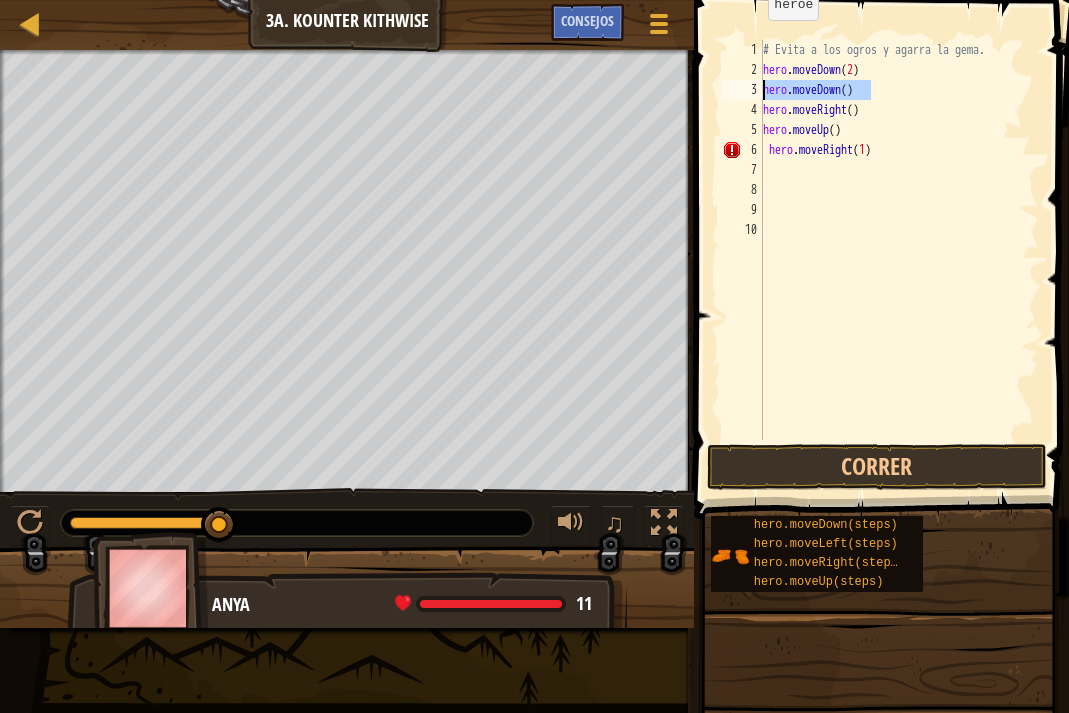 drag, startPoint x: 882, startPoint y: 85, endPoint x: 750, endPoint y: 81, distance: 132.0606 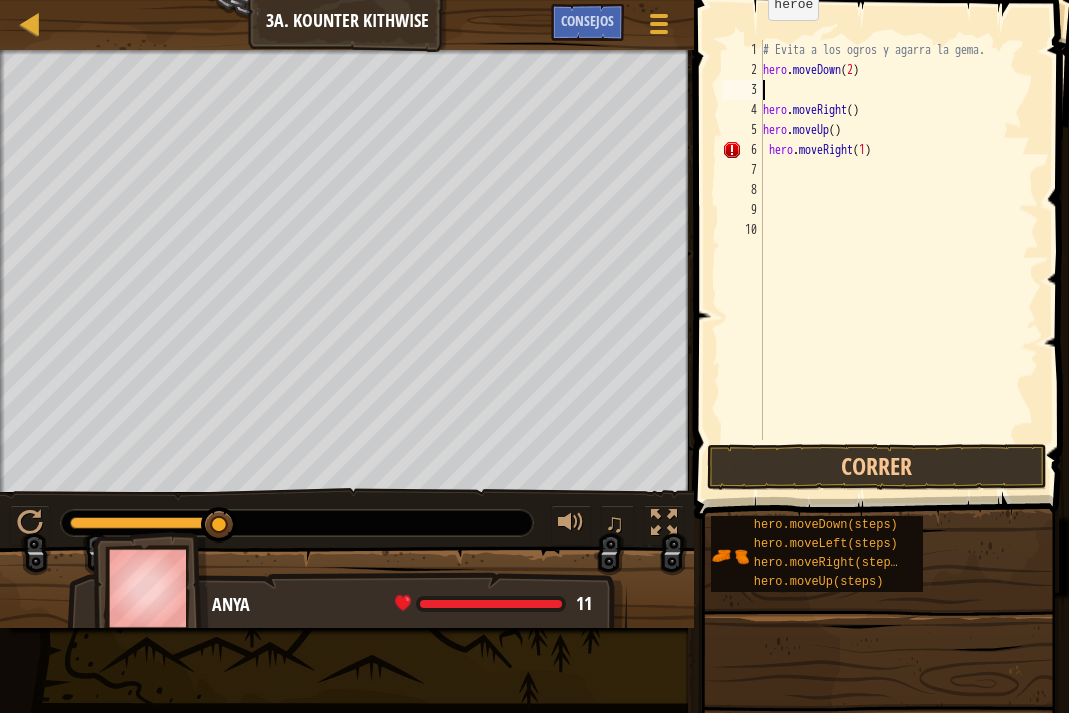 click on "# Evita a los ogros y agarra la gema. hero . moveDown ( 2 ) hero . moveRight ( ) hero . moveUp ( )   hero . moveRight ( 1 )" at bounding box center [899, 260] 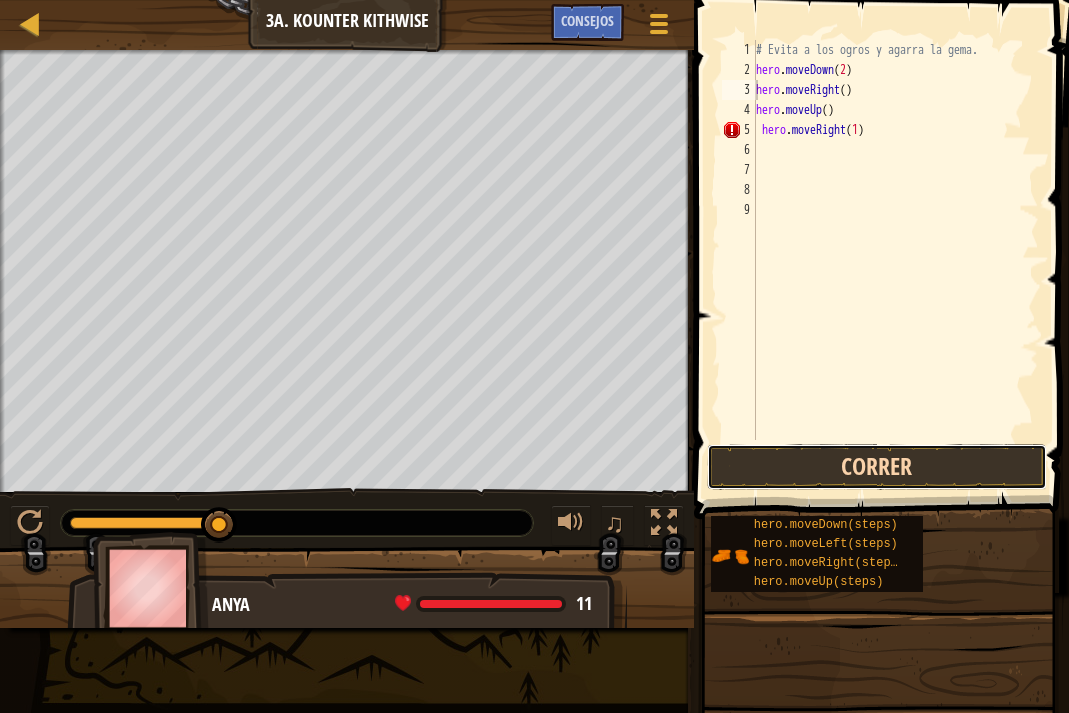 click on "Correr" at bounding box center (877, 467) 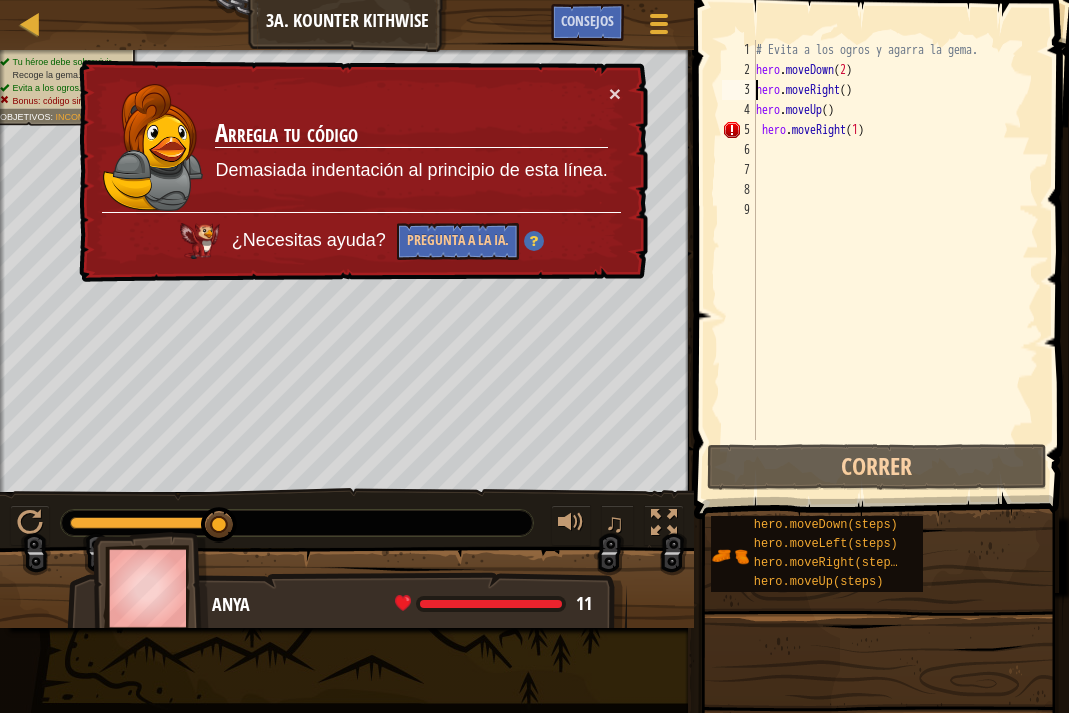 click on "# Evita a los ogros y agarra la gema. hero . moveDown ( 2 ) hero . moveRight ( ) hero . moveUp ( )   hero . moveRight ( 1 )" at bounding box center [896, 260] 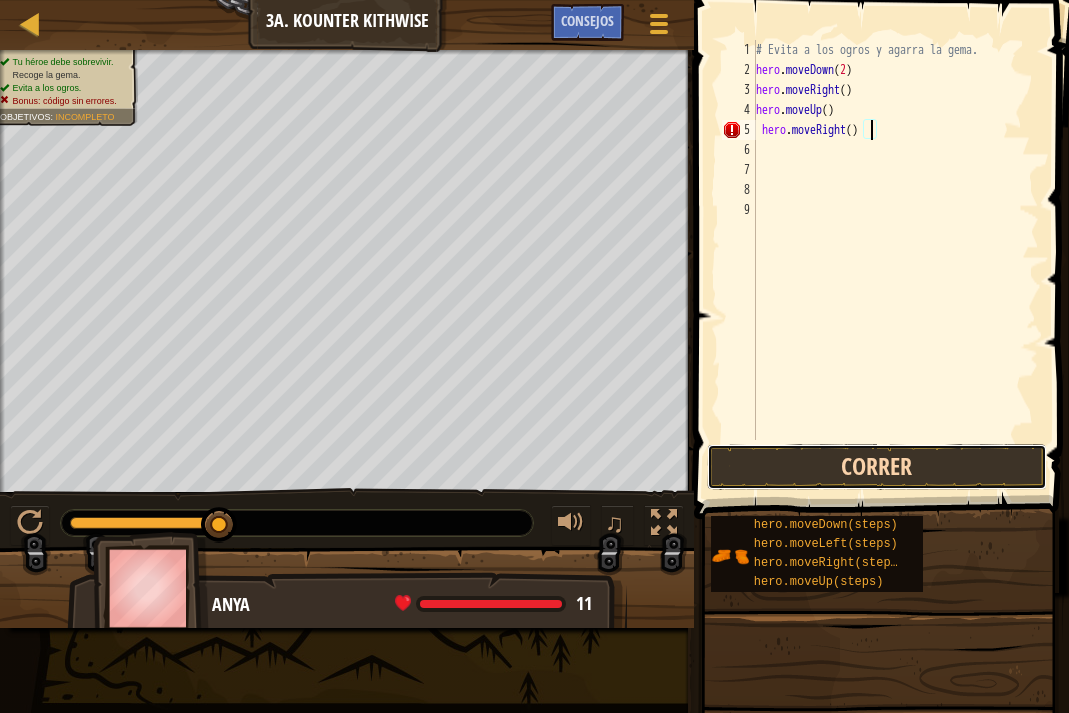 click on "Correr" at bounding box center [877, 467] 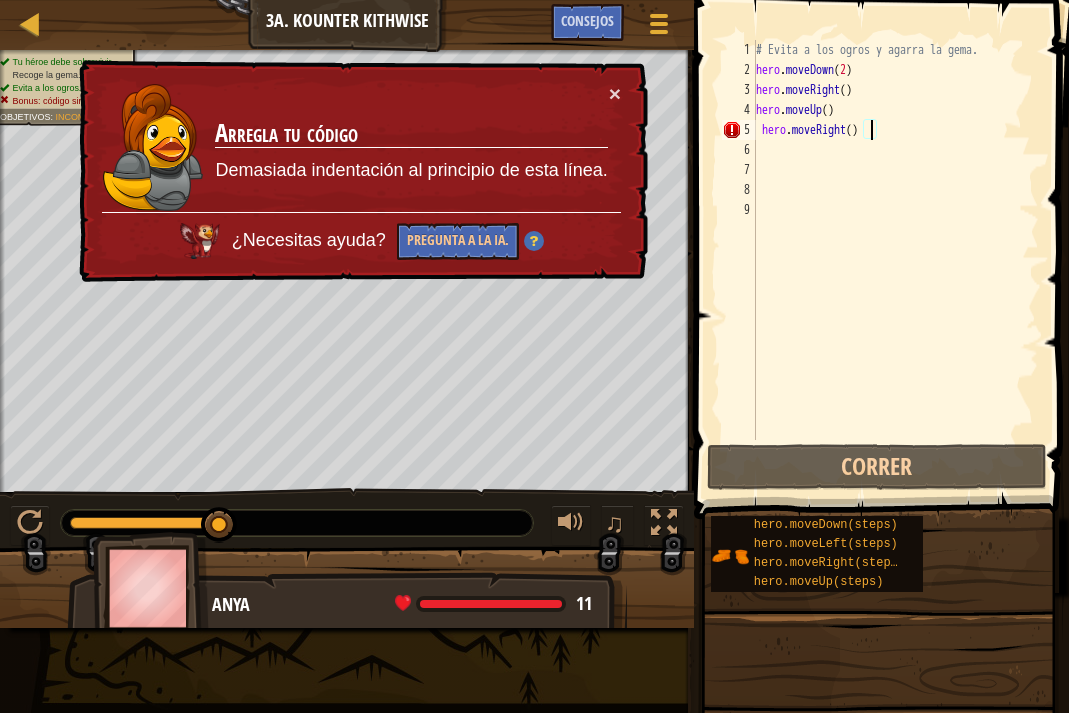 click on "× Arregla tu código Demasiada indentación al principio de esta línea.
¿Necesitas ayuda? Pregunta a la IA." at bounding box center [361, 171] 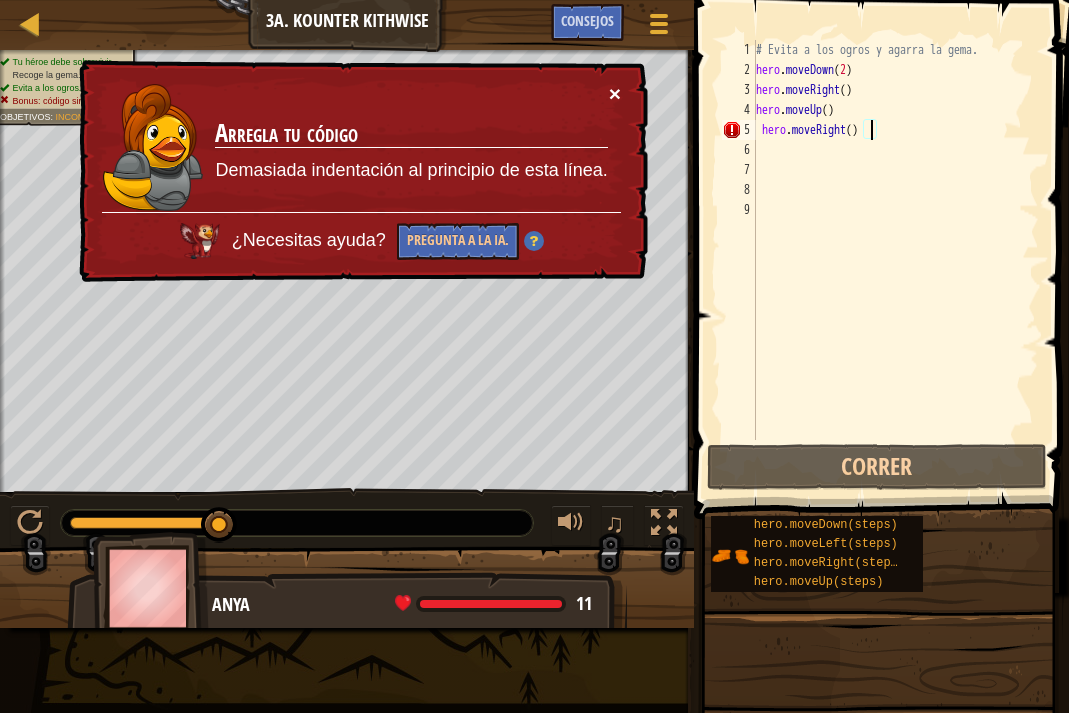 click on "×" at bounding box center (615, 93) 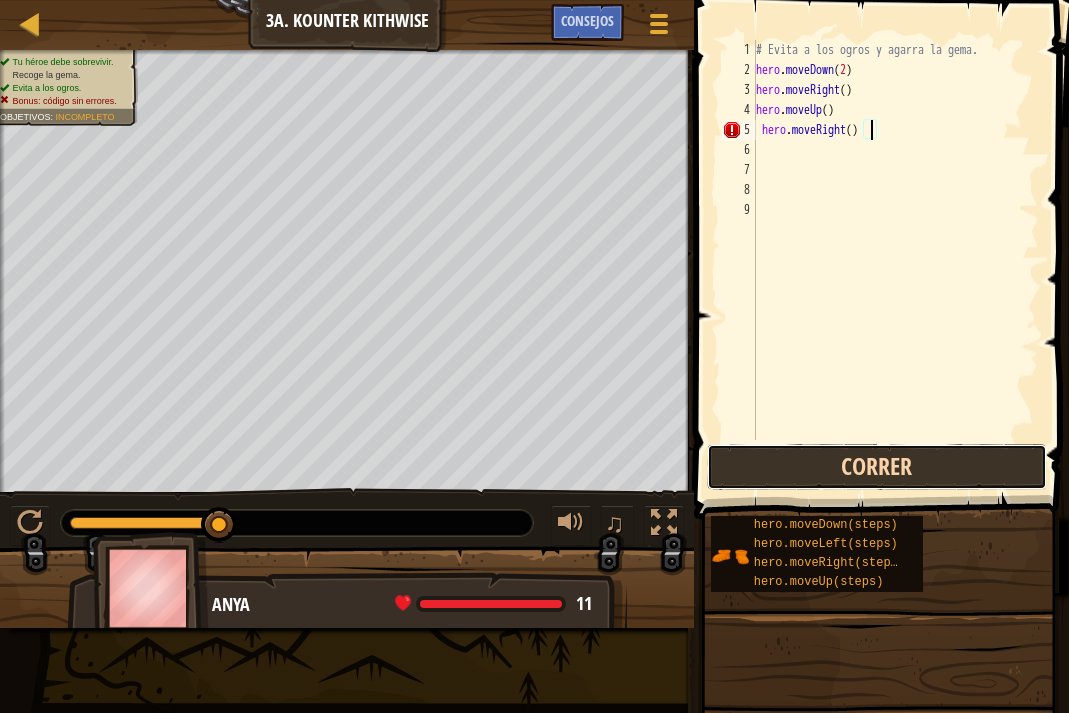 click on "Correr" at bounding box center [877, 467] 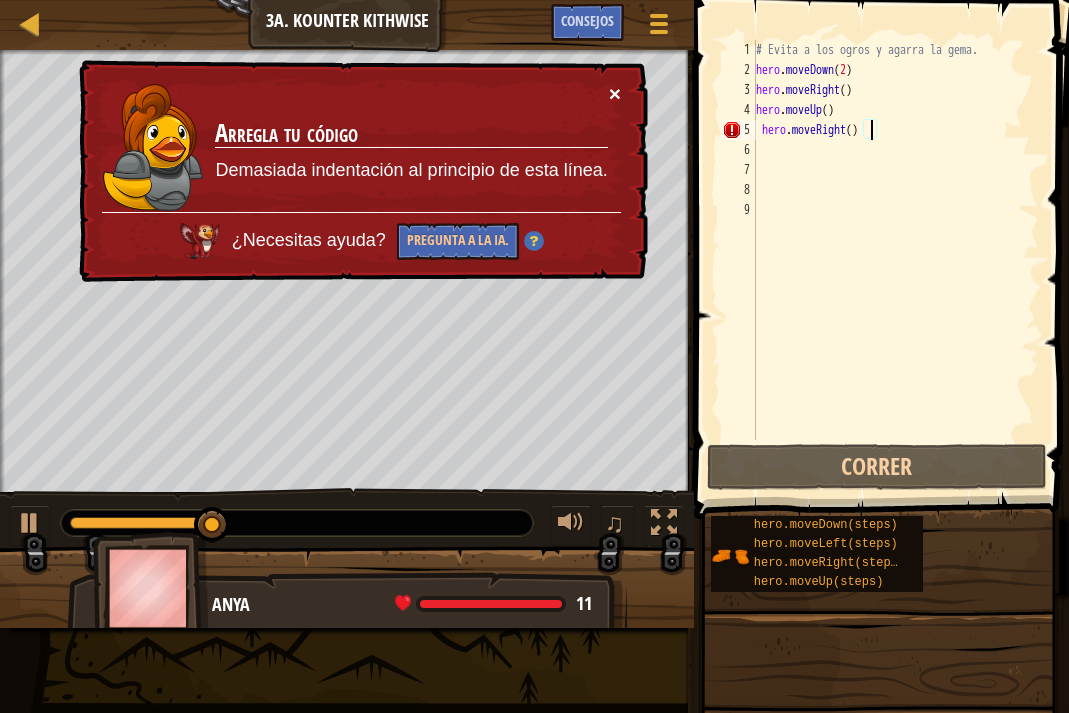 click on "×" at bounding box center [615, 93] 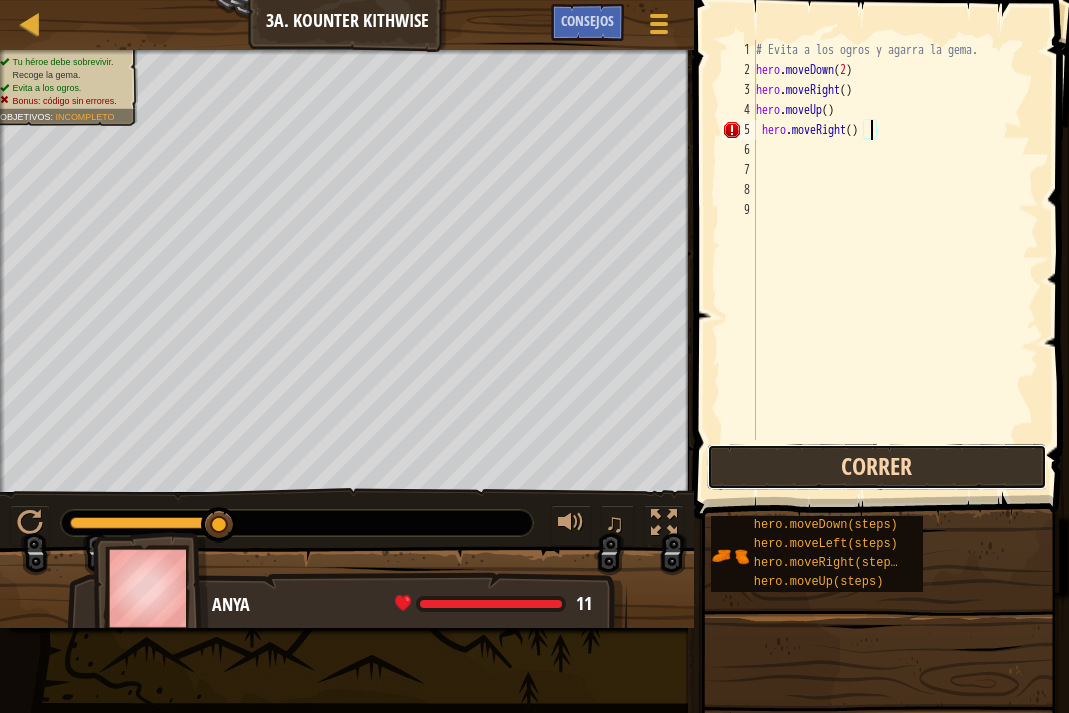 click on "Correr" at bounding box center [877, 467] 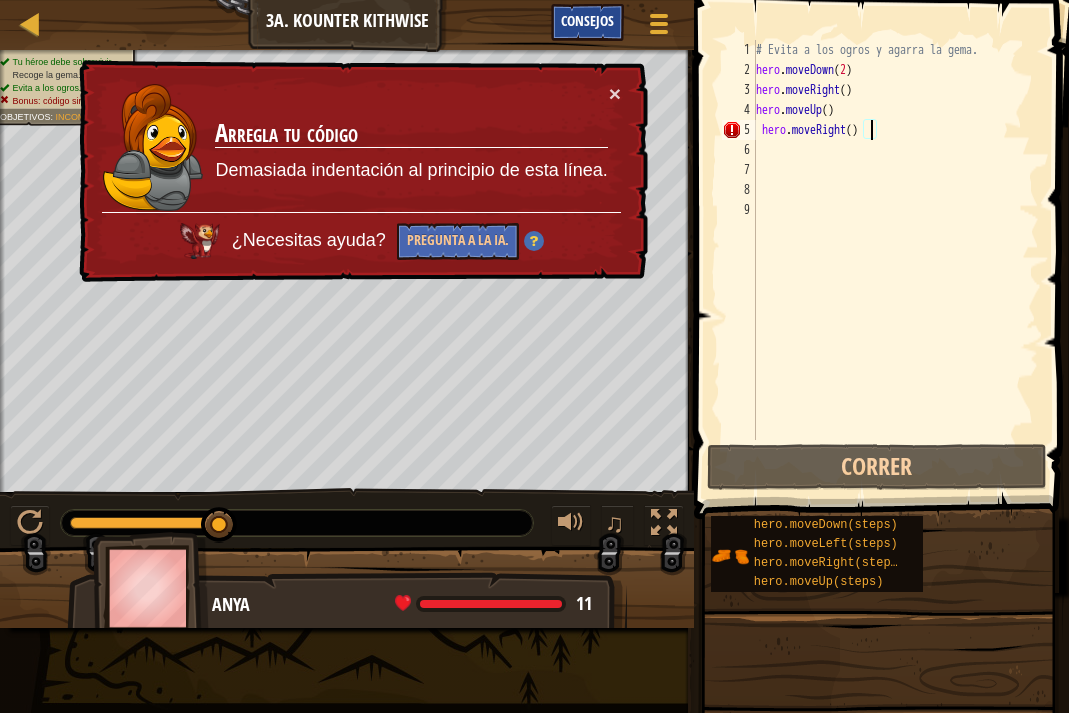 click on "Consejos" at bounding box center [587, 20] 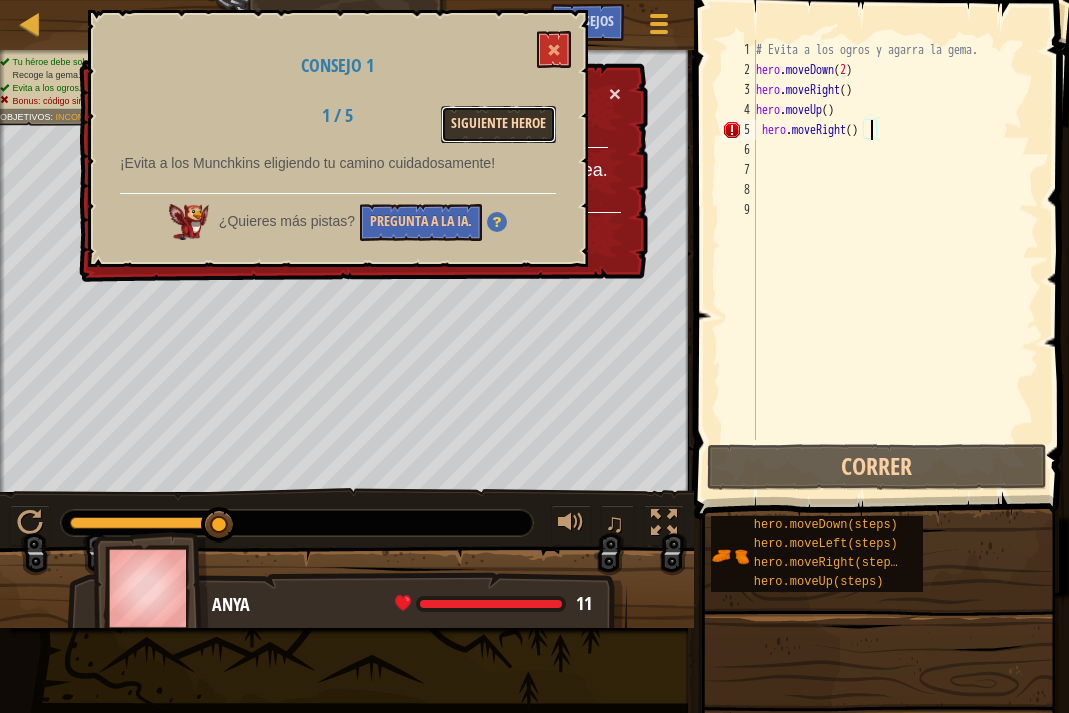 click on "Siguiente Heroe" at bounding box center [498, 124] 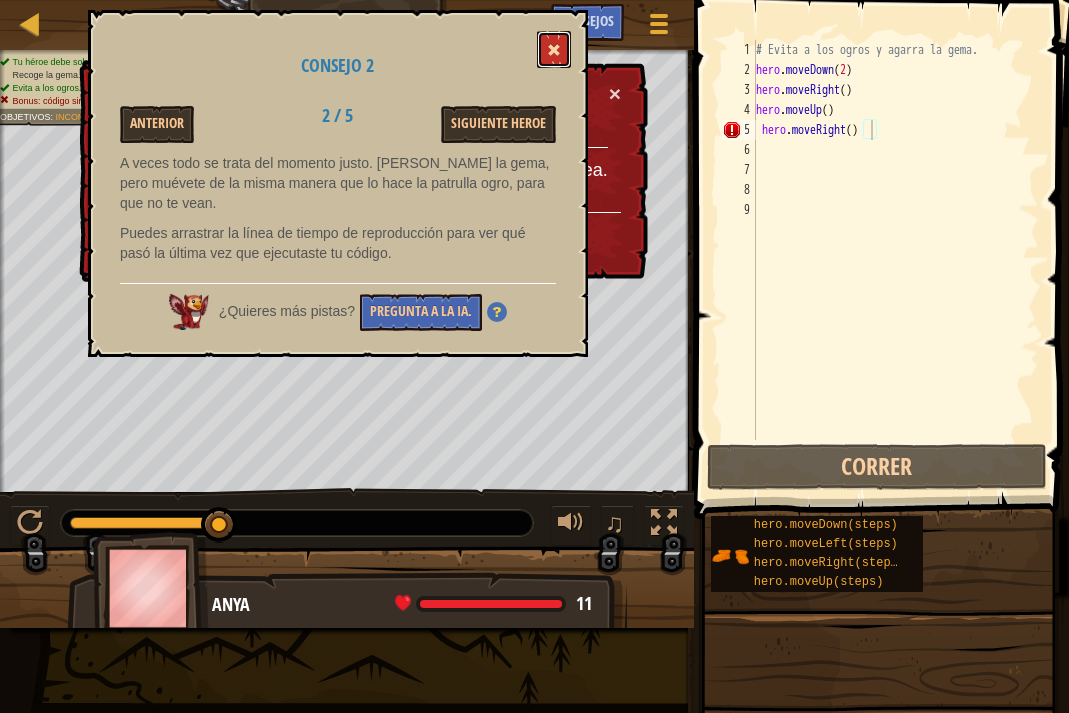 click at bounding box center [554, 49] 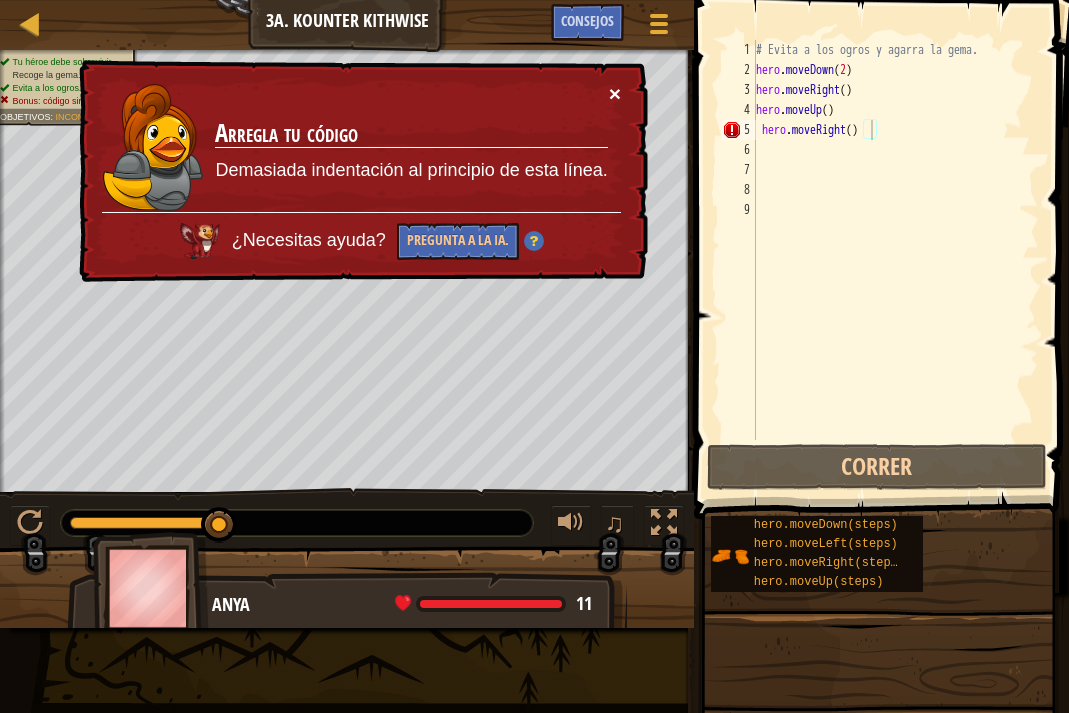 click on "×" at bounding box center [615, 93] 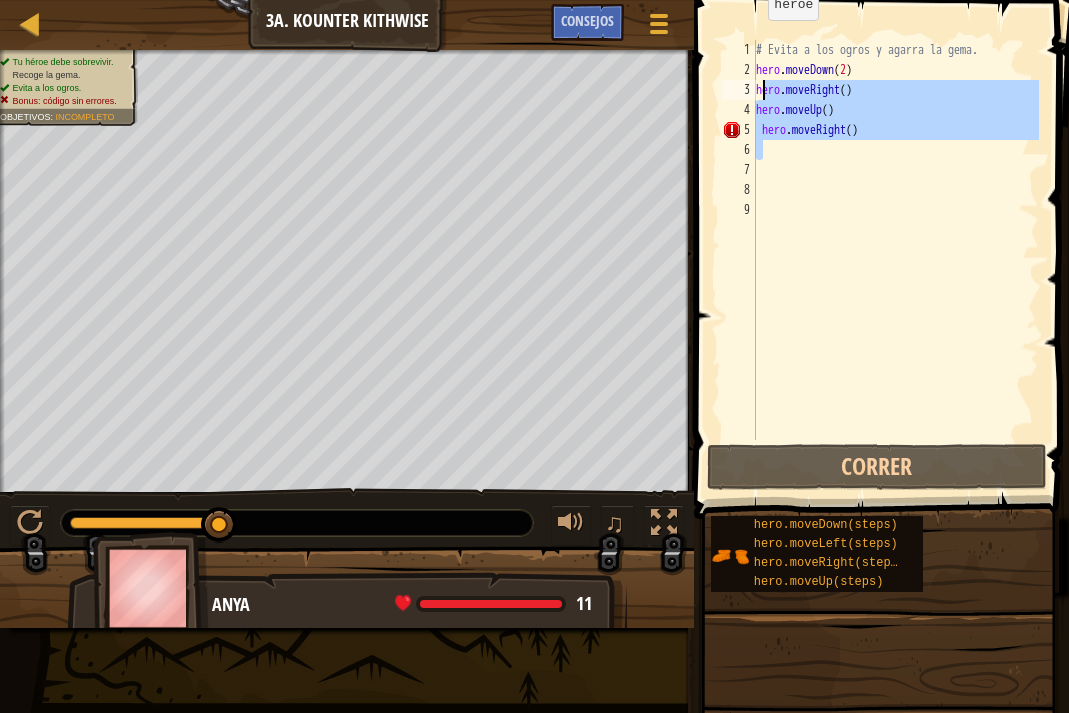 drag, startPoint x: 854, startPoint y: 134, endPoint x: 759, endPoint y: 87, distance: 105.99056 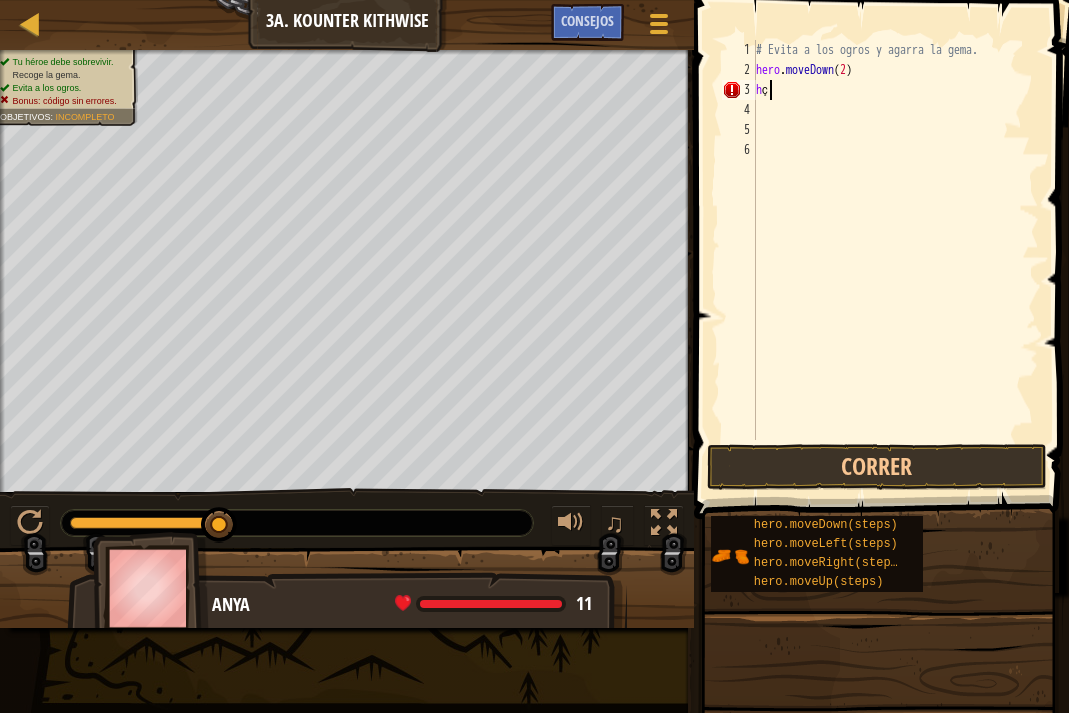 type on "h" 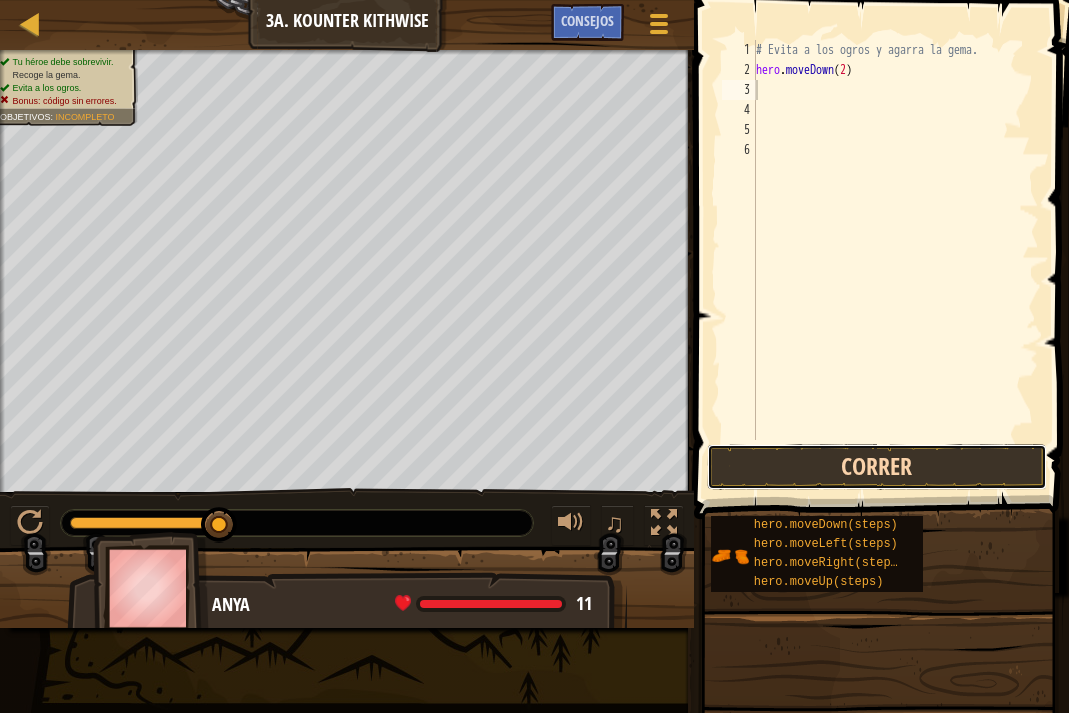 click on "Correr" at bounding box center (877, 467) 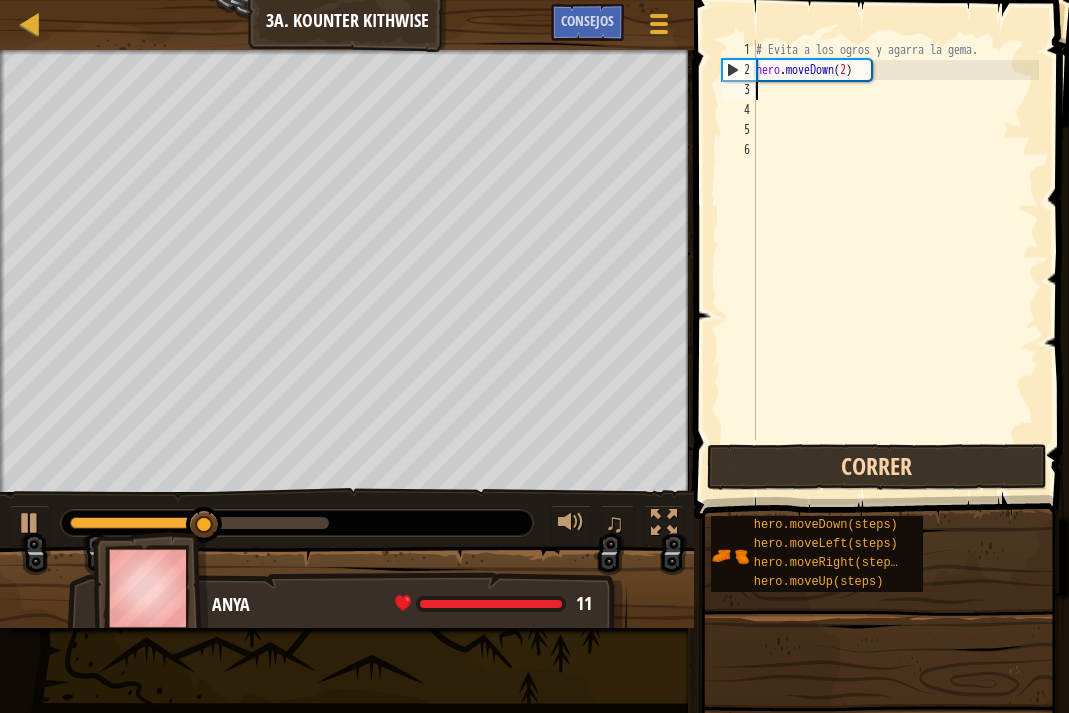 type on "h" 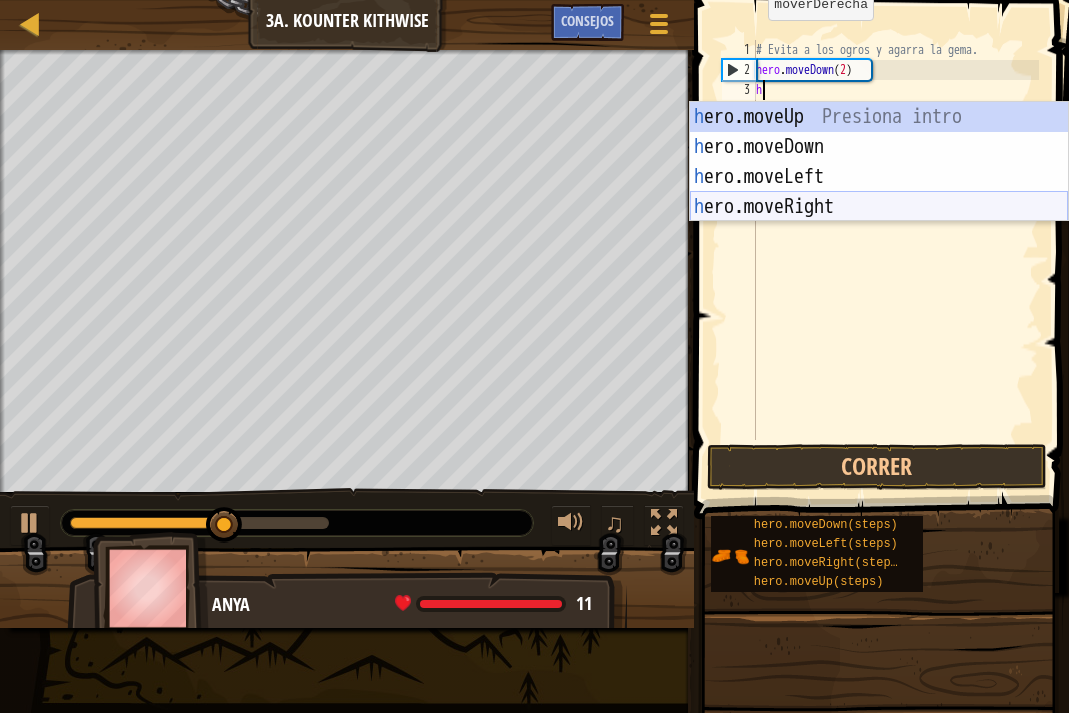 click on "h ero.moveUp Presiona intro h ero.moveDown Presiona intro h ero.moveLeft Presiona intro h ero.moveRight Presiona intro" at bounding box center [879, 192] 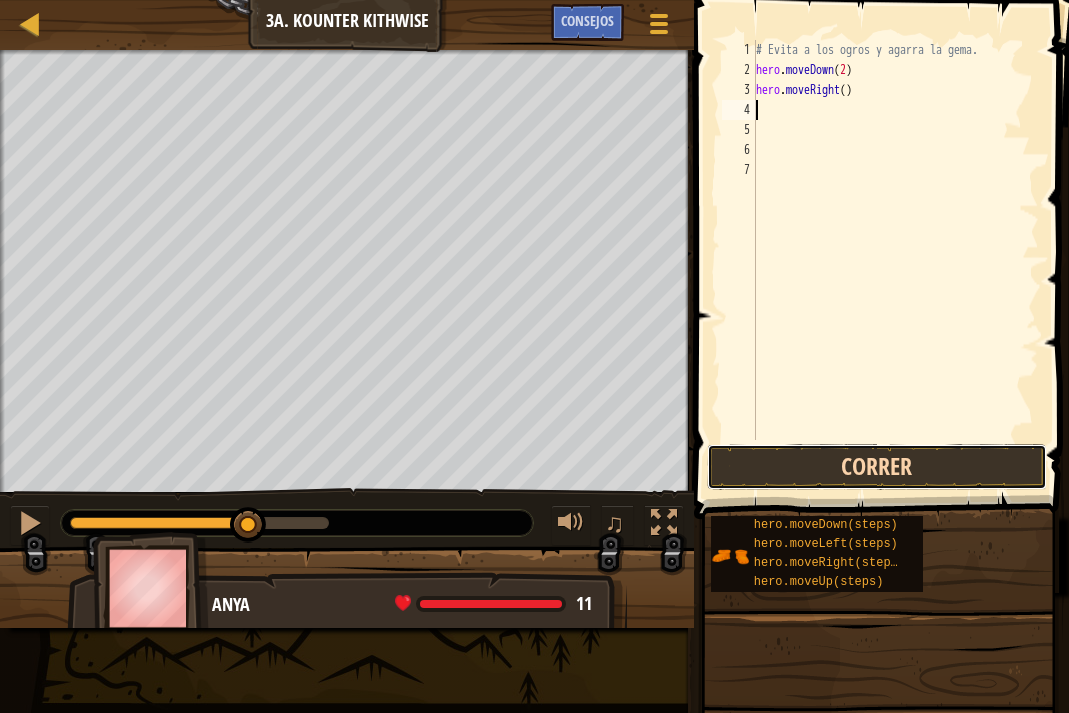 click on "Correr" at bounding box center [877, 467] 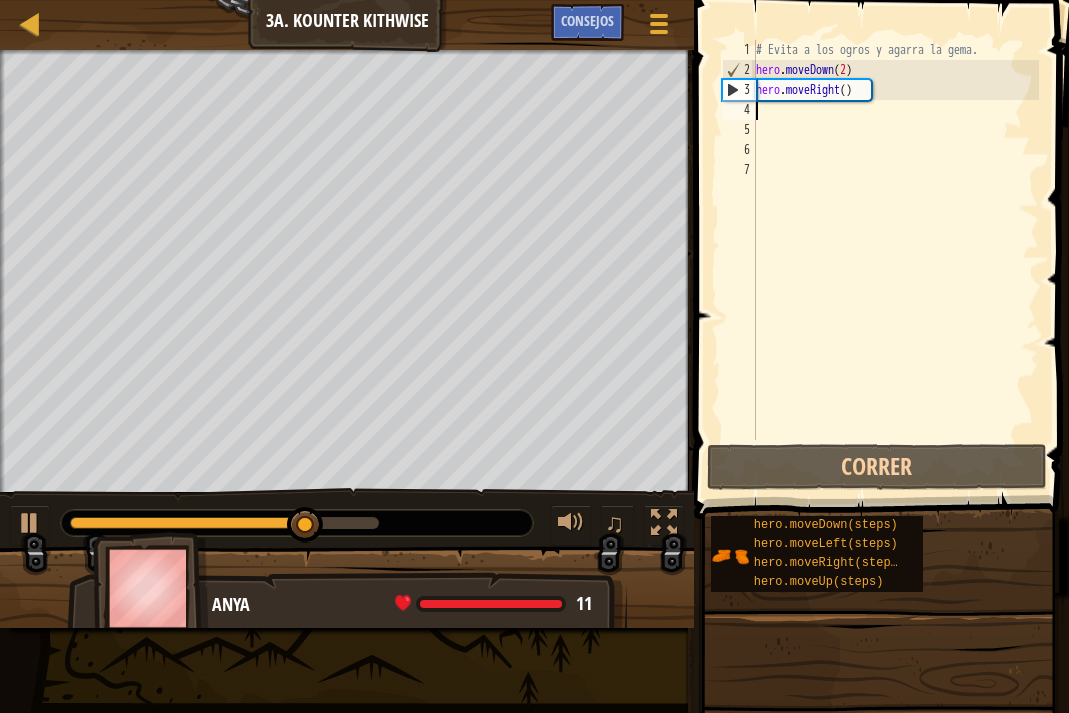 type on "h" 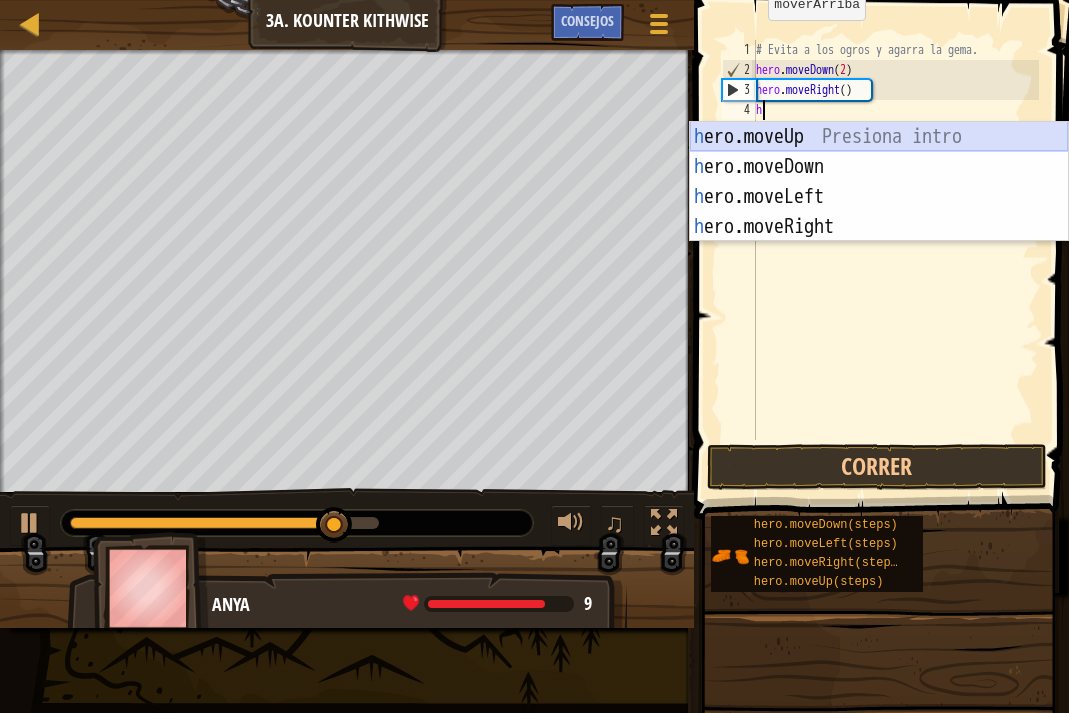 click on "h ero.moveUp Presiona intro h ero.moveDown Presiona intro h ero.moveLeft Presiona intro h ero.moveRight Presiona intro" at bounding box center (879, 212) 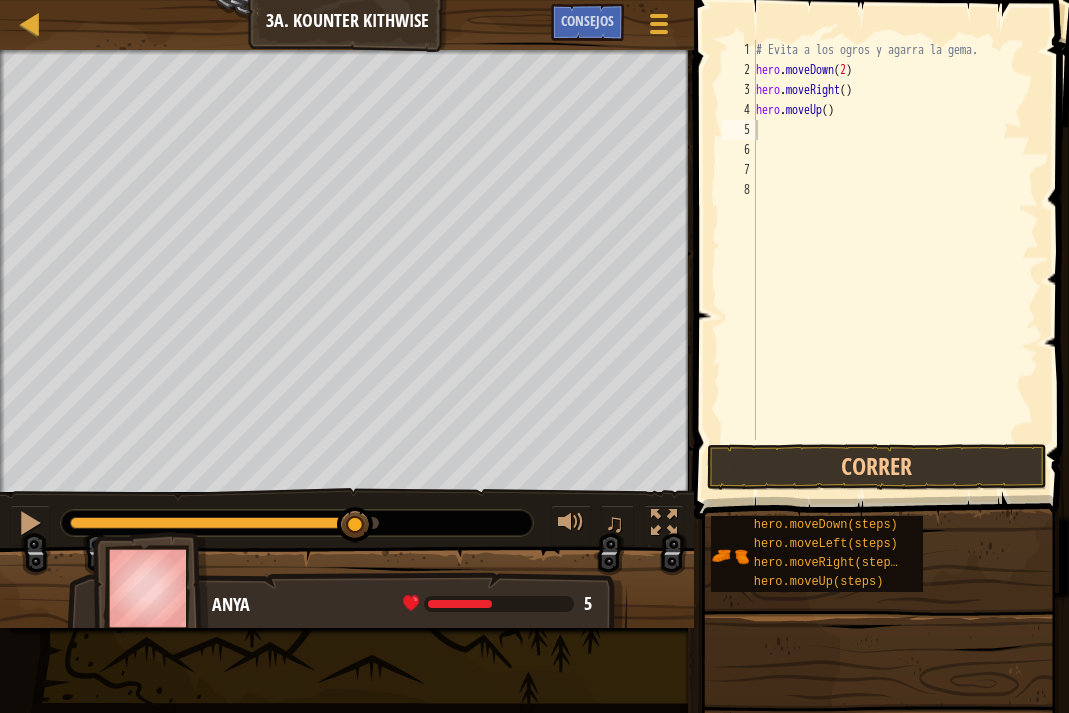 click at bounding box center (883, 231) 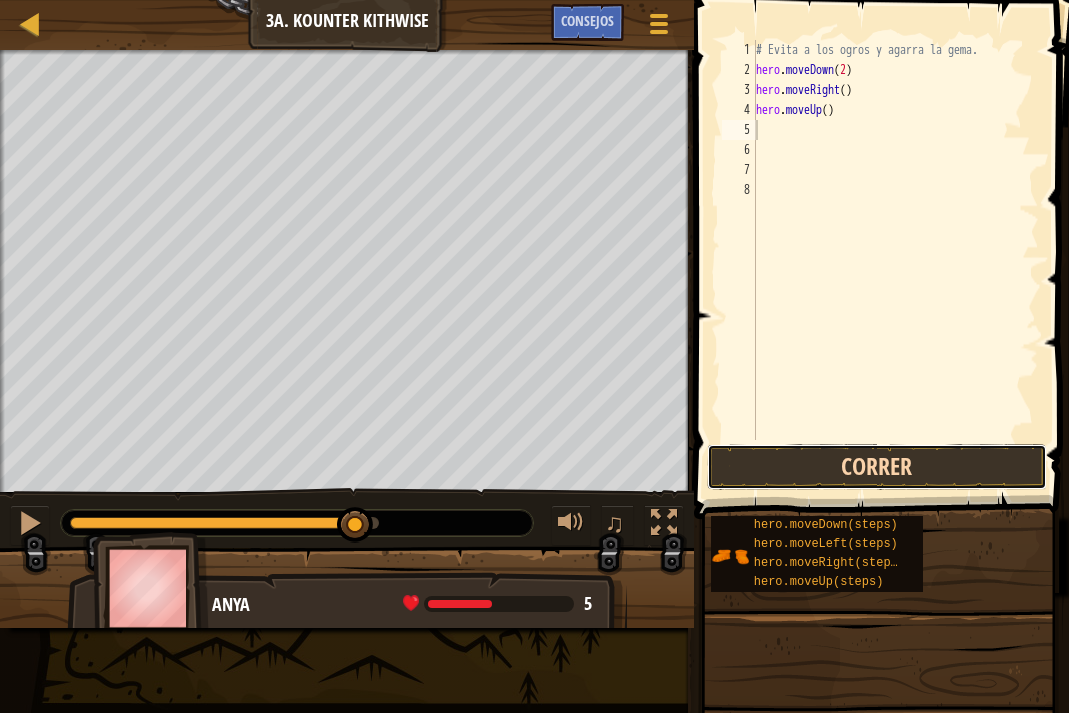 click on "Correr" at bounding box center (877, 467) 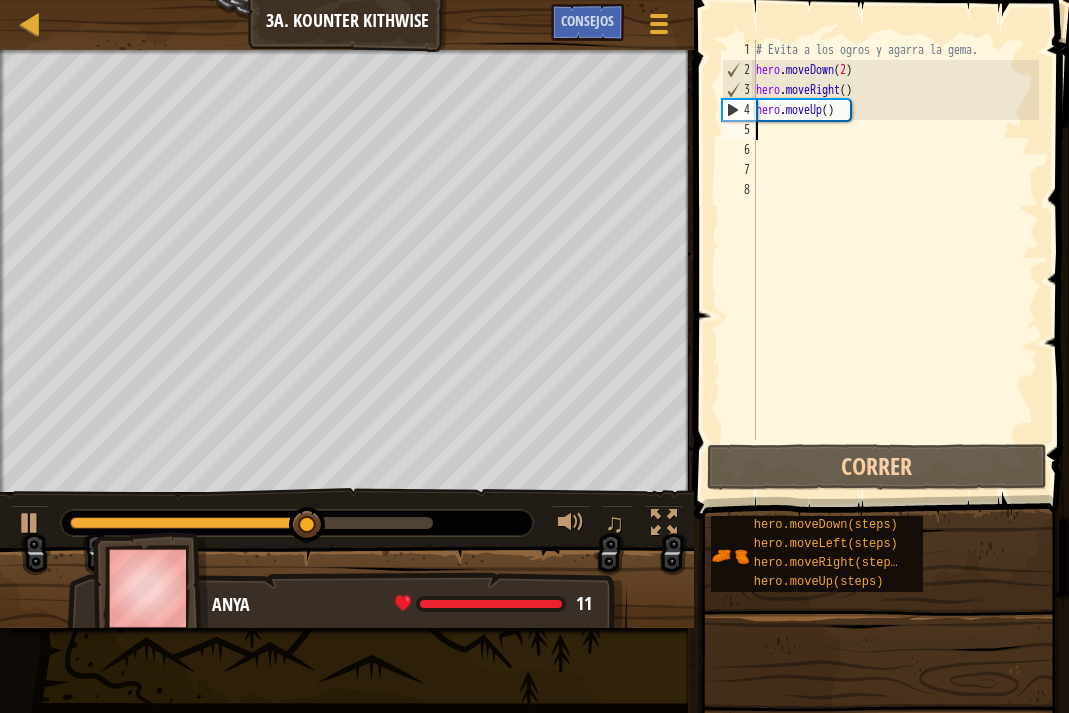 type on "h" 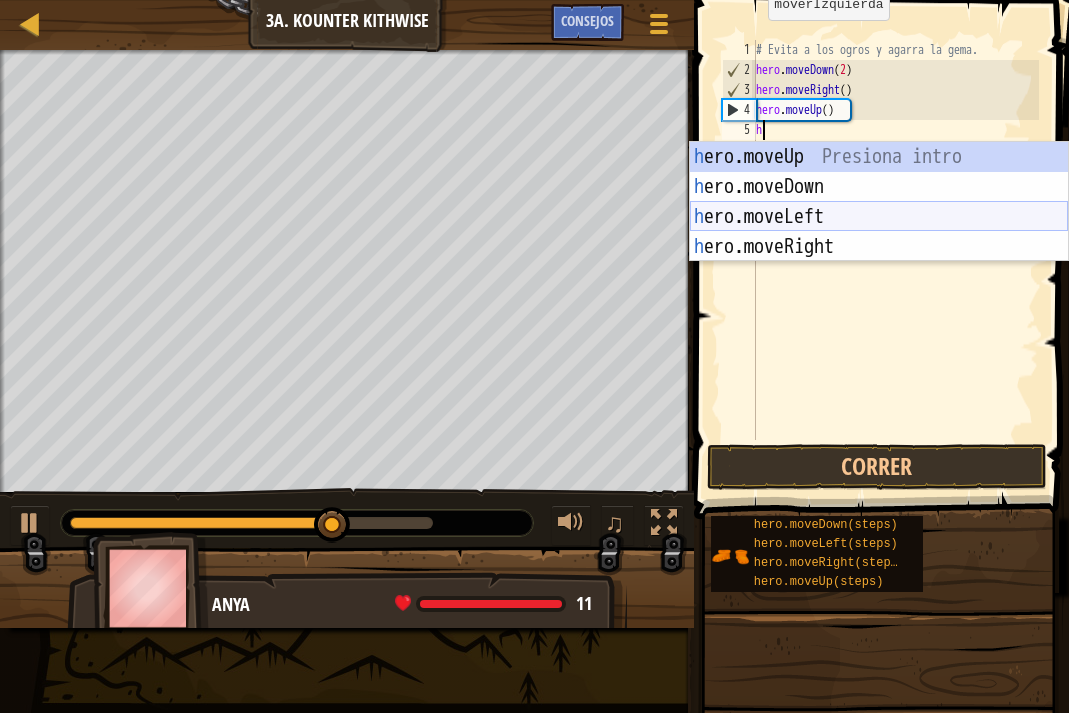 click on "h ero.moveUp Presiona intro h ero.moveDown Presiona intro h ero.moveLeft Presiona intro h ero.moveRight Presiona intro" at bounding box center [879, 232] 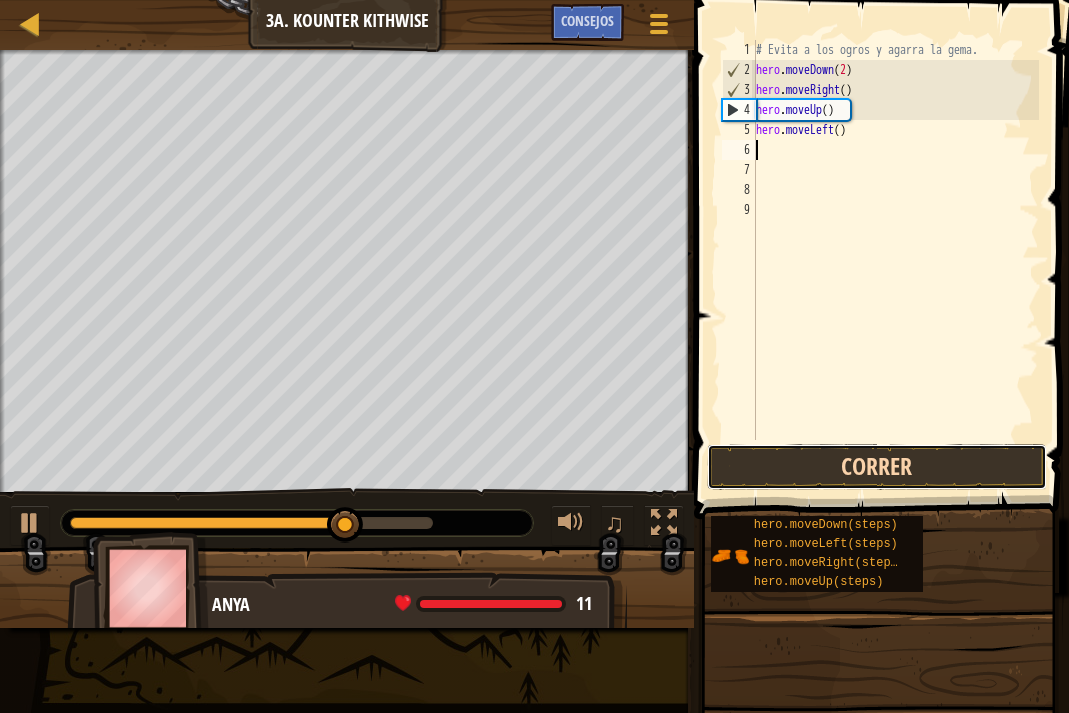click on "Correr" at bounding box center [877, 467] 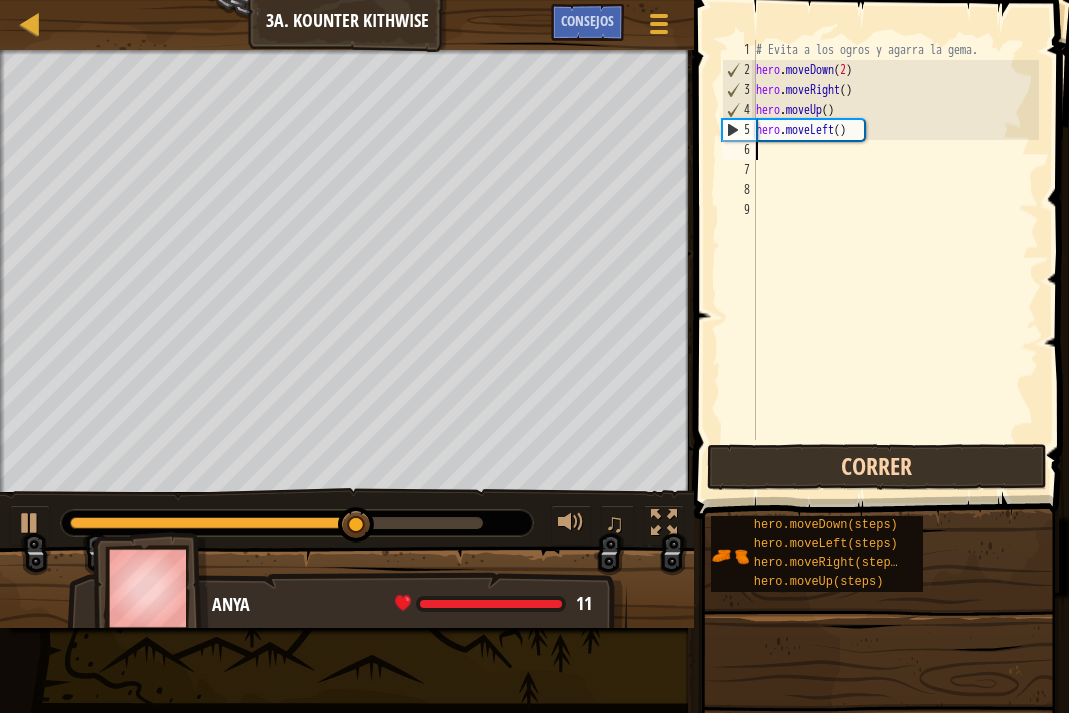 type on "h" 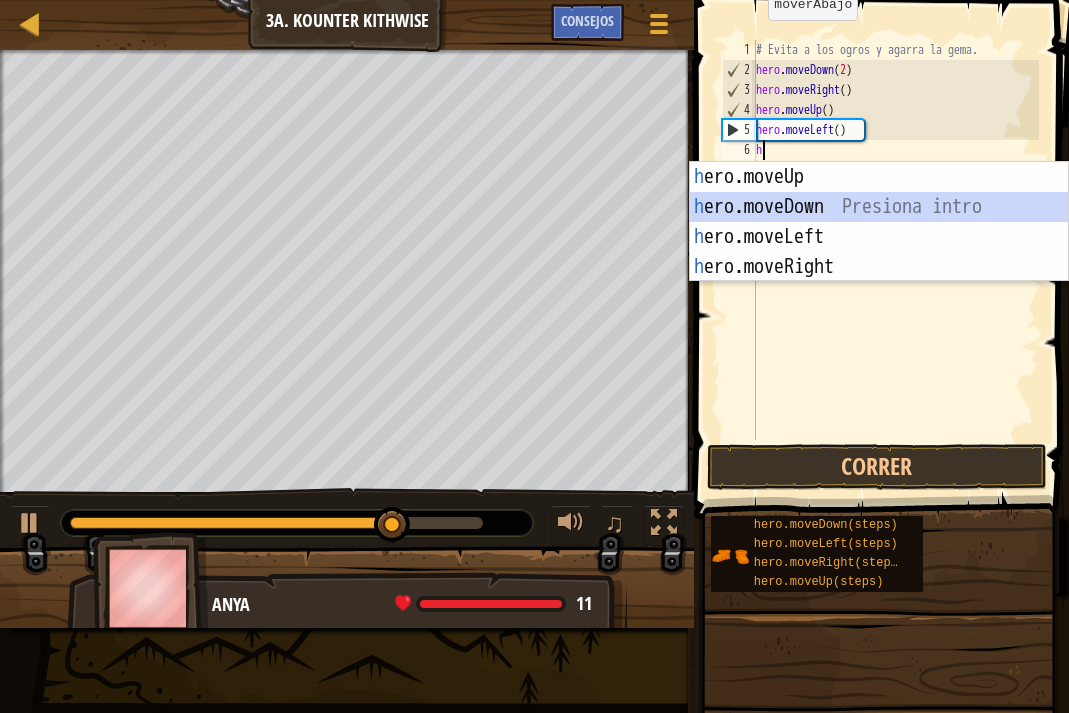 click on "h ero.moveUp Presiona intro h ero.moveDown Presiona intro h ero.moveLeft Presiona intro h ero.moveRight Presiona intro" at bounding box center [879, 252] 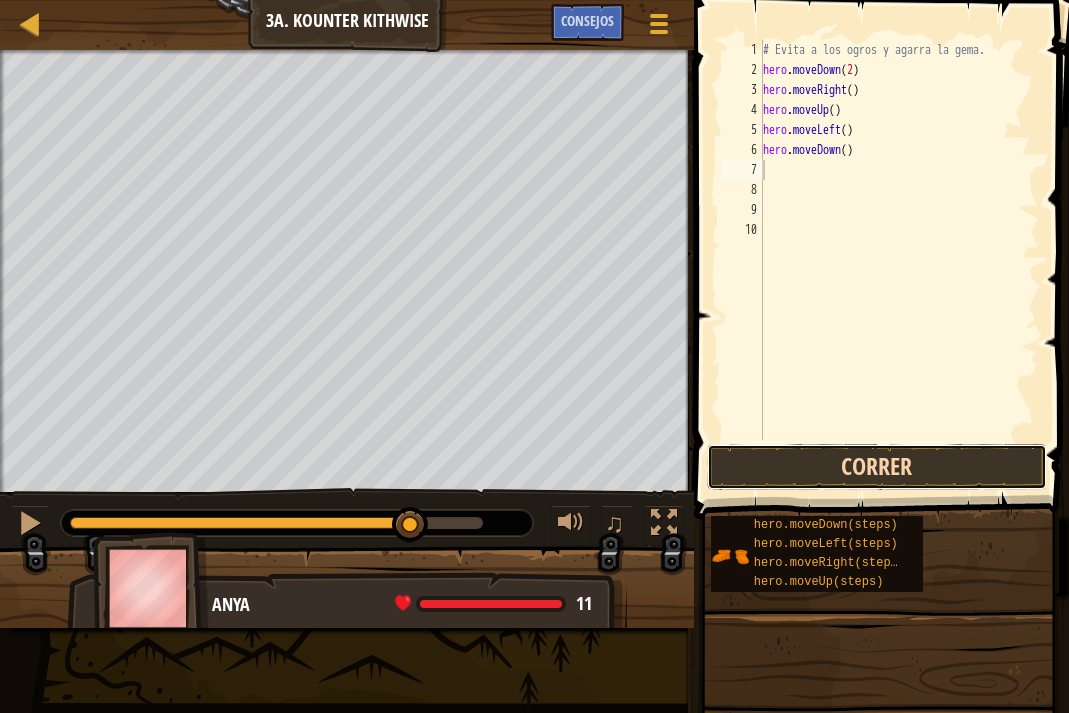 click on "Correr" at bounding box center (877, 467) 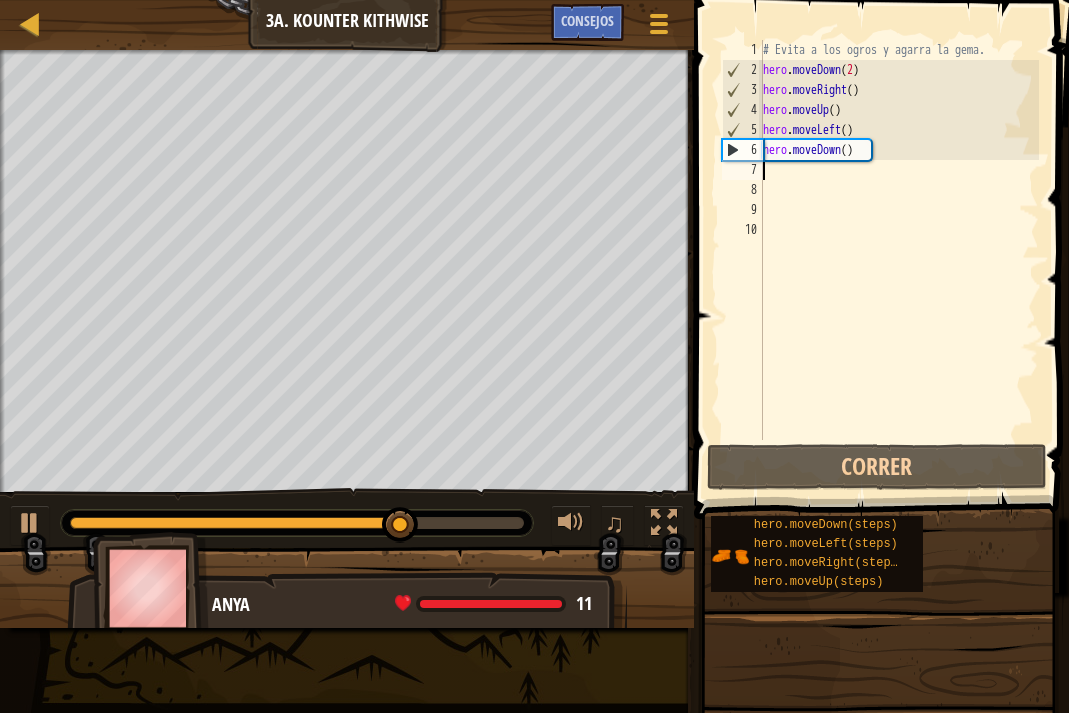 type on "h" 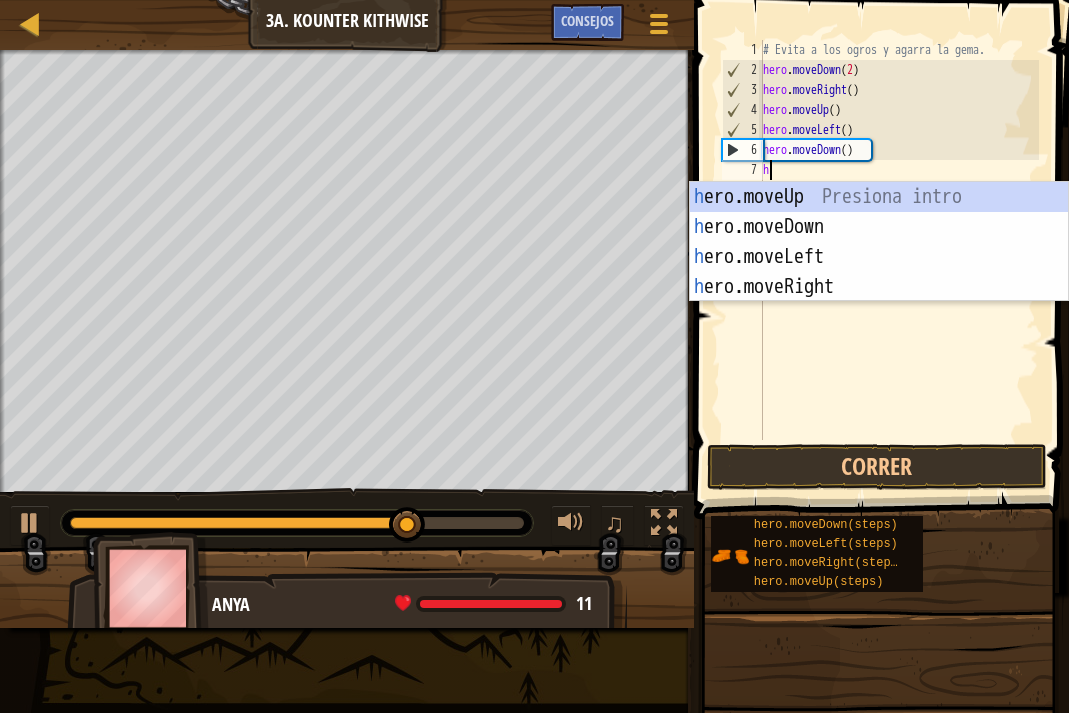 scroll, scrollTop: 9, scrollLeft: 0, axis: vertical 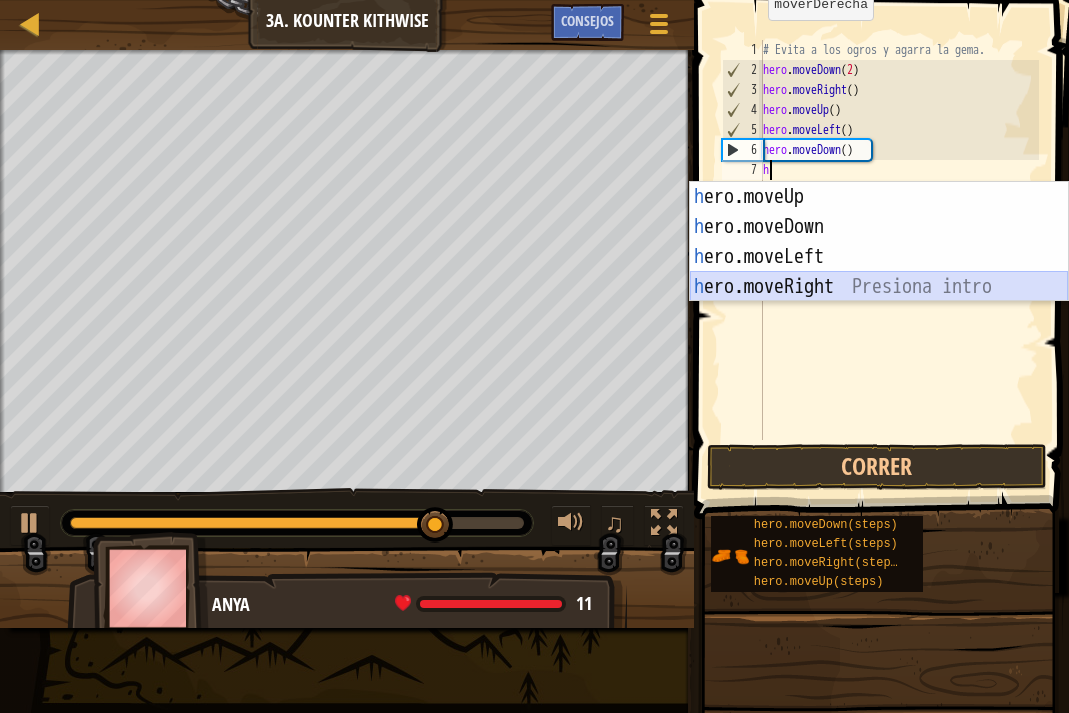 click on "h ero.moveUp Presiona intro h ero.moveDown Presiona intro h ero.moveLeft Presiona intro h ero.moveRight Presiona intro" at bounding box center [879, 272] 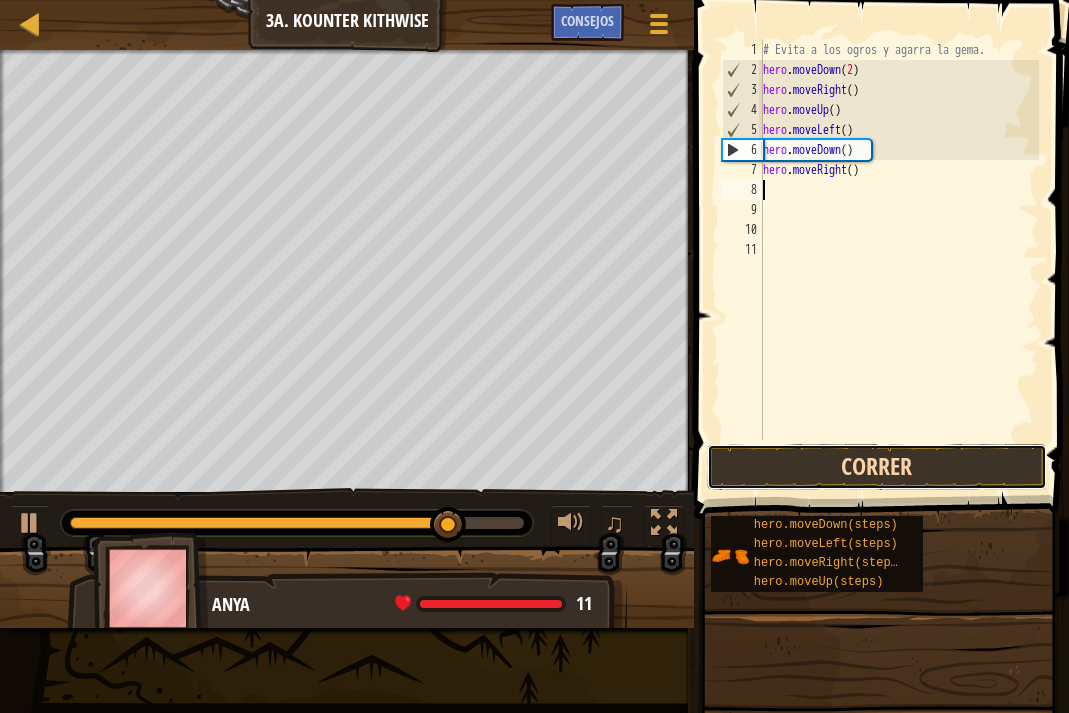 click on "Correr" at bounding box center [877, 467] 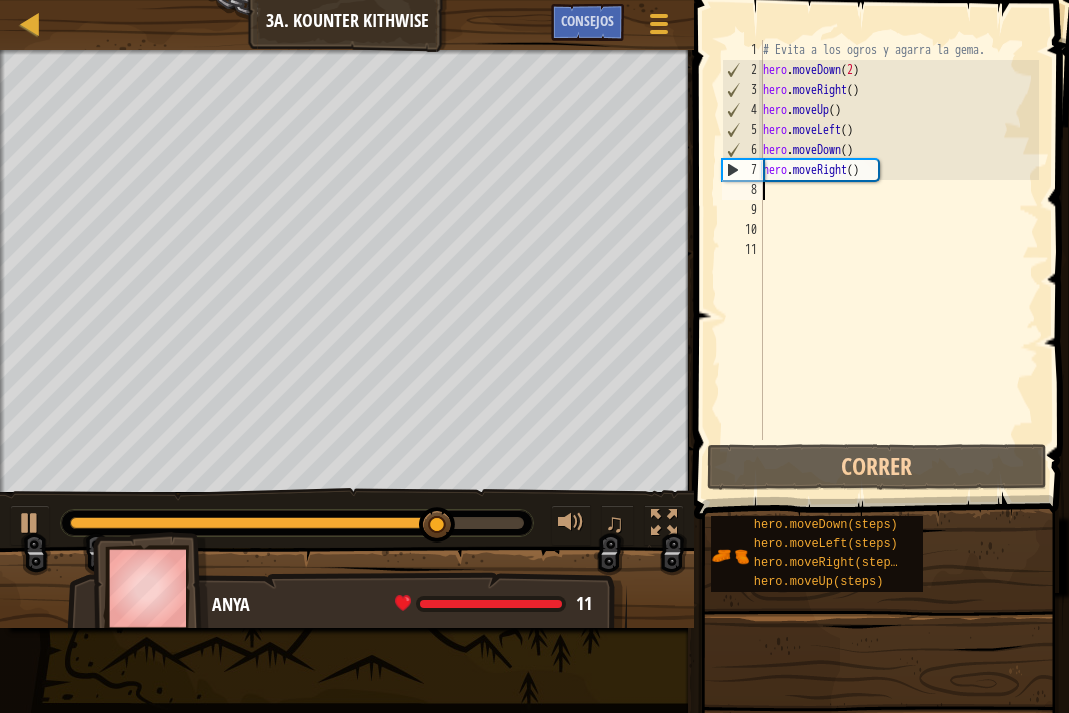 type on "h" 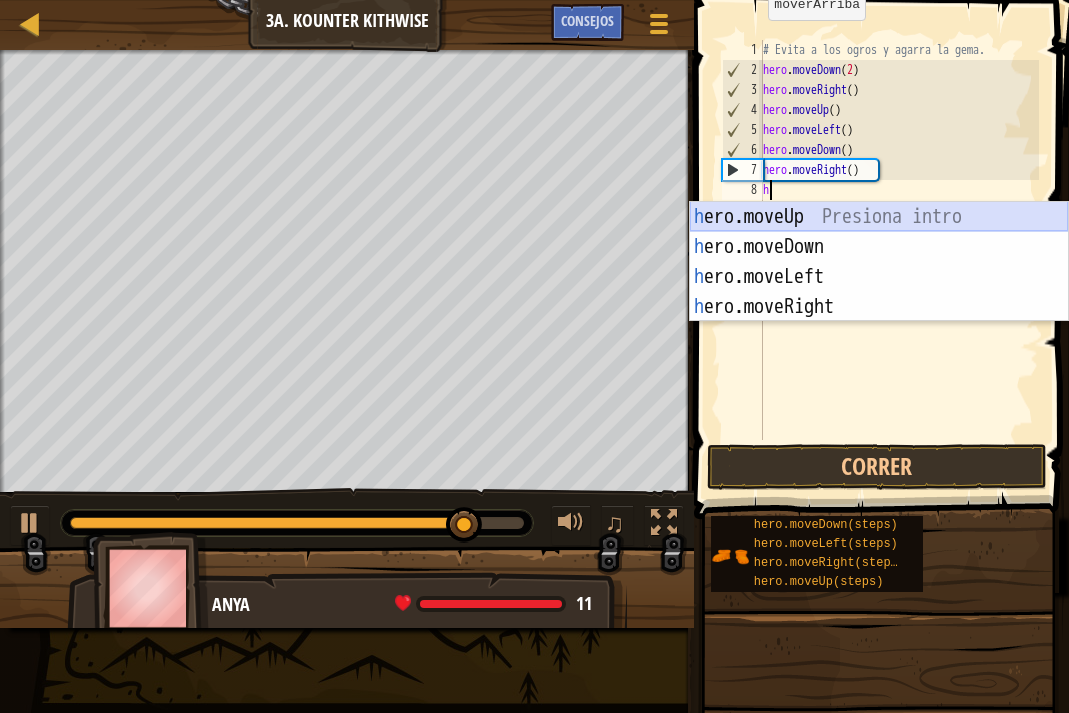 click on "h ero.moveUp Presiona intro h ero.moveDown Presiona intro h ero.moveLeft Presiona intro h ero.moveRight Presiona intro" at bounding box center (879, 292) 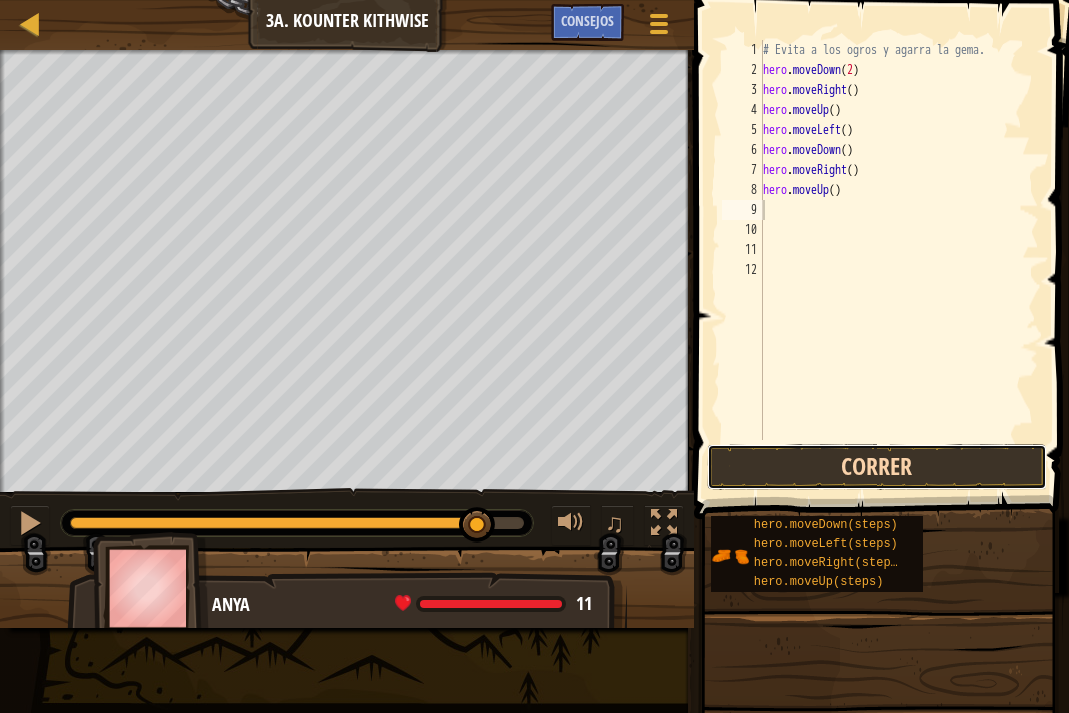 click on "Correr" at bounding box center (877, 467) 